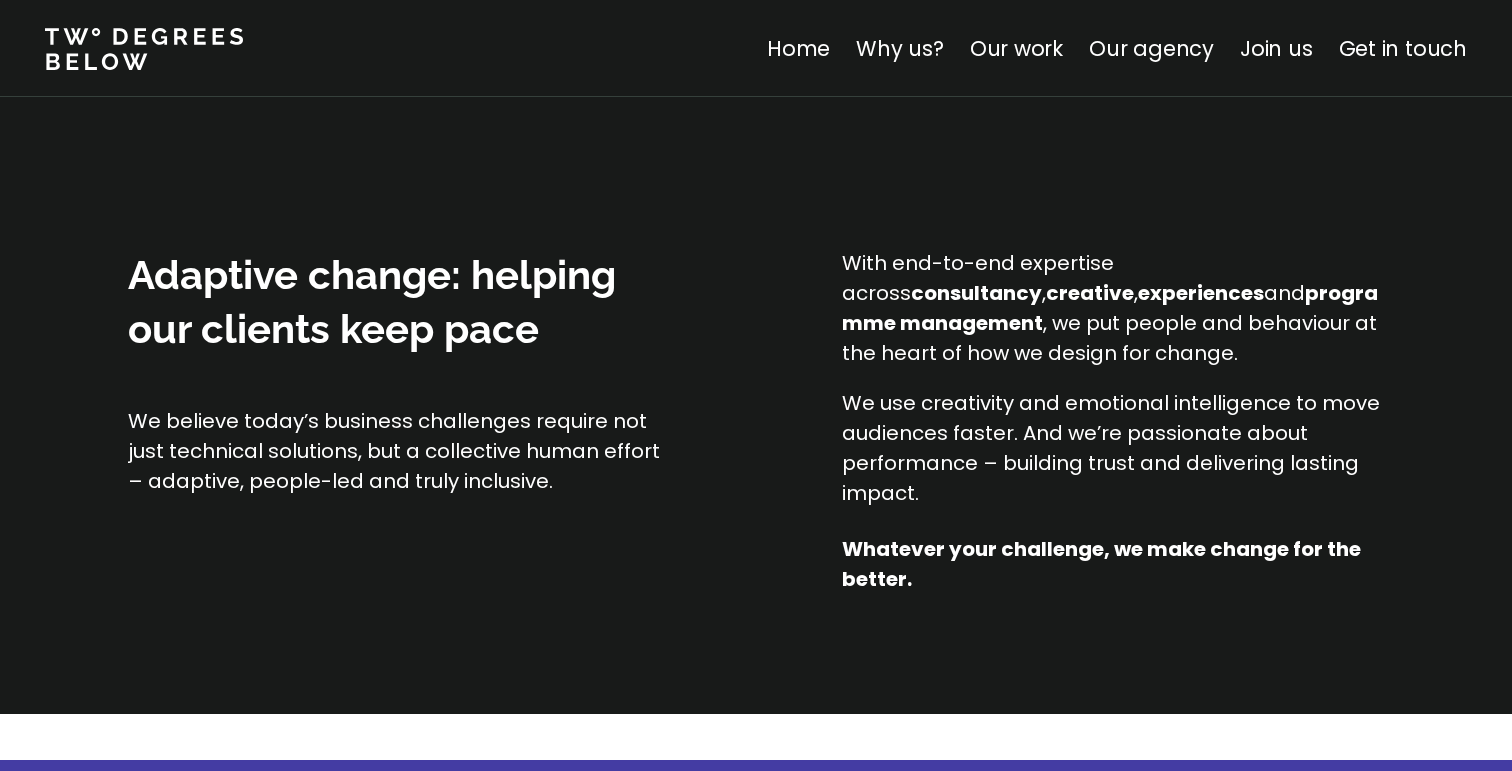 scroll, scrollTop: 1634, scrollLeft: 0, axis: vertical 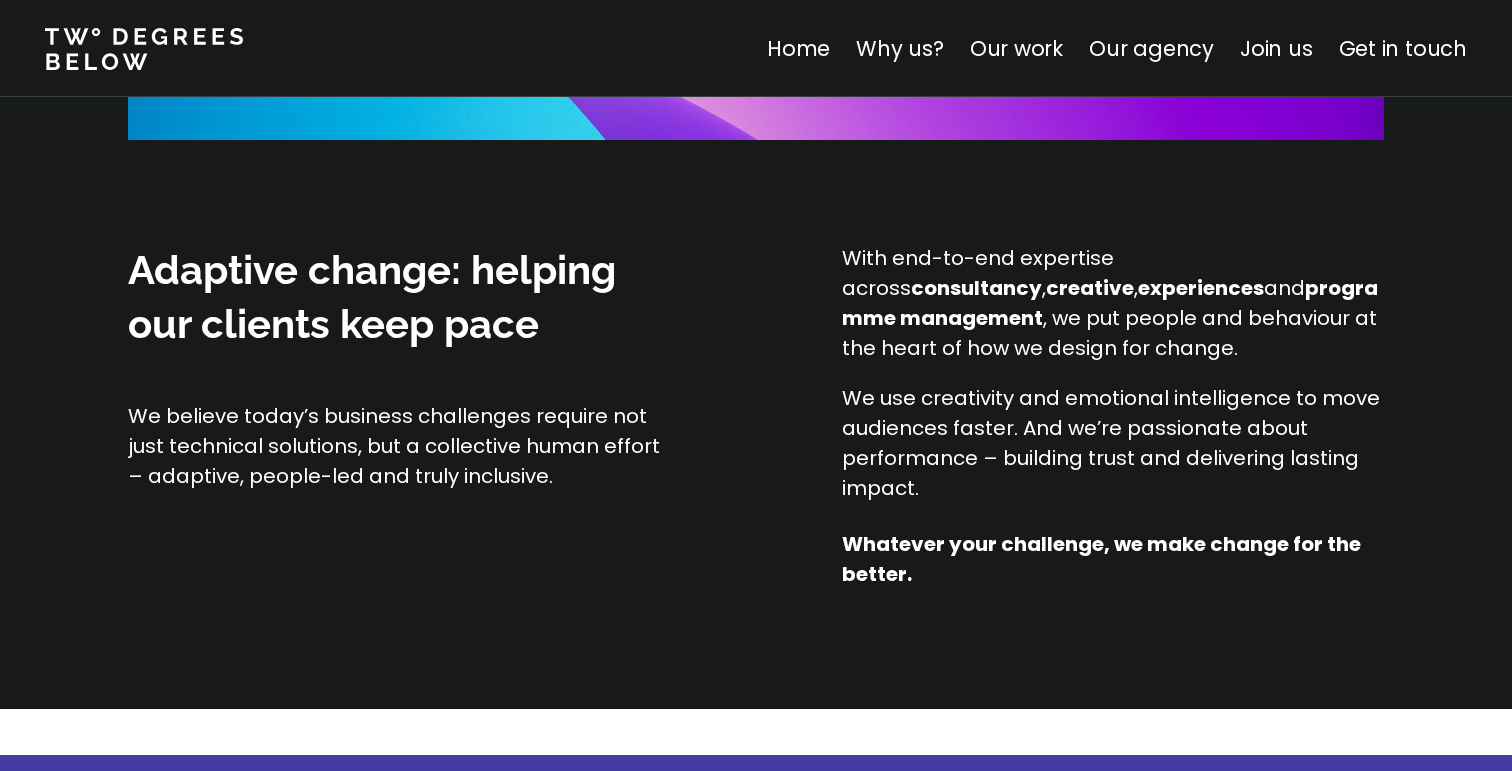 click on "With end-to-end expertise across  consultancy ,  creative ,  experiences  and  programme management , we put people and behaviour at the heart of how we design for change." at bounding box center (1112, 303) 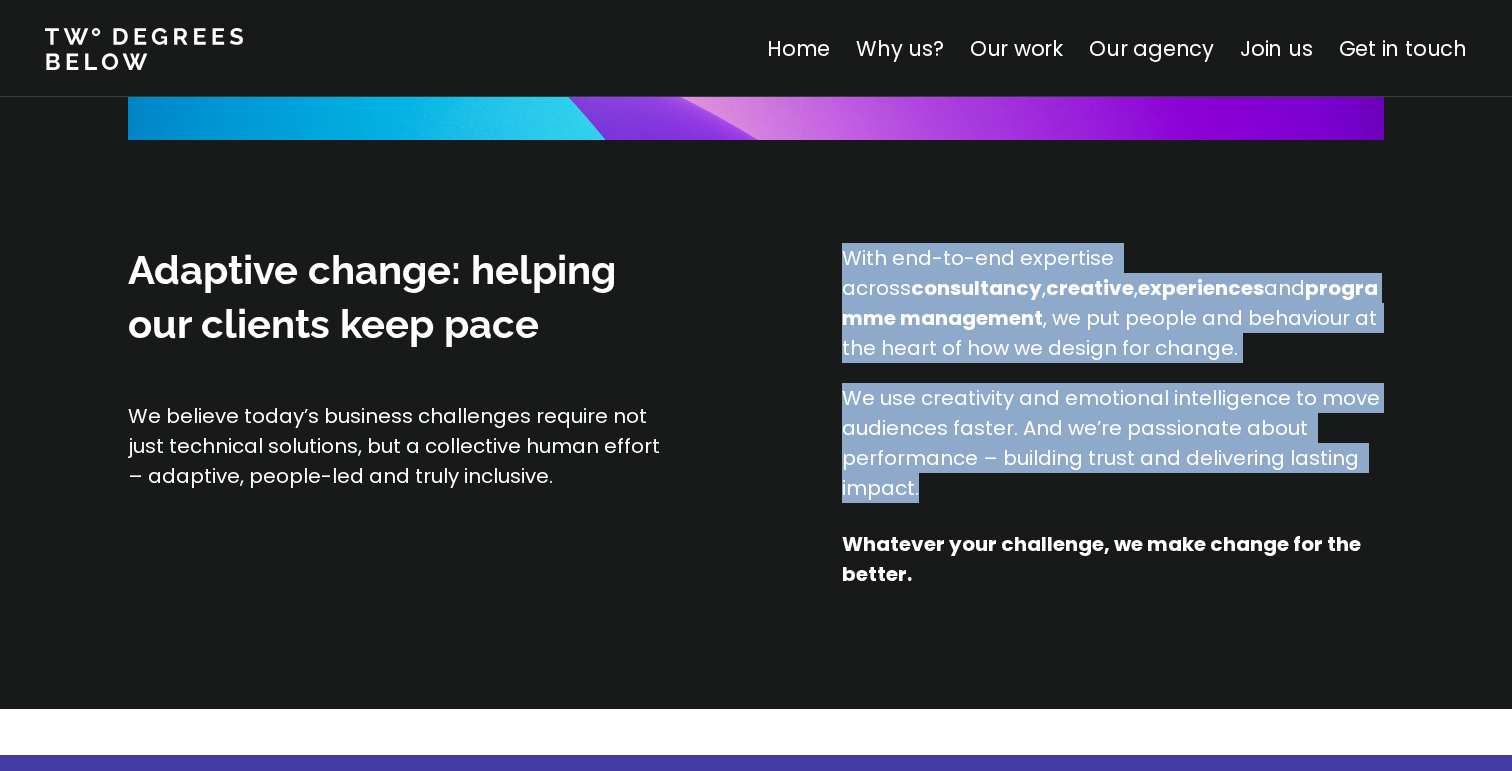 drag, startPoint x: 860, startPoint y: 265, endPoint x: 1341, endPoint y: 486, distance: 529.3411 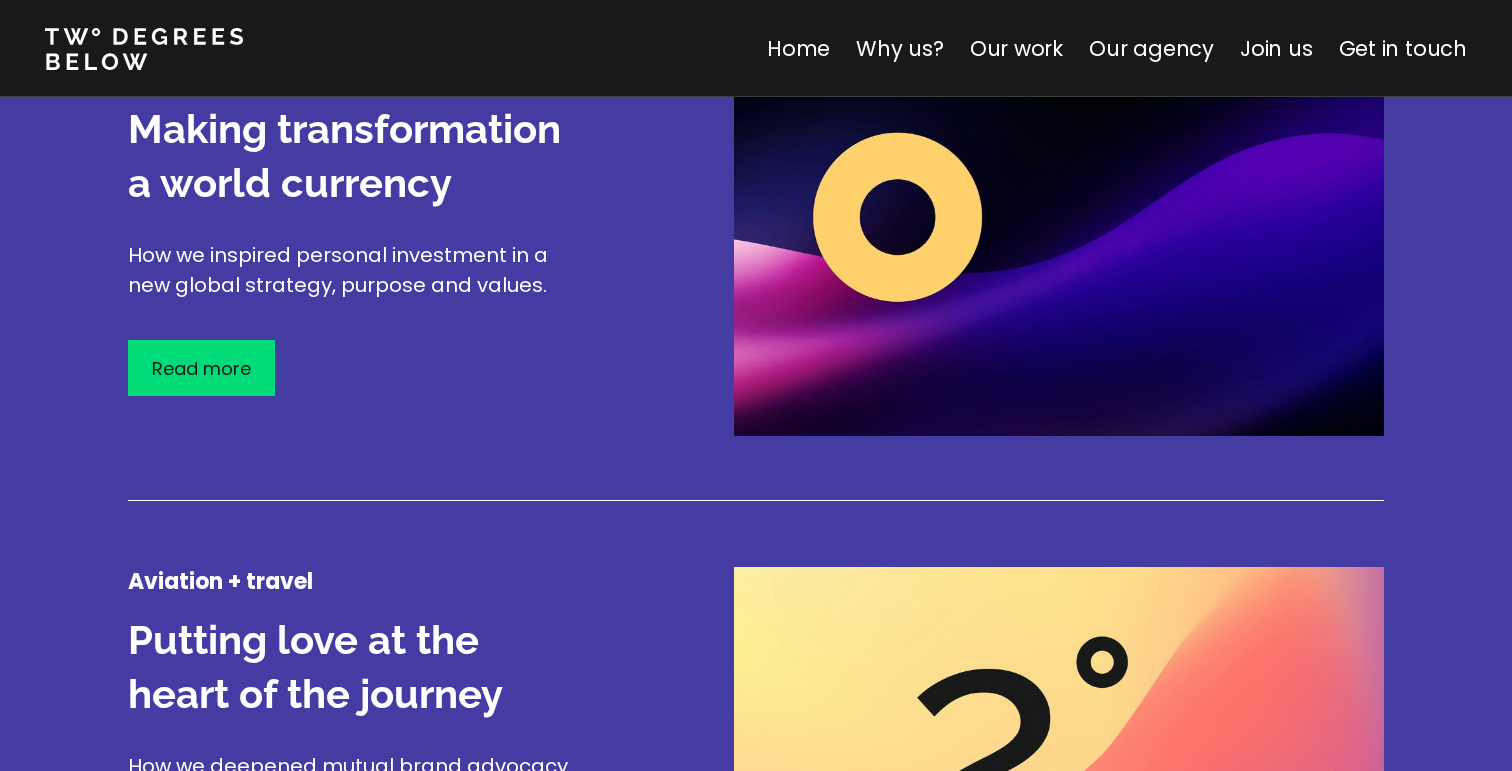 scroll, scrollTop: 2656, scrollLeft: 0, axis: vertical 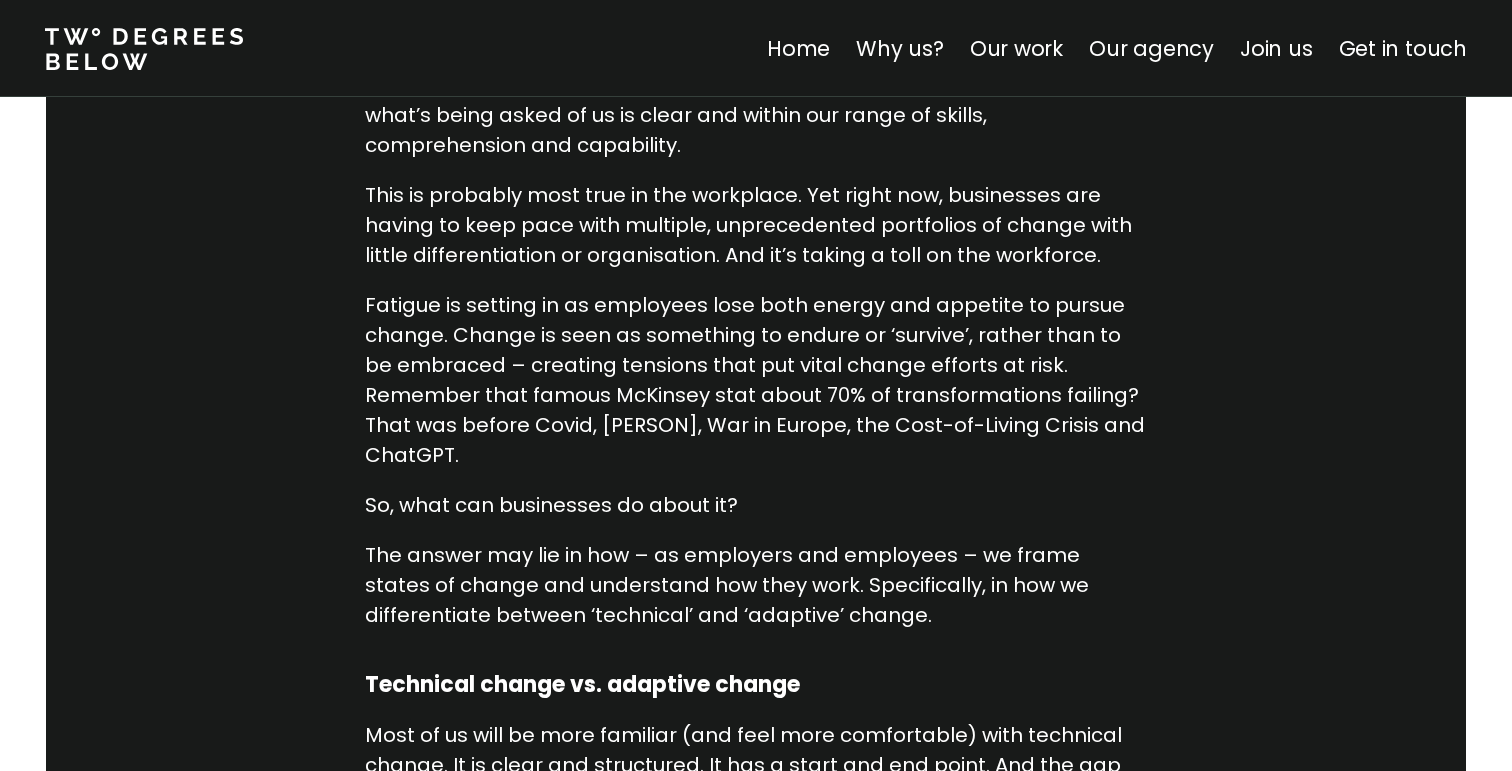 click on "This is probably most true in the workplace. Yet right now, businesses are having to keep pace with multiple, unprecedented portfolios of change with little differentiation or organisation. And it’s taking a toll on the workforce." at bounding box center (756, 225) 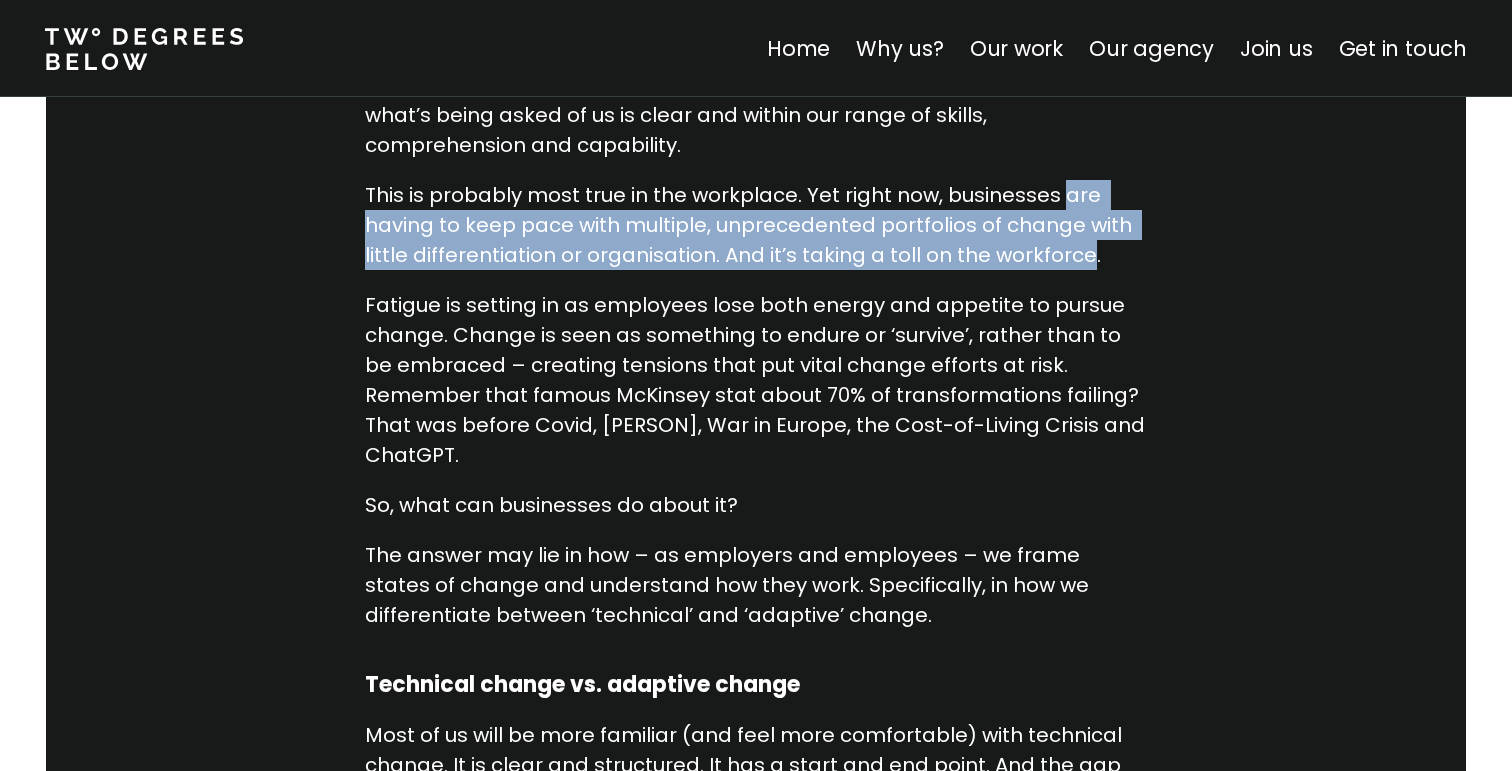 drag, startPoint x: 1068, startPoint y: 192, endPoint x: 1077, endPoint y: 246, distance: 54.74486 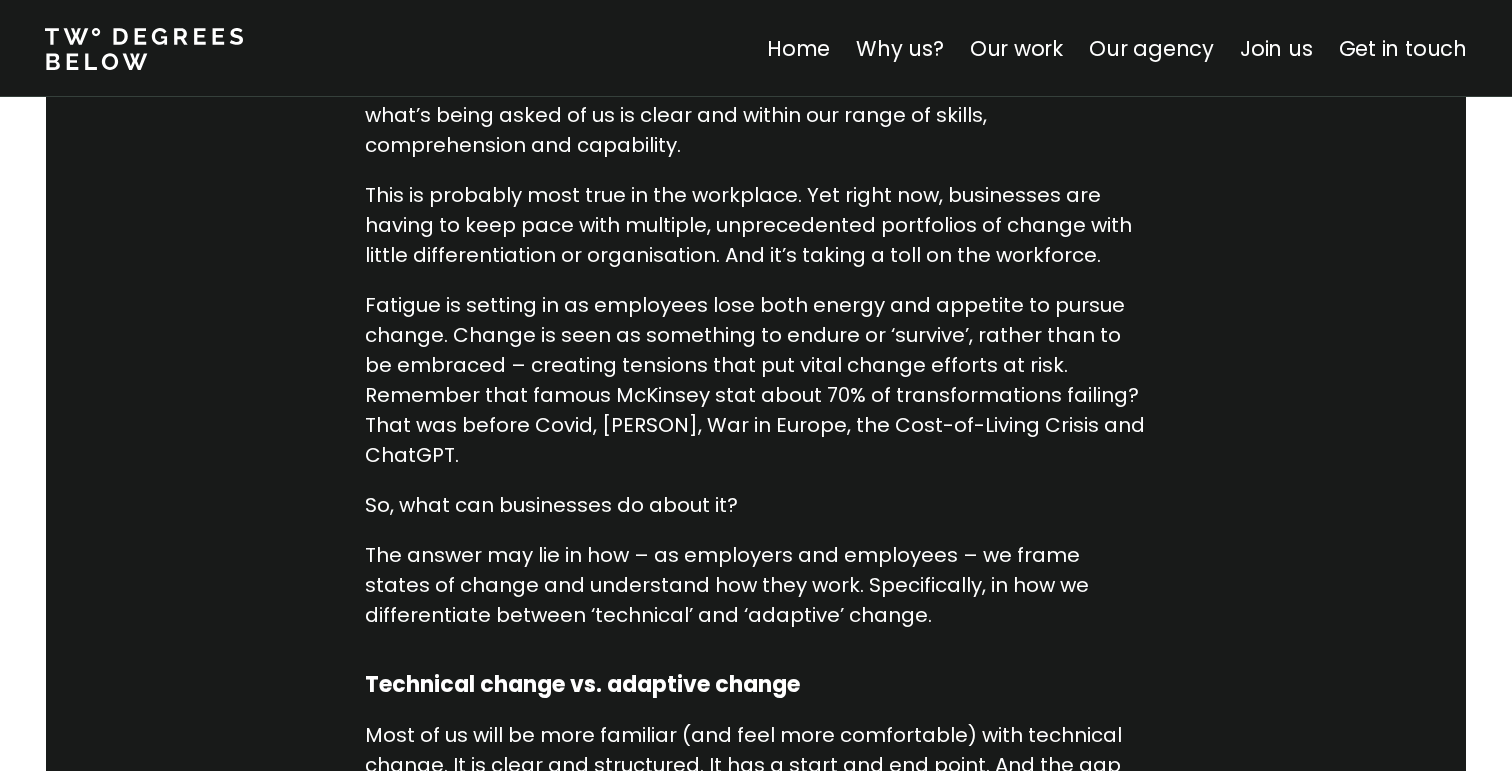 click on "This is probably most true in the workplace. Yet right now, businesses are having to keep pace with multiple, unprecedented portfolios of change with little differentiation or organisation. And it’s taking a toll on the workforce." at bounding box center [756, 225] 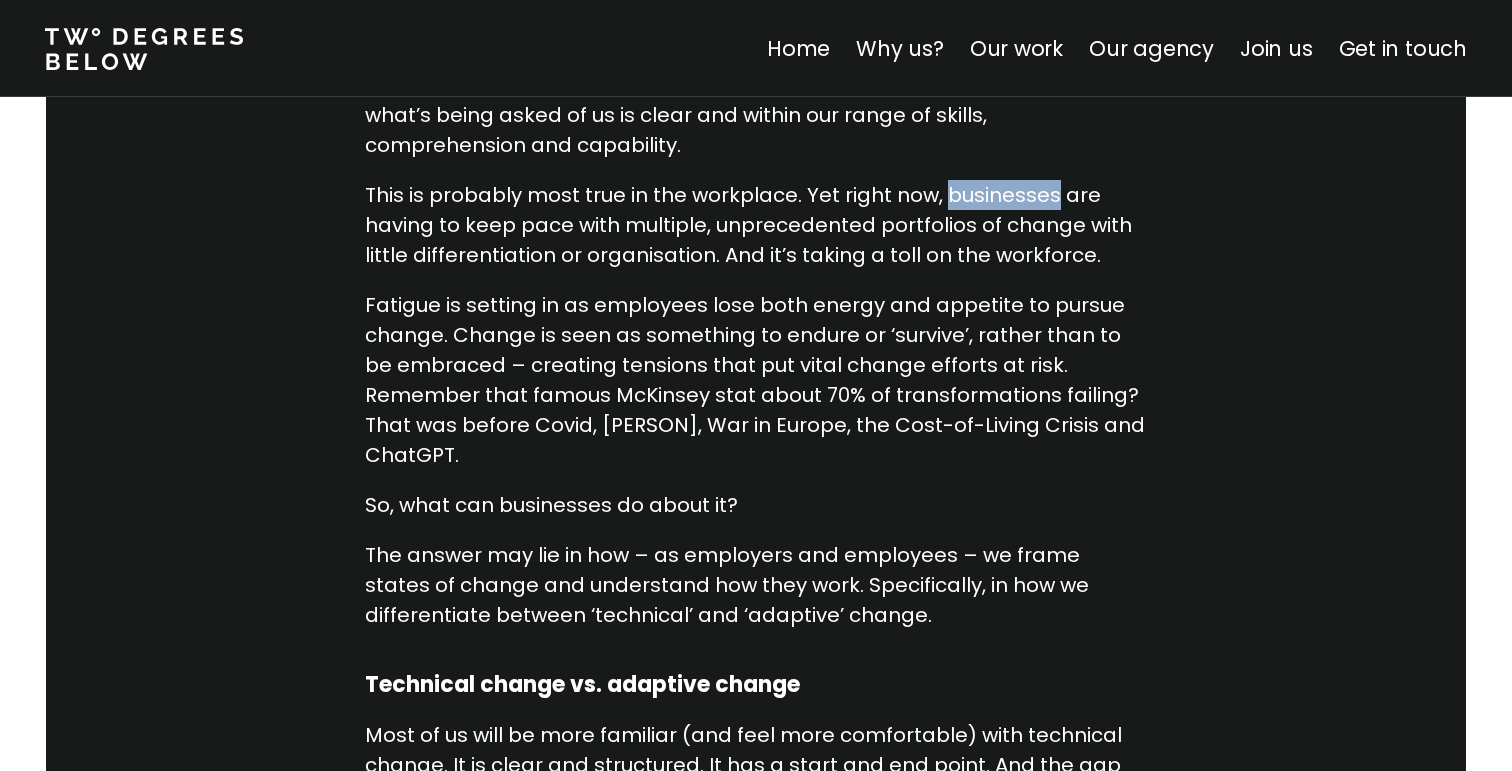 click on "This is probably most true in the workplace. Yet right now, businesses are having to keep pace with multiple, unprecedented portfolios of change with little differentiation or organisation. And it’s taking a toll on the workforce." at bounding box center [756, 225] 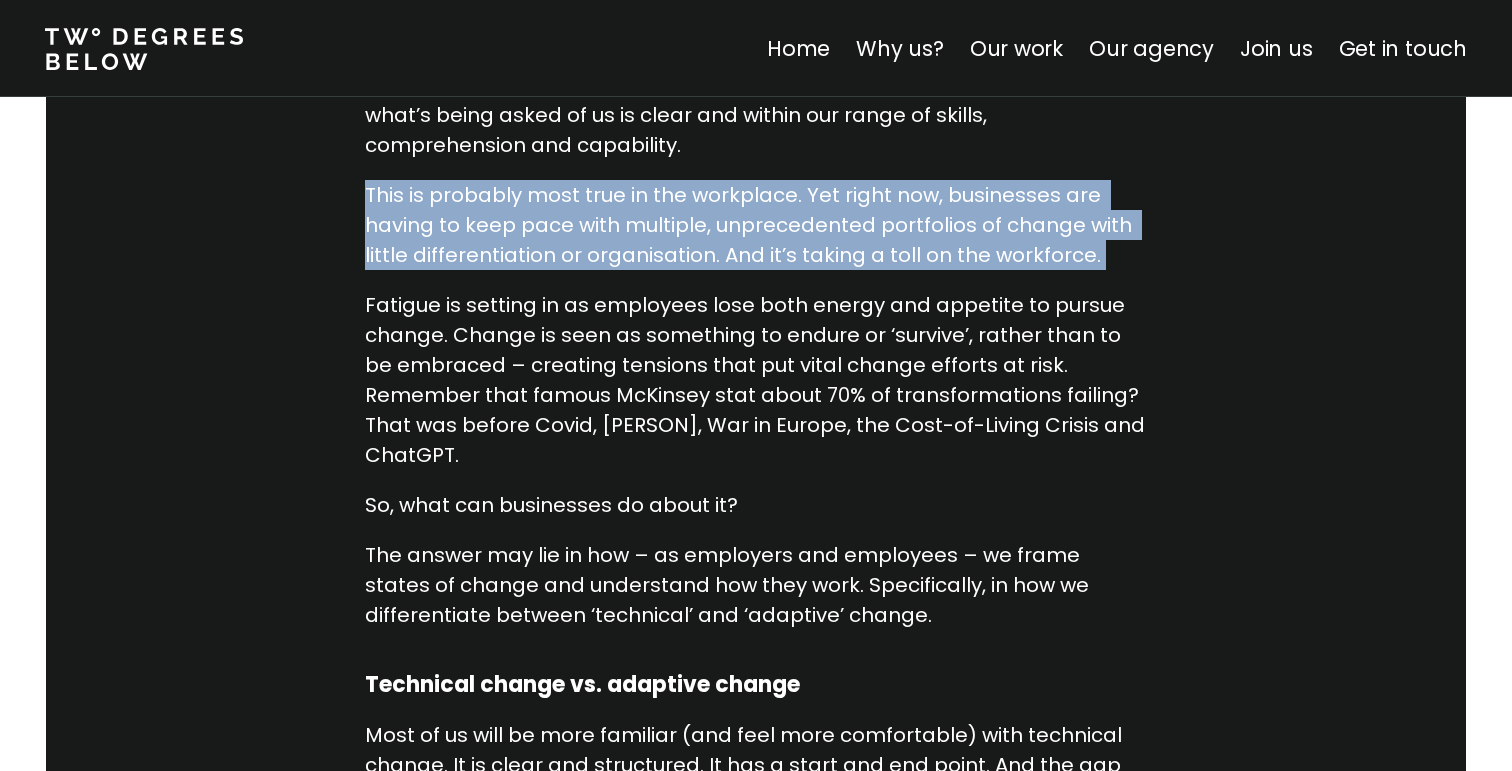 click on "This is probably most true in the workplace. Yet right now, businesses are having to keep pace with multiple, unprecedented portfolios of change with little differentiation or organisation. And it’s taking a toll on the workforce." at bounding box center [756, 225] 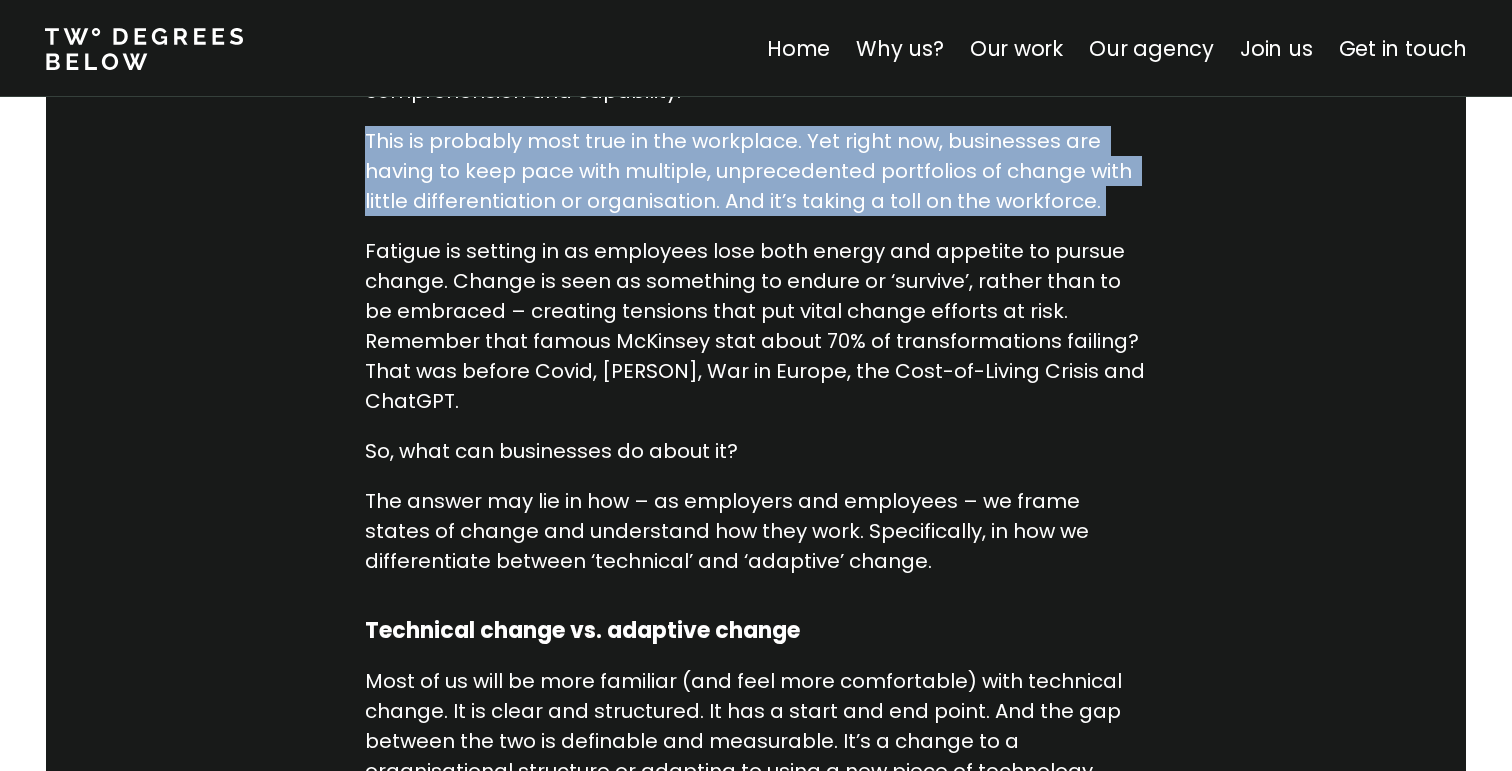 scroll, scrollTop: 1216, scrollLeft: 0, axis: vertical 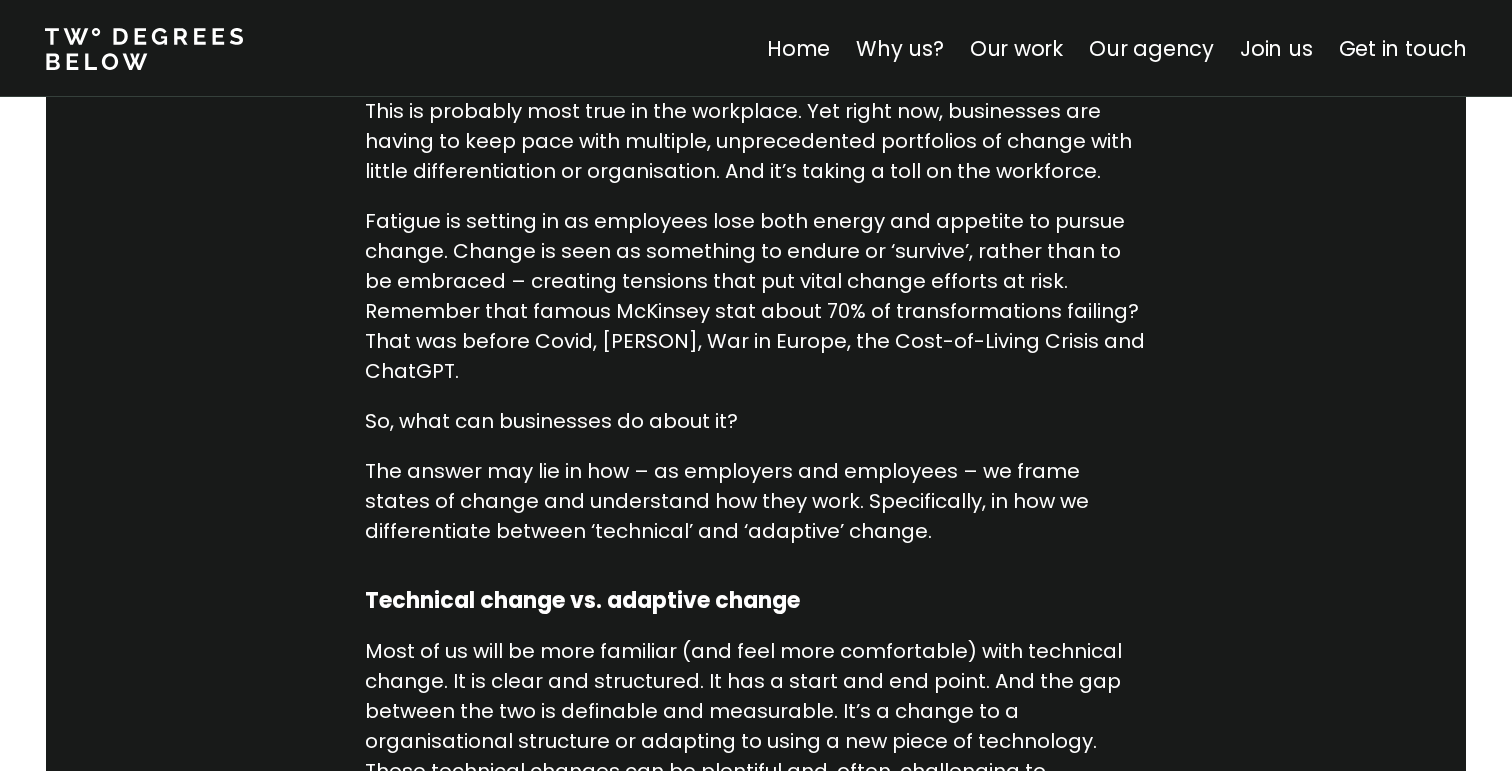 click on "Fatigue is setting in as employees lose both energy and appetite to pursue change. Change is seen as something to endure or ‘survive’, rather than to be embraced – creating tensions that put vital change efforts at risk. Remember that famous McKinsey stat about 70% of transformations failing? That was before Covid, [PERSON], War in Europe, the Cost-of-Living Crisis and ChatGPT." at bounding box center (756, 296) 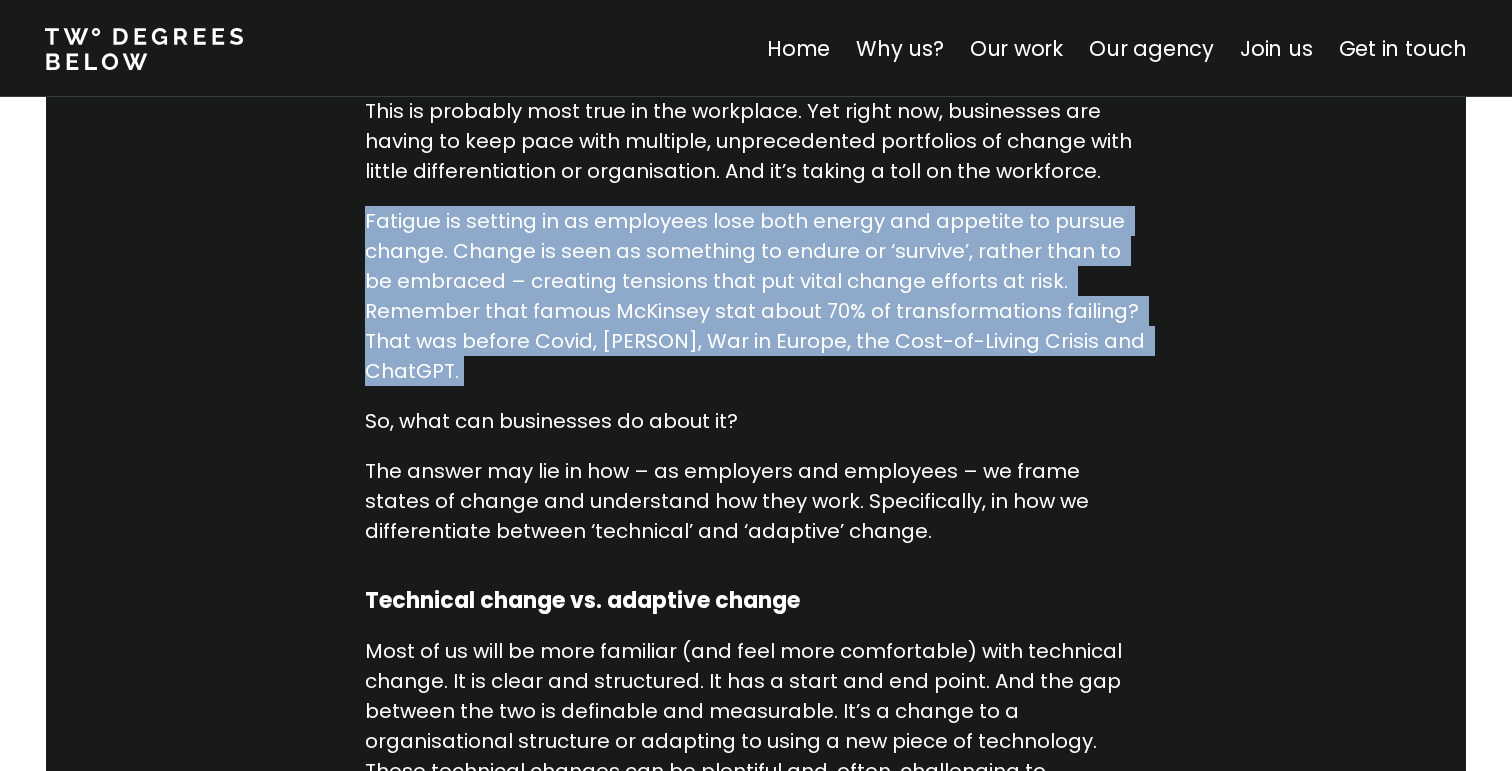drag, startPoint x: 413, startPoint y: 230, endPoint x: 1119, endPoint y: 355, distance: 716.98047 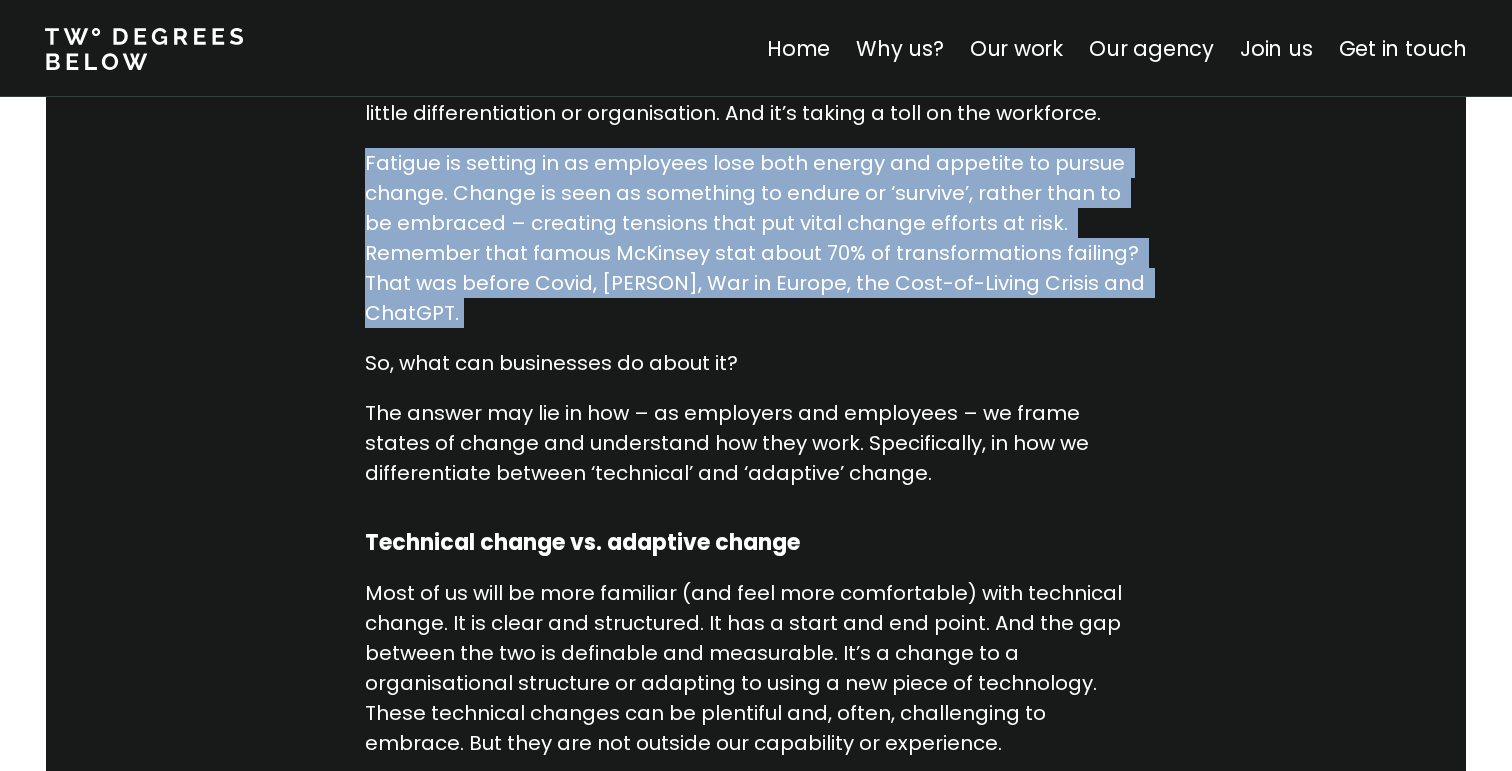 click on "Fatigue is setting in as employees lose both energy and appetite to pursue change. Change is seen as something to endure or ‘survive’, rather than to be embraced – creating tensions that put vital change efforts at risk. Remember that famous McKinsey stat about 70% of transformations failing? That was before Covid, [PERSON], War in Europe, the Cost-of-Living Crisis and ChatGPT." at bounding box center (756, 238) 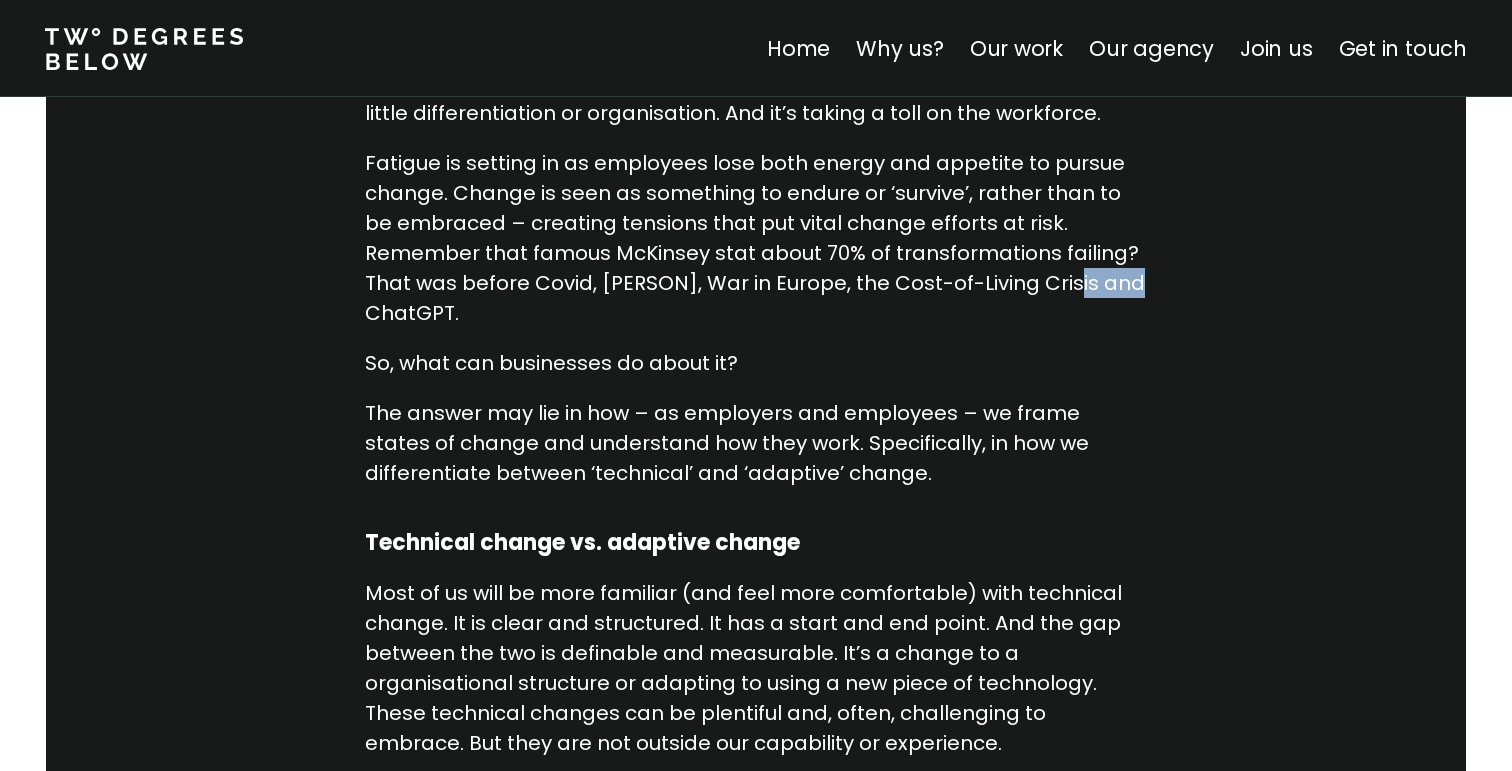 click on "Fatigue is setting in as employees lose both energy and appetite to pursue change. Change is seen as something to endure or ‘survive’, rather than to be embraced – creating tensions that put vital change efforts at risk. Remember that famous McKinsey stat about 70% of transformations failing? That was before Covid, [PERSON], War in Europe, the Cost-of-Living Crisis and ChatGPT." at bounding box center (756, 238) 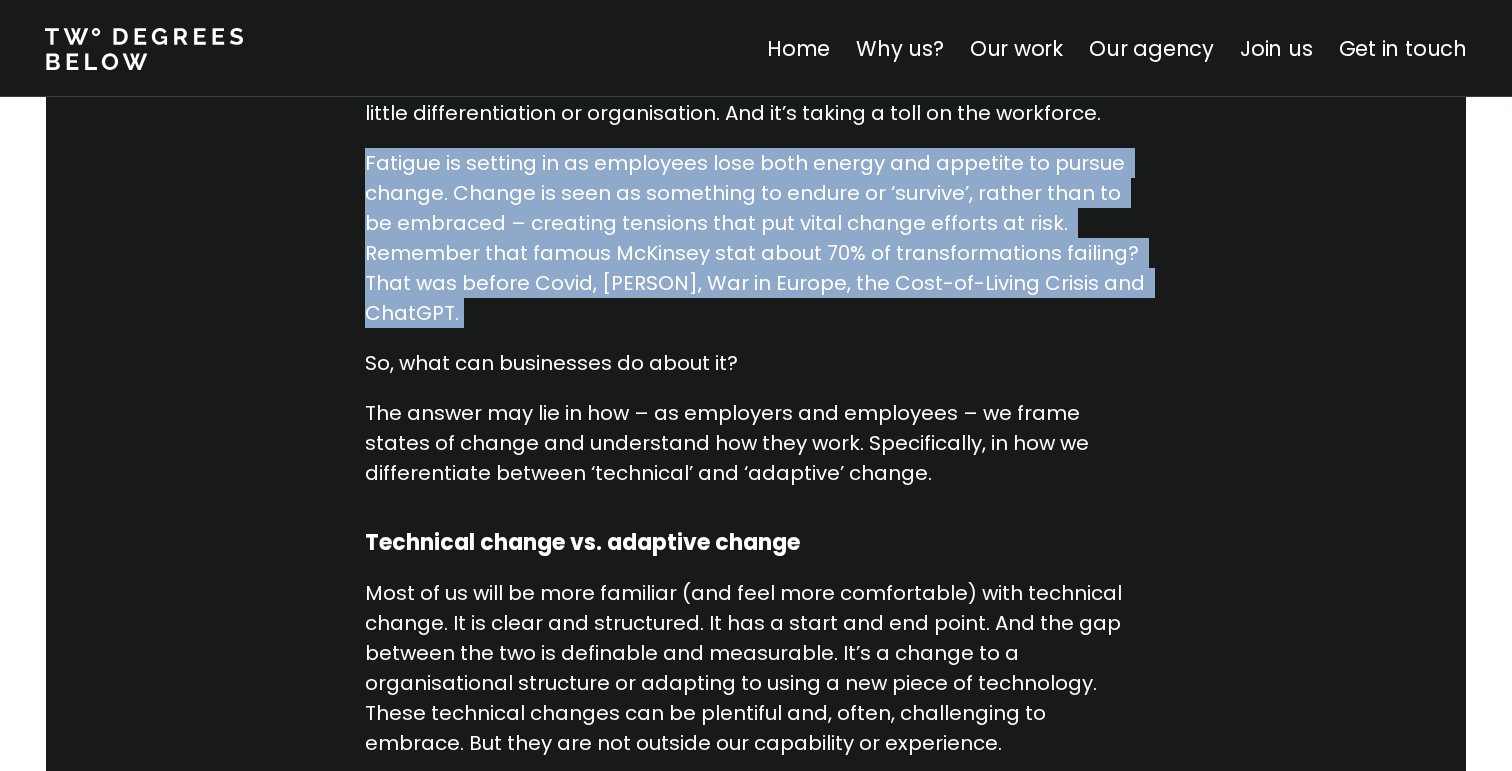 click on "Fatigue is setting in as employees lose both energy and appetite to pursue change. Change is seen as something to endure or ‘survive’, rather than to be embraced – creating tensions that put vital change efforts at risk. Remember that famous McKinsey stat about 70% of transformations failing? That was before Covid, [PERSON], War in Europe, the Cost-of-Living Crisis and ChatGPT." at bounding box center (756, 238) 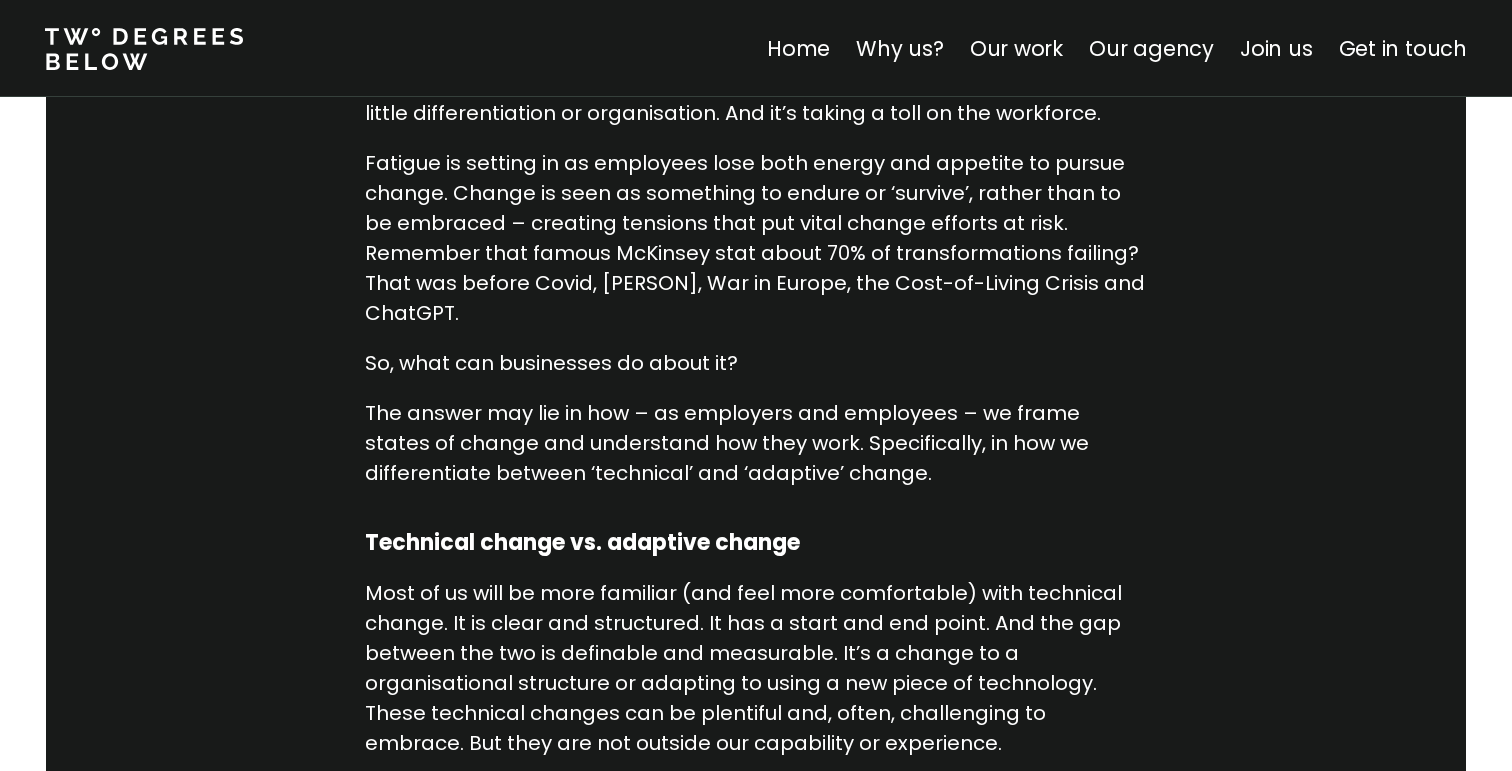 click on "Fatigue is setting in as employees lose both energy and appetite to pursue change. Change is seen as something to endure or ‘survive’, rather than to be embraced – creating tensions that put vital change efforts at risk. Remember that famous McKinsey stat about 70% of transformations failing? That was before Covid, [PERSON], War in Europe, the Cost-of-Living Crisis and ChatGPT." at bounding box center [756, 238] 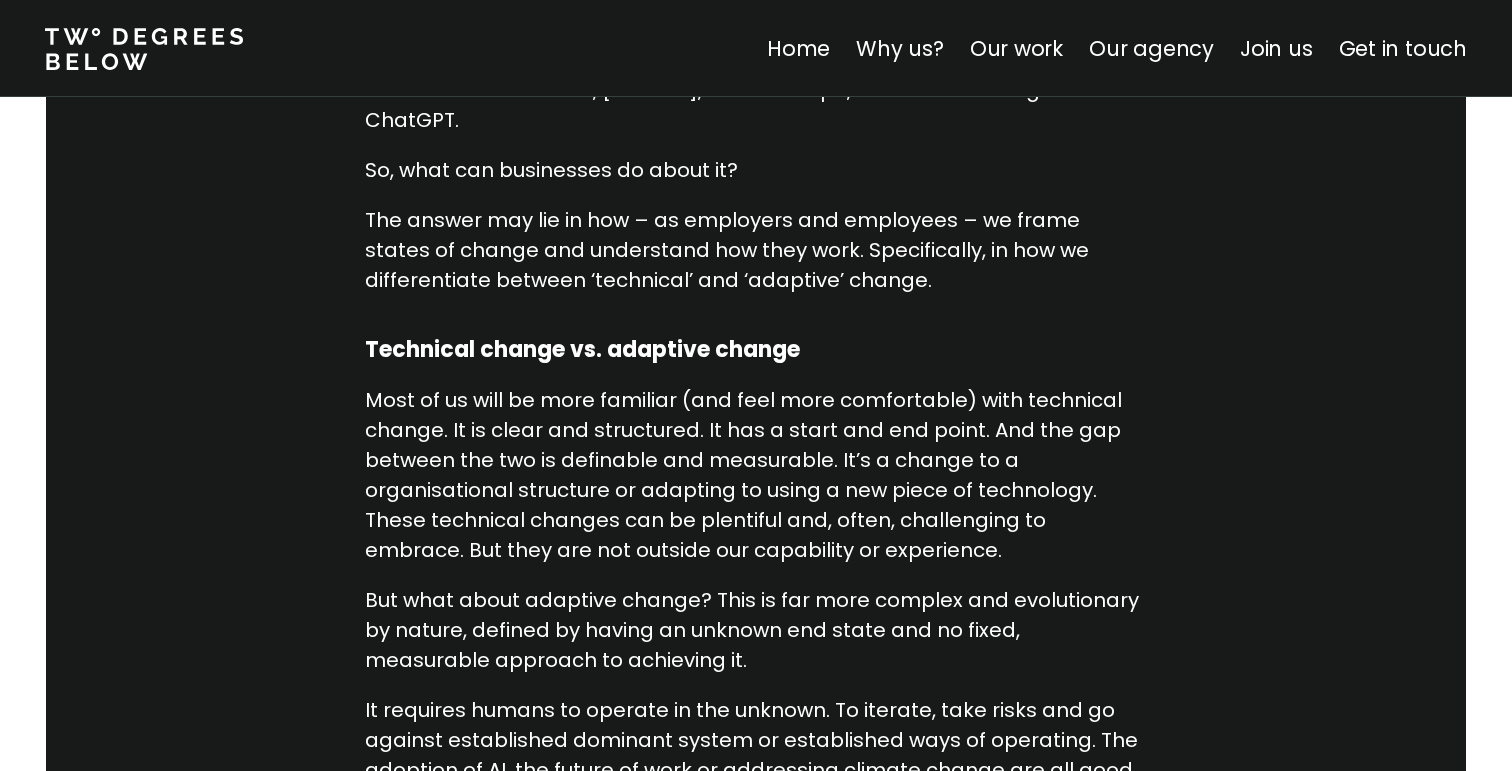 scroll, scrollTop: 1512, scrollLeft: 0, axis: vertical 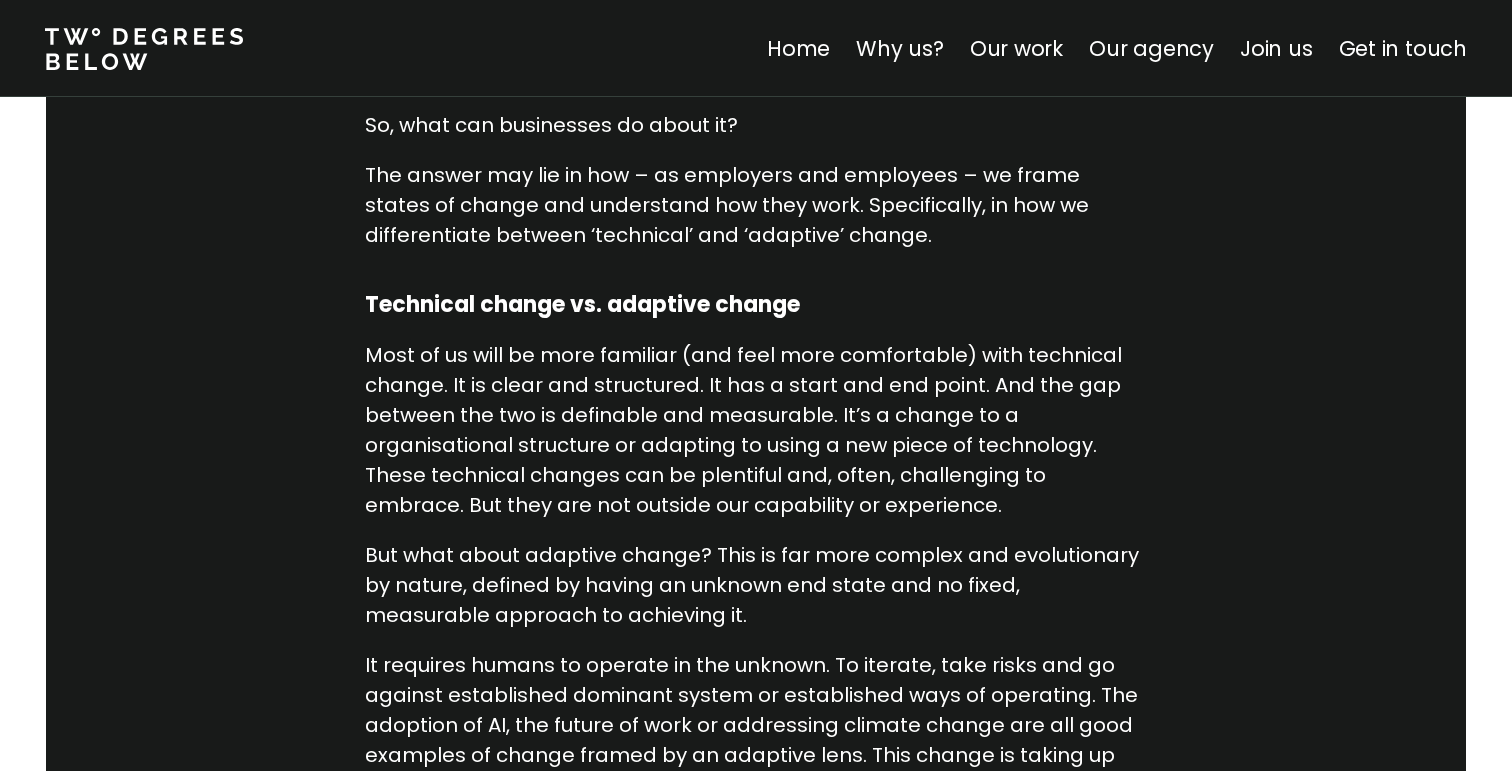 click on "So, what can businesses do about it?" at bounding box center [756, 125] 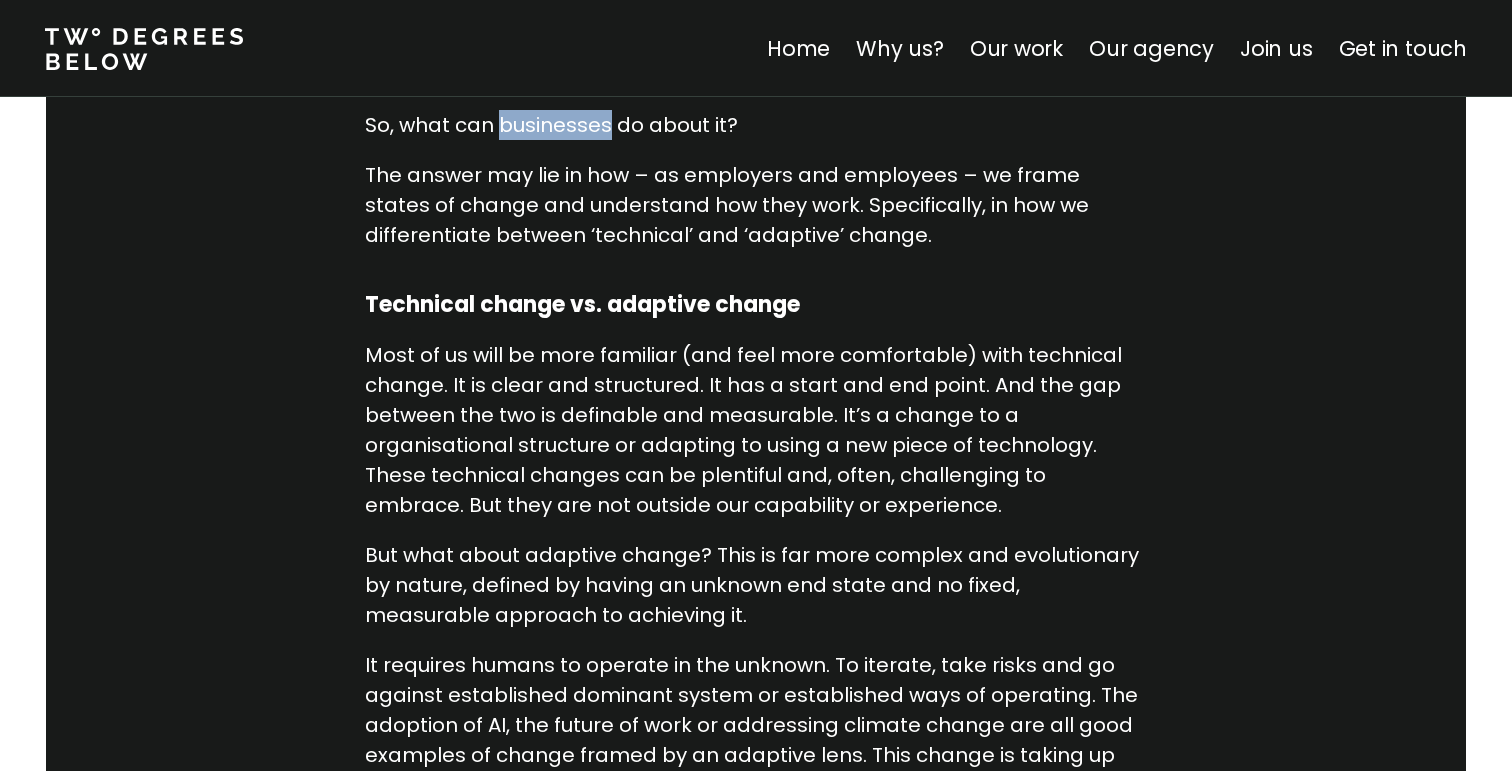 click on "So, what can businesses do about it?" at bounding box center [756, 125] 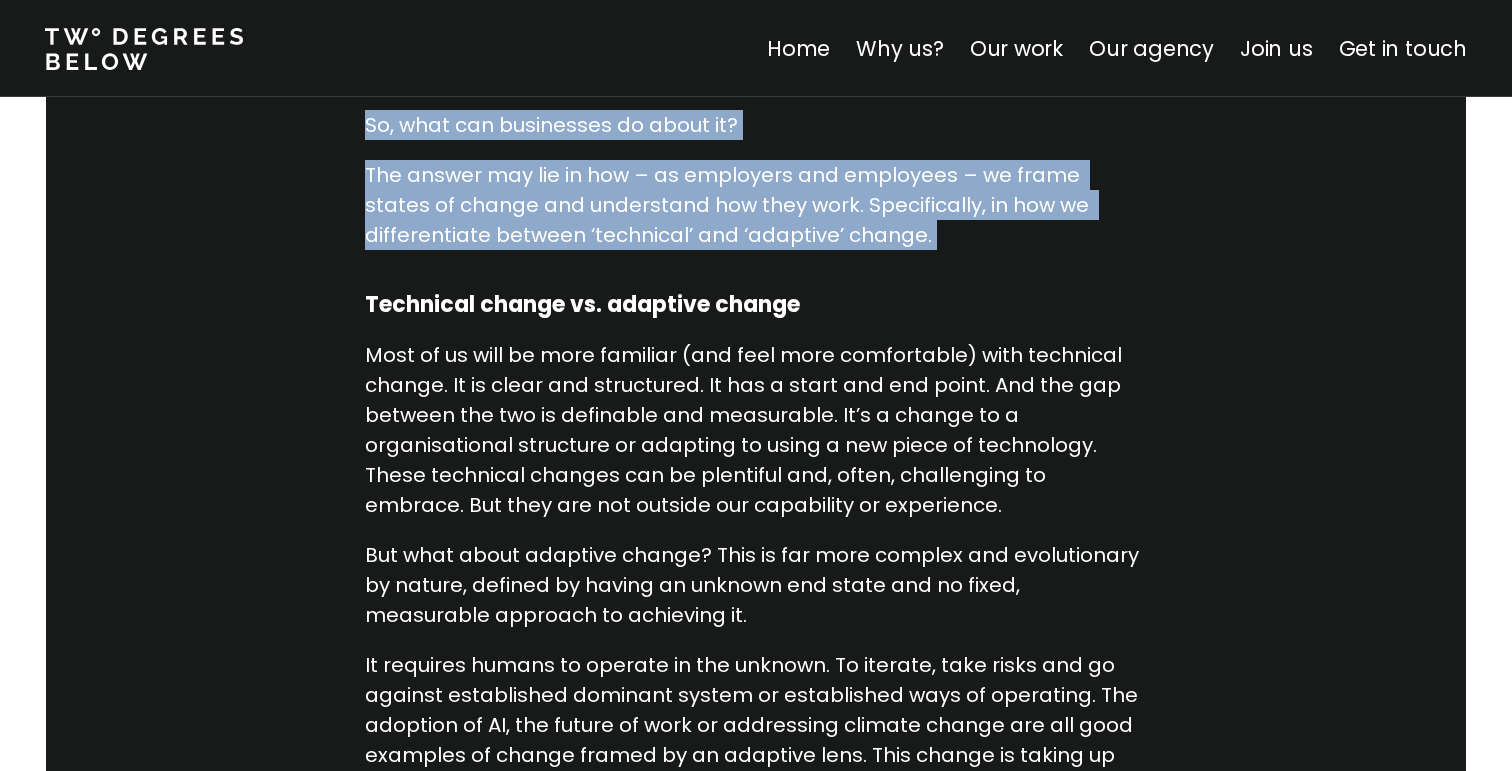 drag, startPoint x: 597, startPoint y: 131, endPoint x: 611, endPoint y: 194, distance: 64.53681 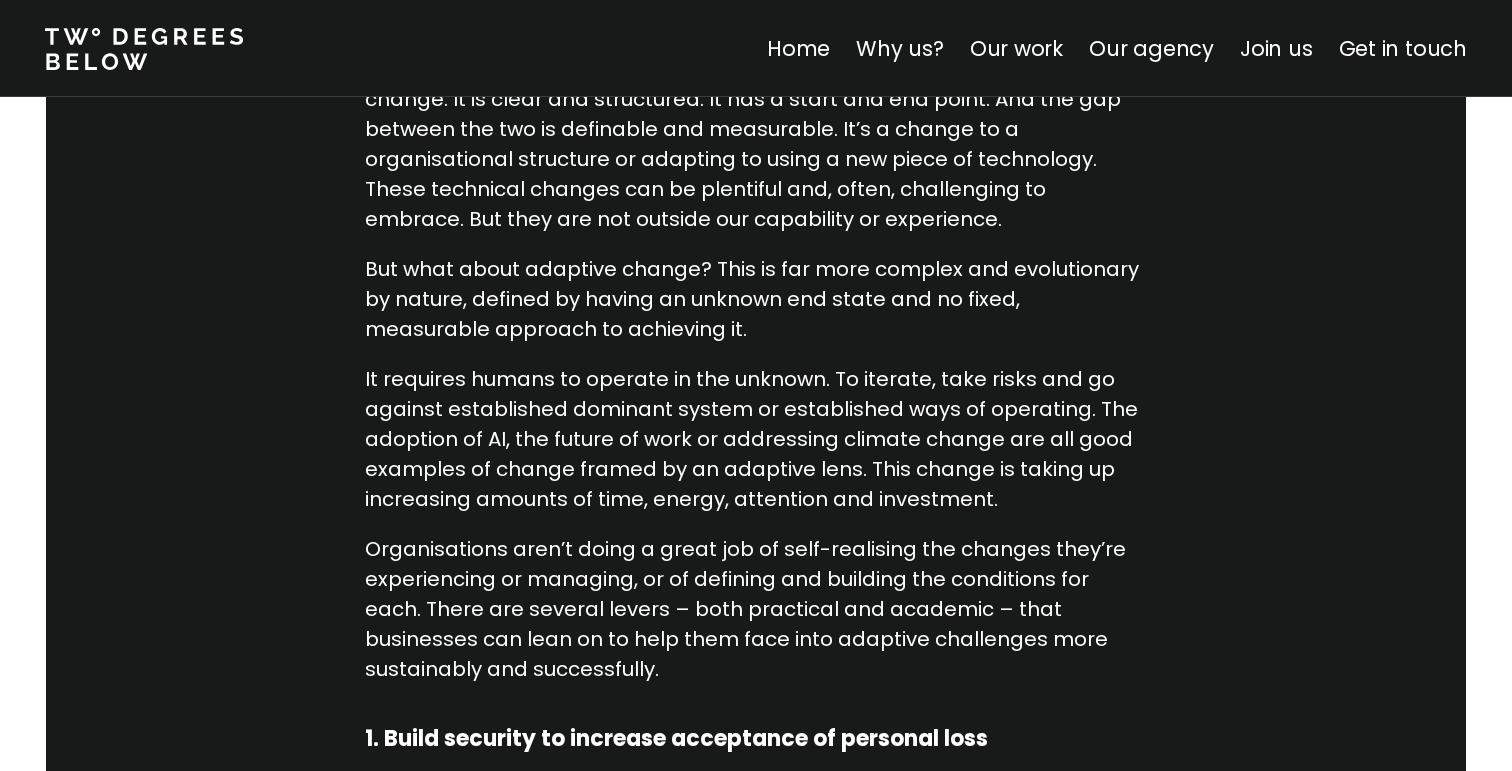 scroll, scrollTop: 1815, scrollLeft: 0, axis: vertical 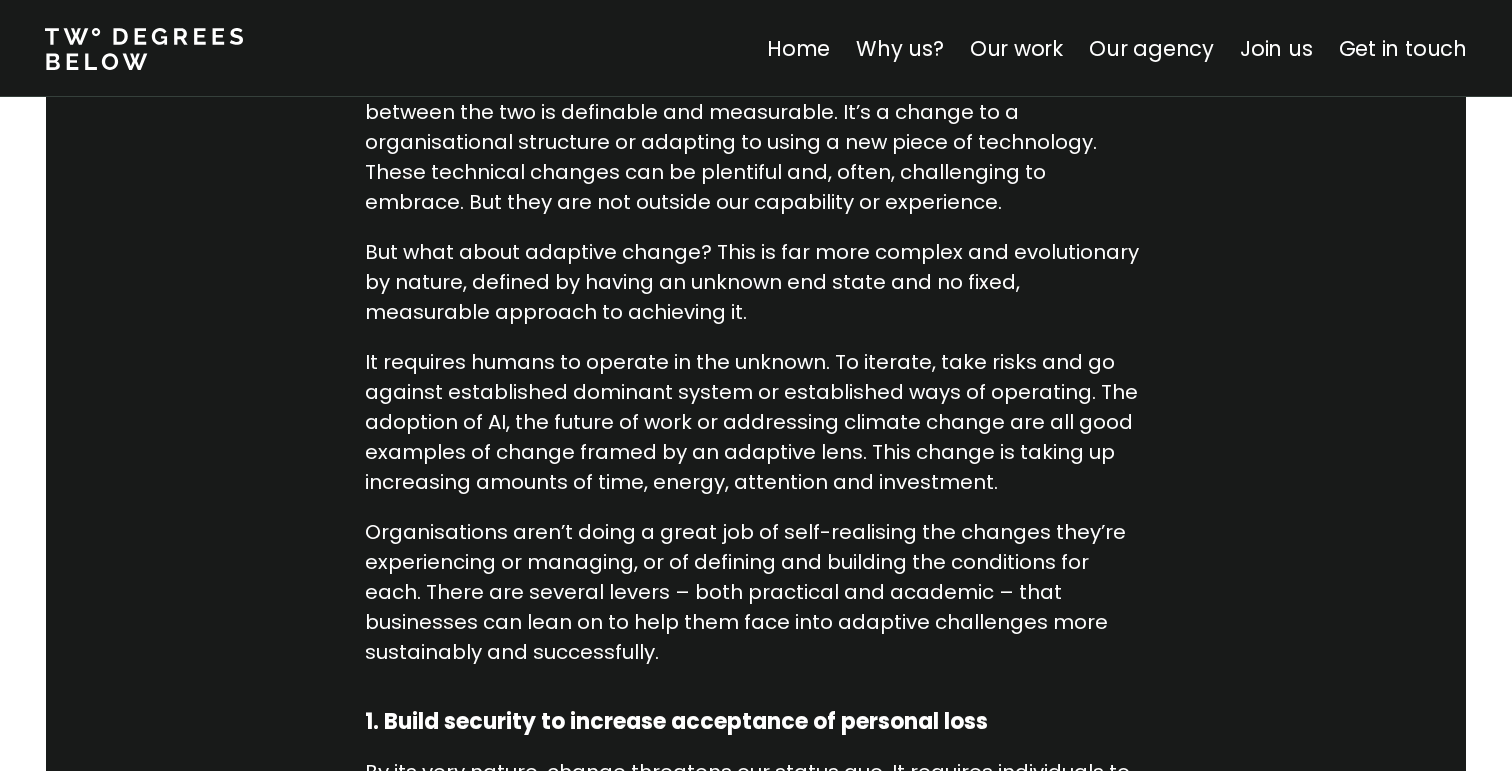 click on "Most of us will be more familiar (and feel more comfortable) with technical change. It is clear and structured. It has a start and end point. And the gap between the two is definable and measurable. It’s a change to a organisational structure or adapting to using a new piece of technology. These technical changes can be plentiful and, often, challenging to embrace. But they are not outside our capability or experience." at bounding box center (756, 127) 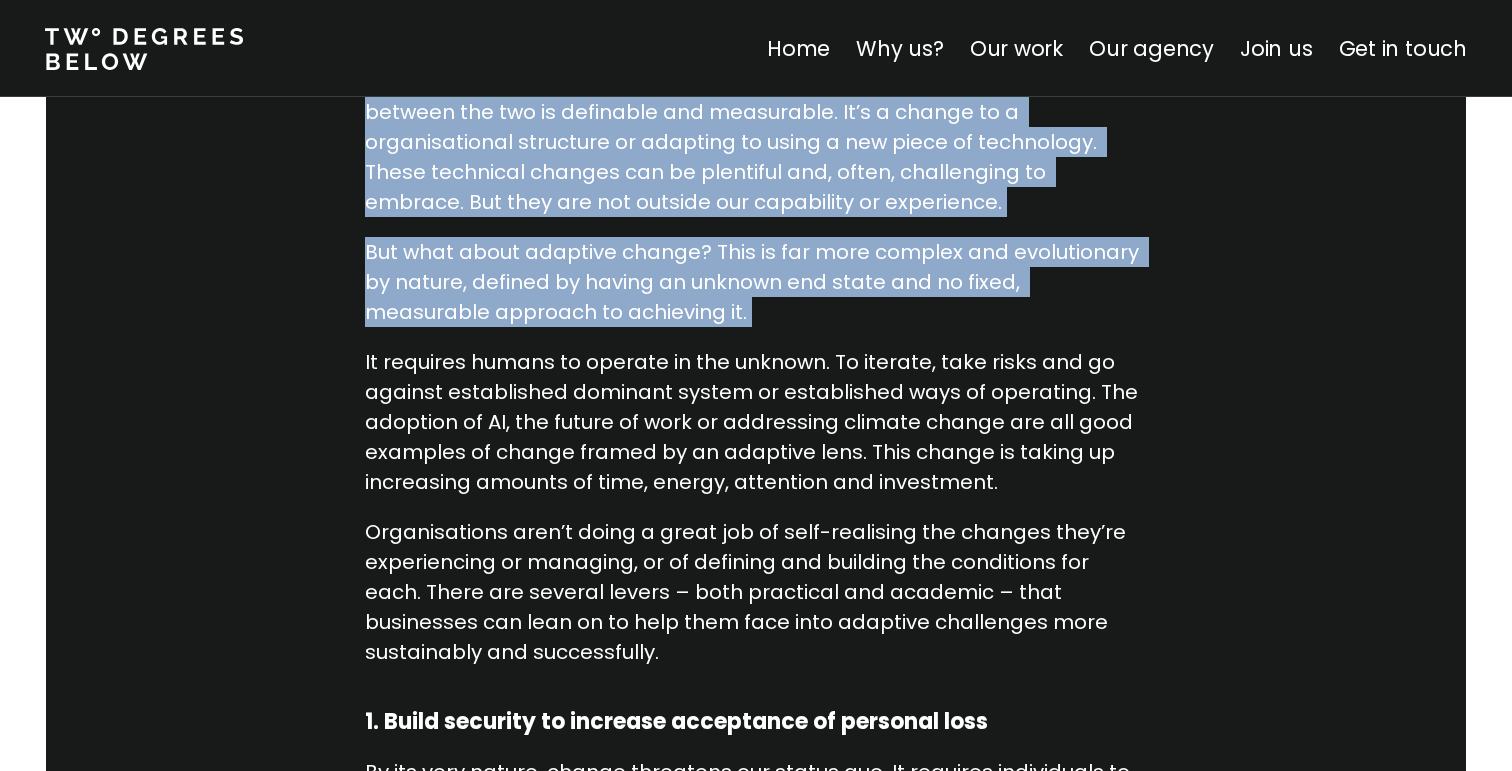 drag, startPoint x: 901, startPoint y: 194, endPoint x: 905, endPoint y: 247, distance: 53.15073 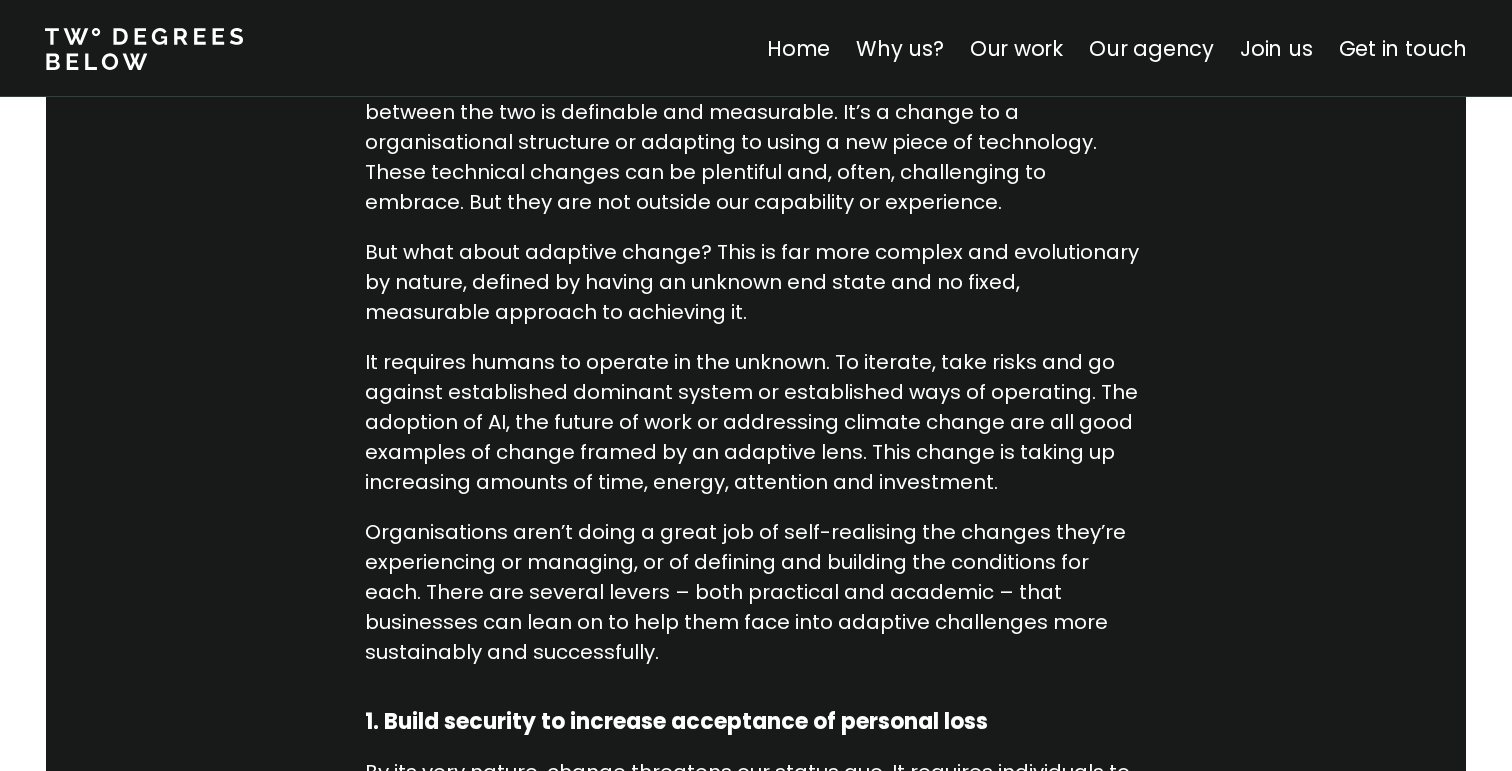 click on "But what about adaptive change? This is far more complex and evolutionary by nature, defined by having an unknown end state and no fixed, measurable approach to achieving it." at bounding box center (756, 282) 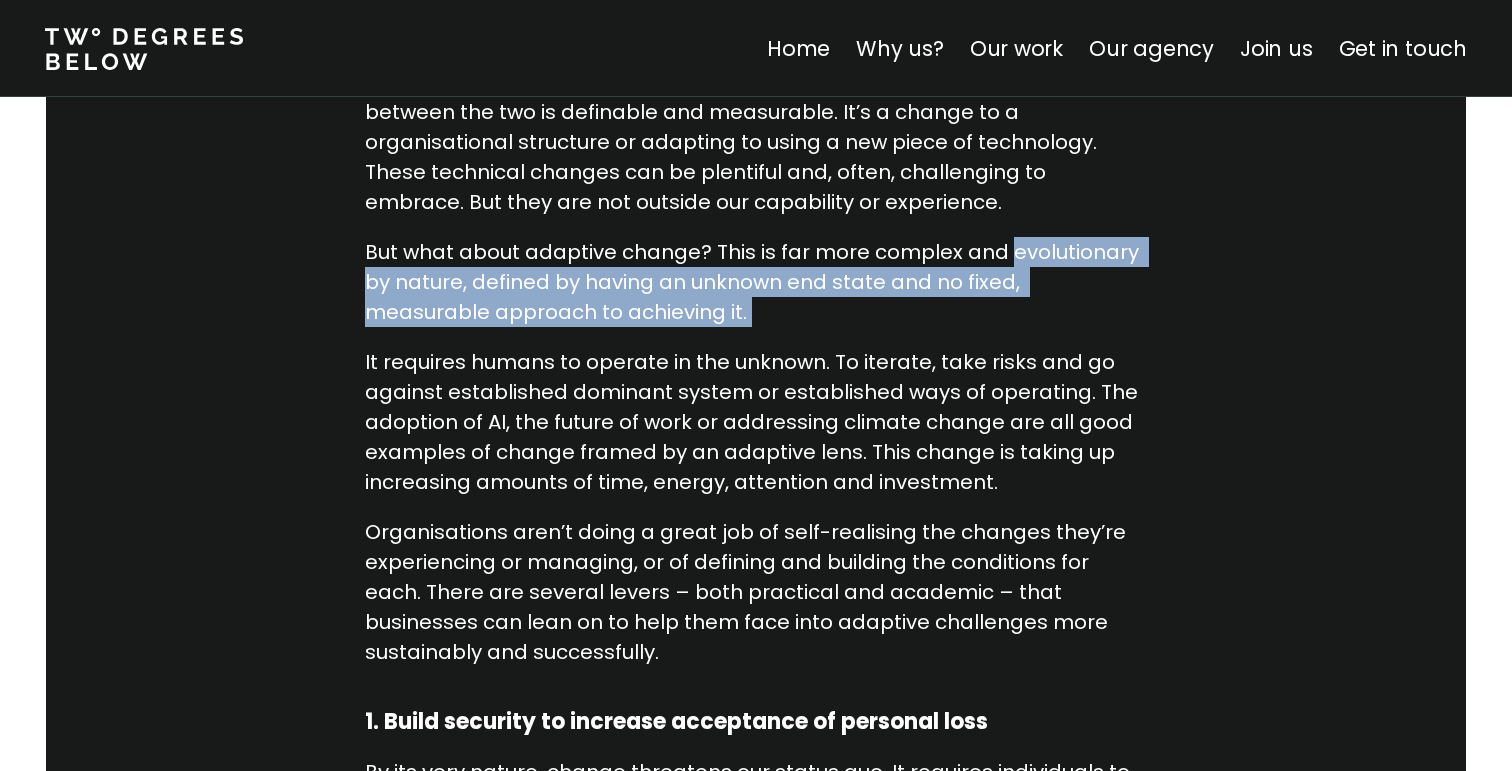 drag, startPoint x: 1108, startPoint y: 247, endPoint x: 1114, endPoint y: 303, distance: 56.32051 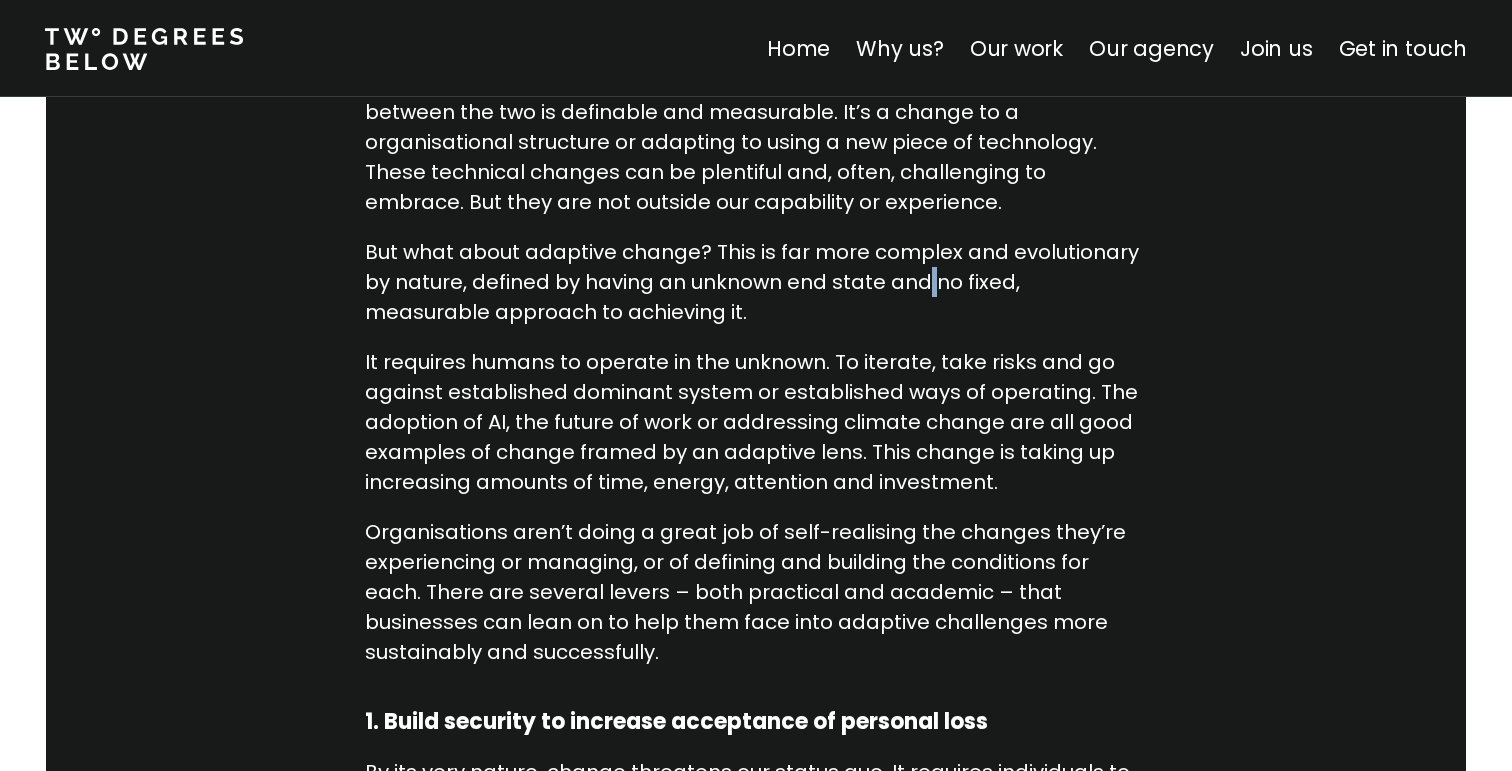 click on "But what about adaptive change? This is far more complex and evolutionary by nature, defined by having an unknown end state and no fixed, measurable approach to achieving it." at bounding box center (756, 282) 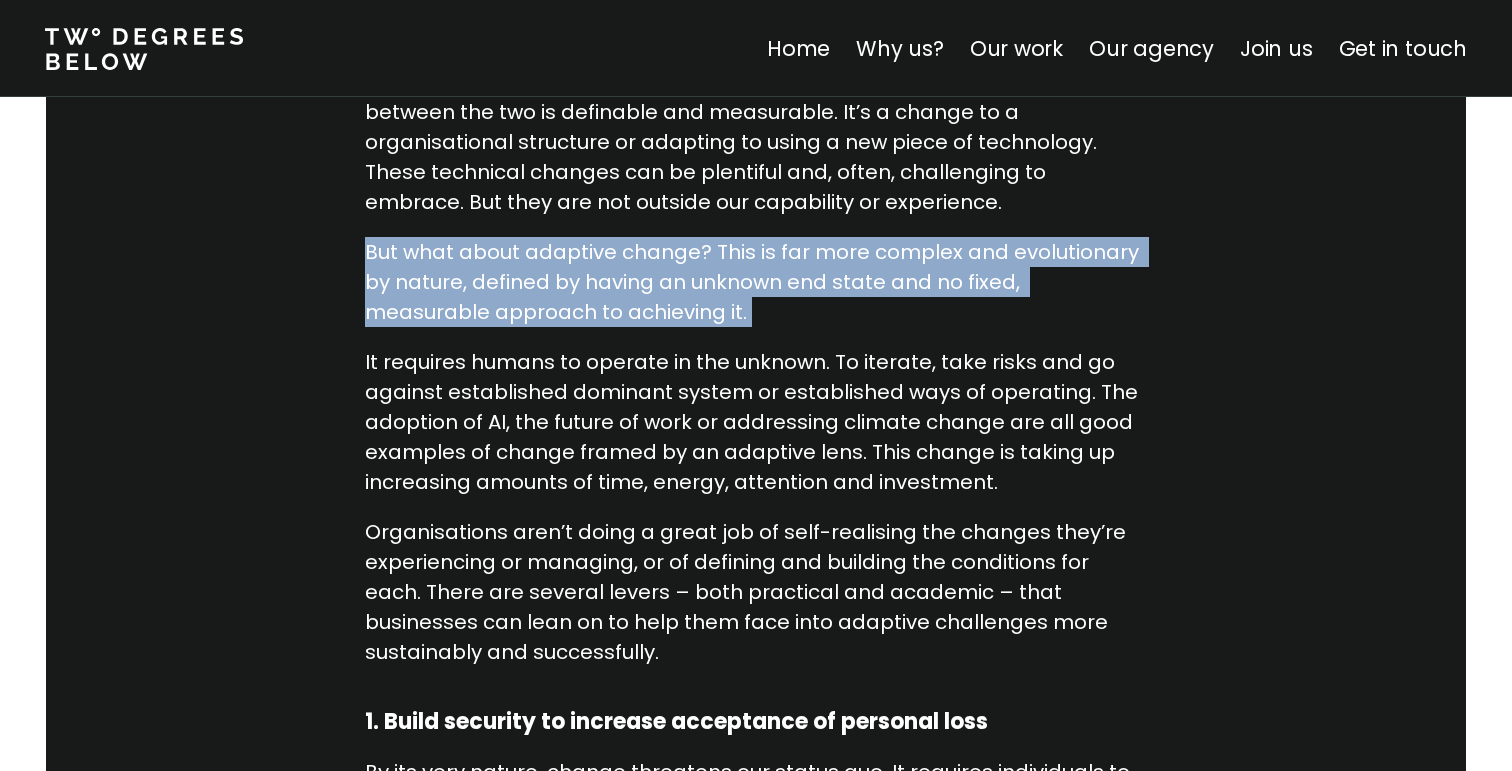 click on "But what about adaptive change? This is far more complex and evolutionary by nature, defined by having an unknown end state and no fixed, measurable approach to achieving it." at bounding box center (756, 282) 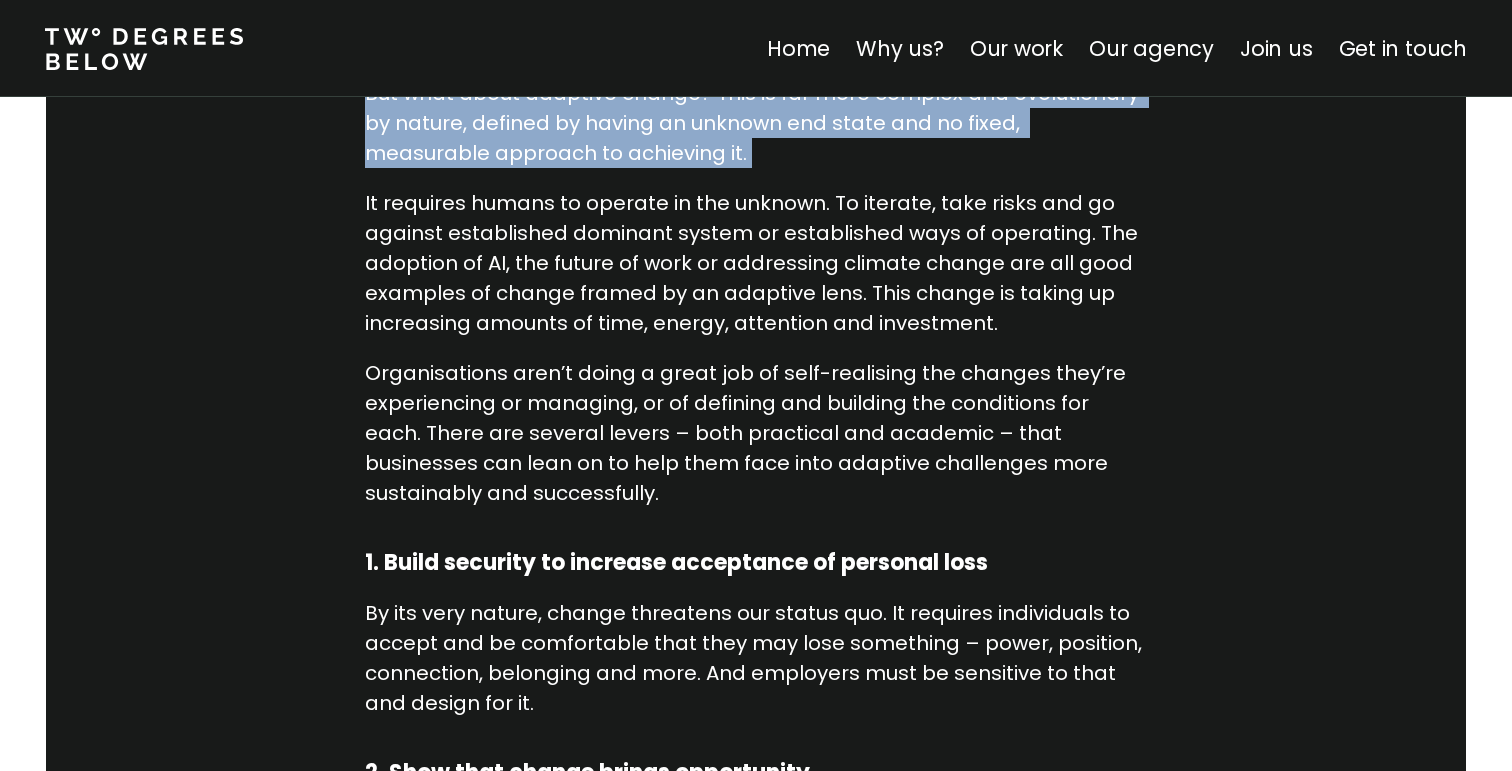 scroll, scrollTop: 1989, scrollLeft: 0, axis: vertical 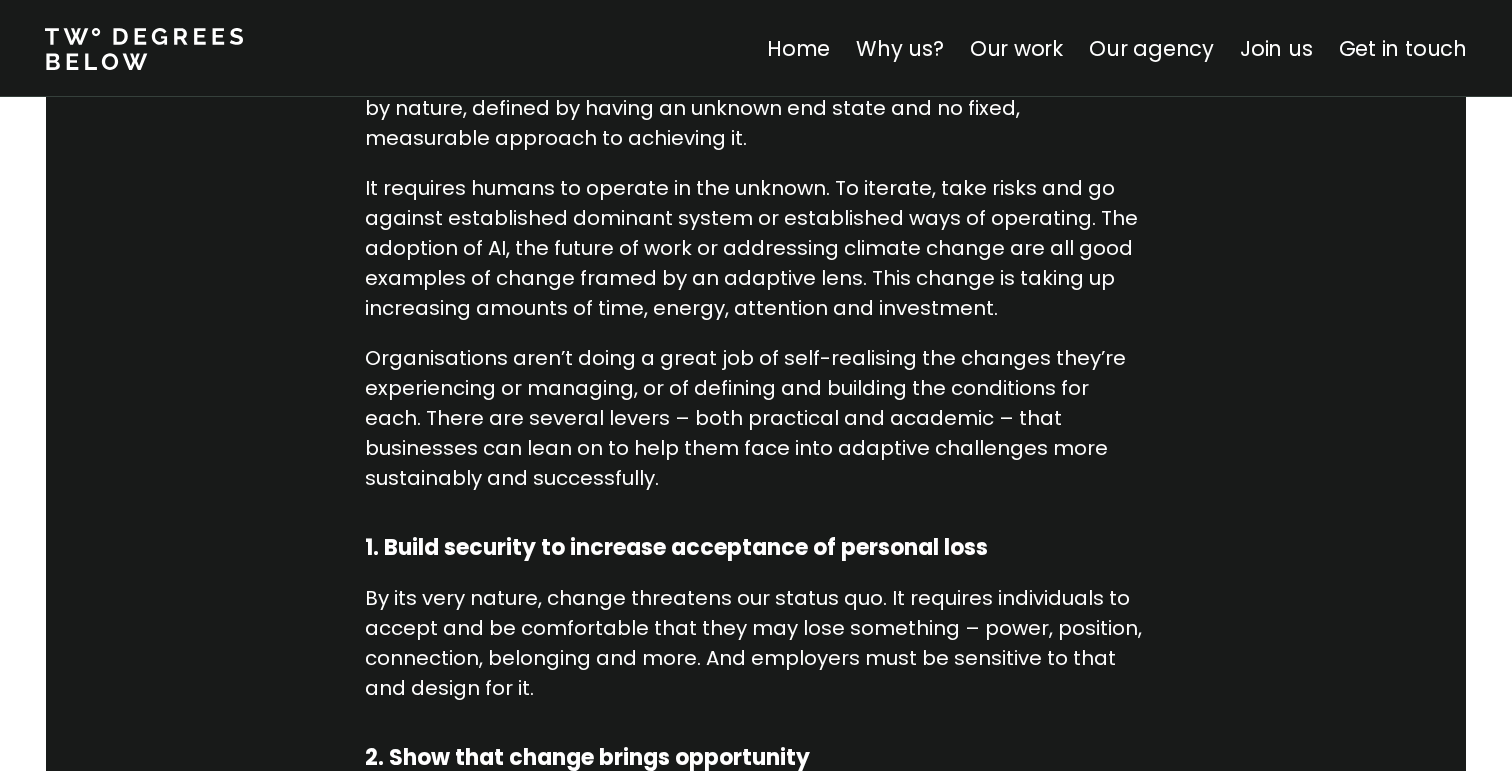 click on "It requires humans to operate in the unknown. To iterate, take risks and go against established dominant system or established ways of operating. The adoption of AI, the future of work or addressing climate change are all good examples of change framed by an adaptive lens. This change is taking up increasing amounts of time, energy, attention and investment." at bounding box center (756, 248) 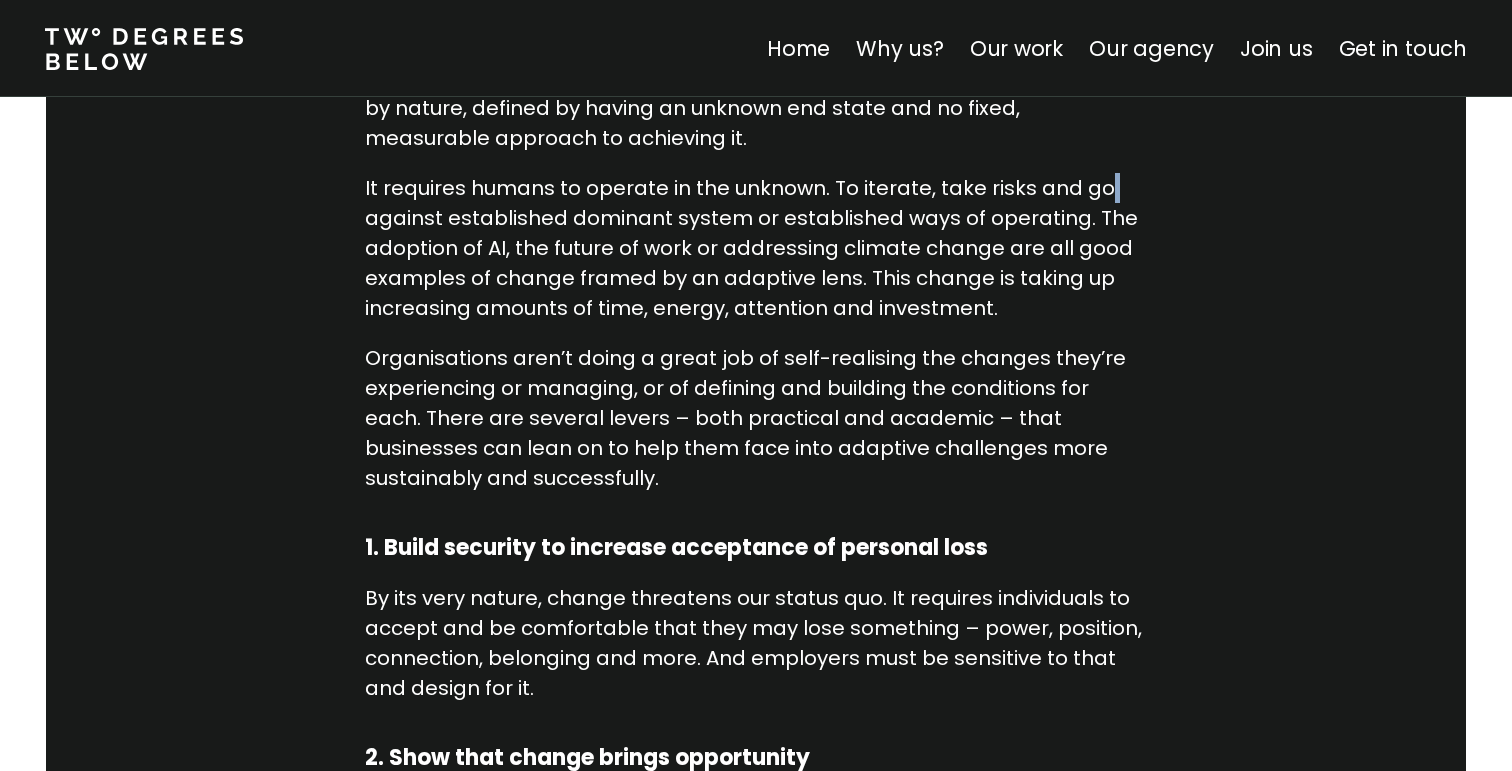 click on "It requires humans to operate in the unknown. To iterate, take risks and go against established dominant system or established ways of operating. The adoption of AI, the future of work or addressing climate change are all good examples of change framed by an adaptive lens. This change is taking up increasing amounts of time, energy, attention and investment." at bounding box center [756, 248] 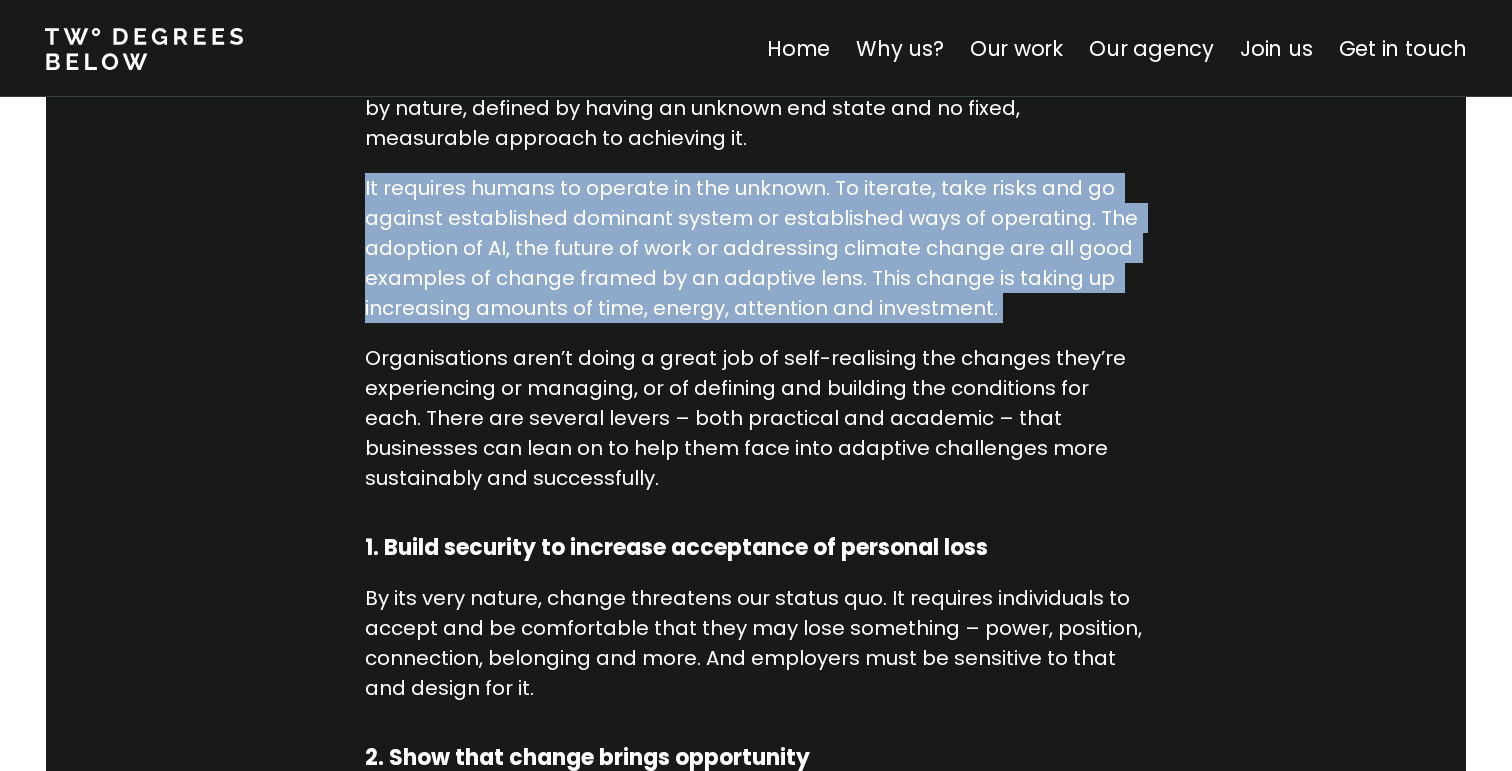 click on "It requires humans to operate in the unknown. To iterate, take risks and go against established dominant system or established ways of operating. The adoption of AI, the future of work or addressing climate change are all good examples of change framed by an adaptive lens. This change is taking up increasing amounts of time, energy, attention and investment." at bounding box center [756, 248] 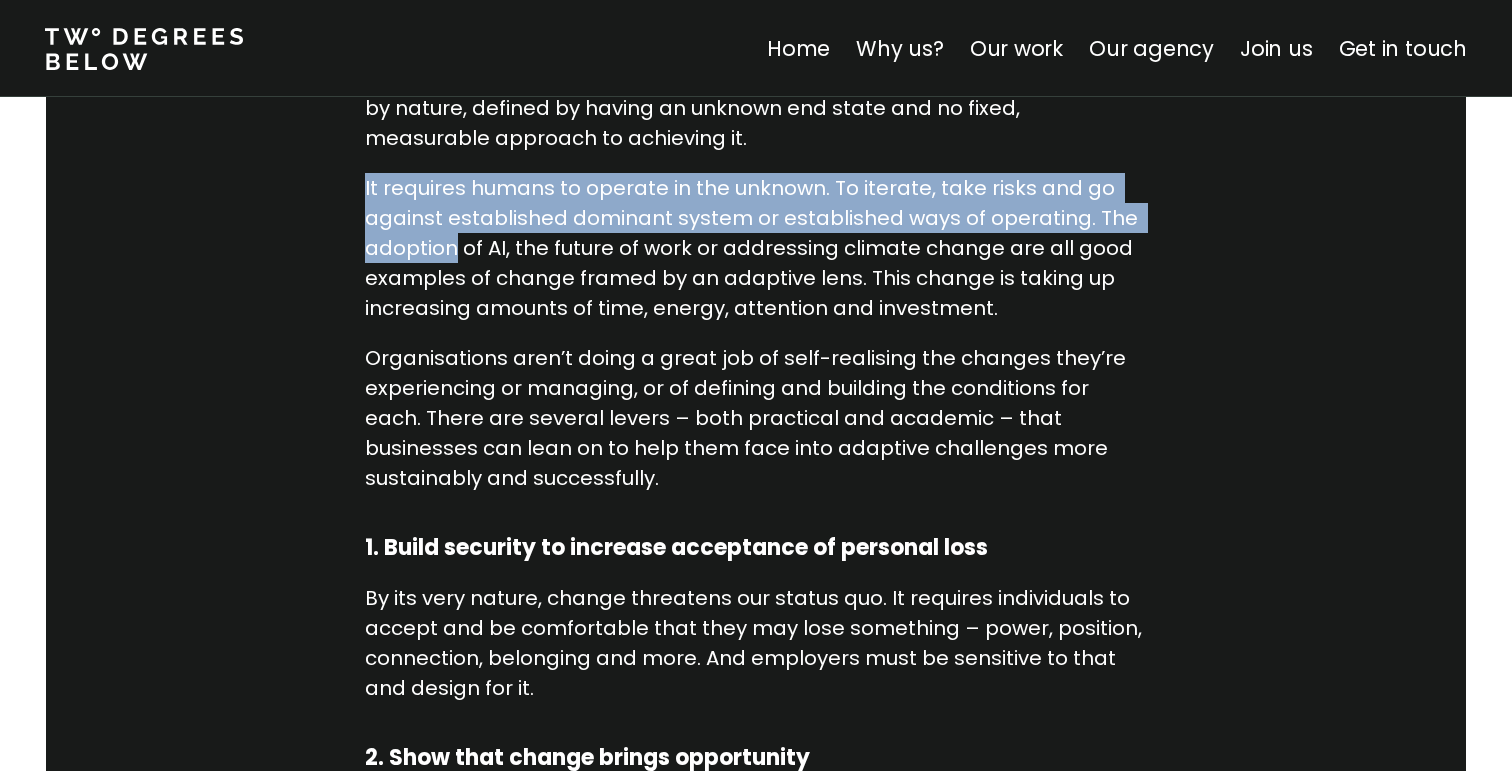 drag, startPoint x: 368, startPoint y: 191, endPoint x: 1125, endPoint y: 216, distance: 757.4127 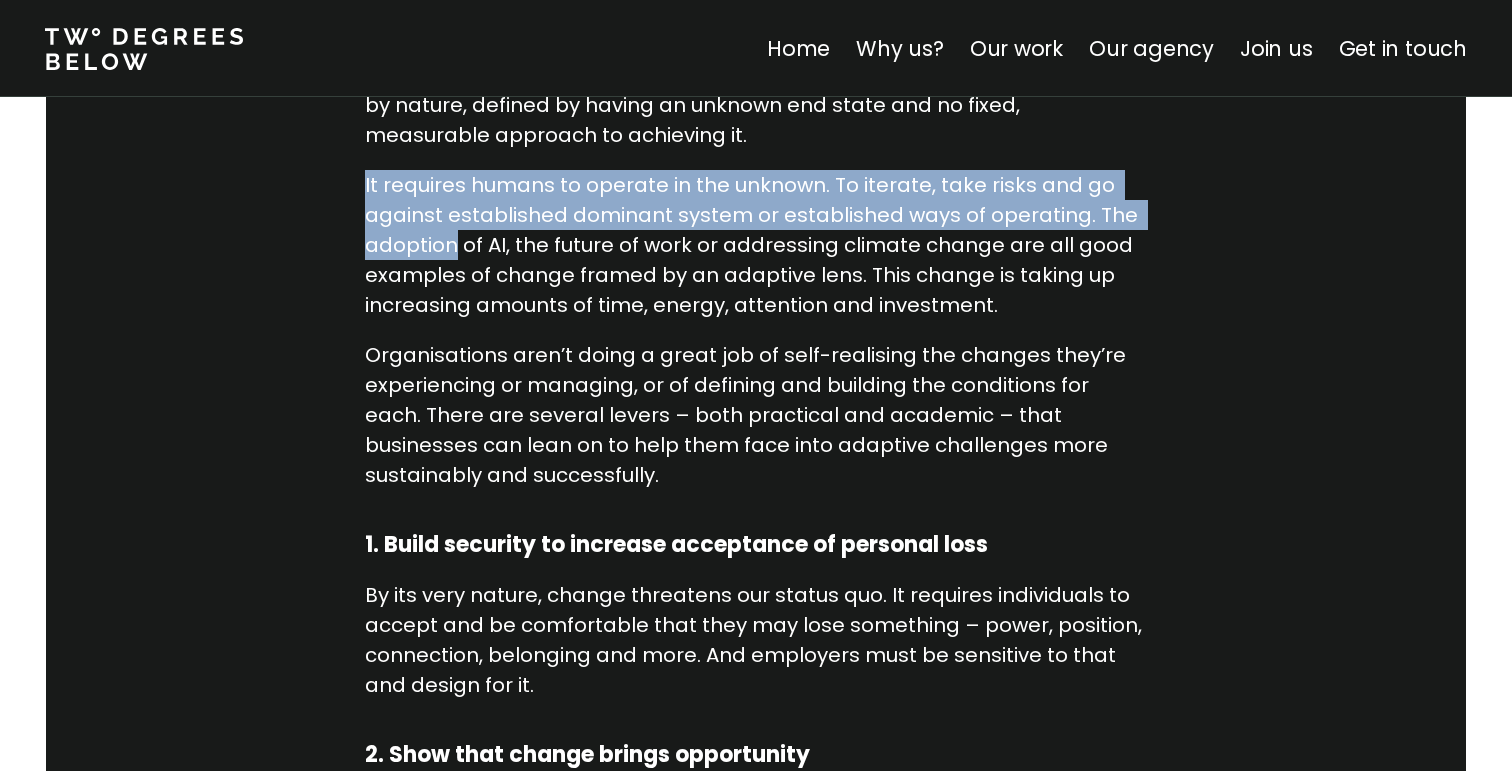 scroll, scrollTop: 2032, scrollLeft: 0, axis: vertical 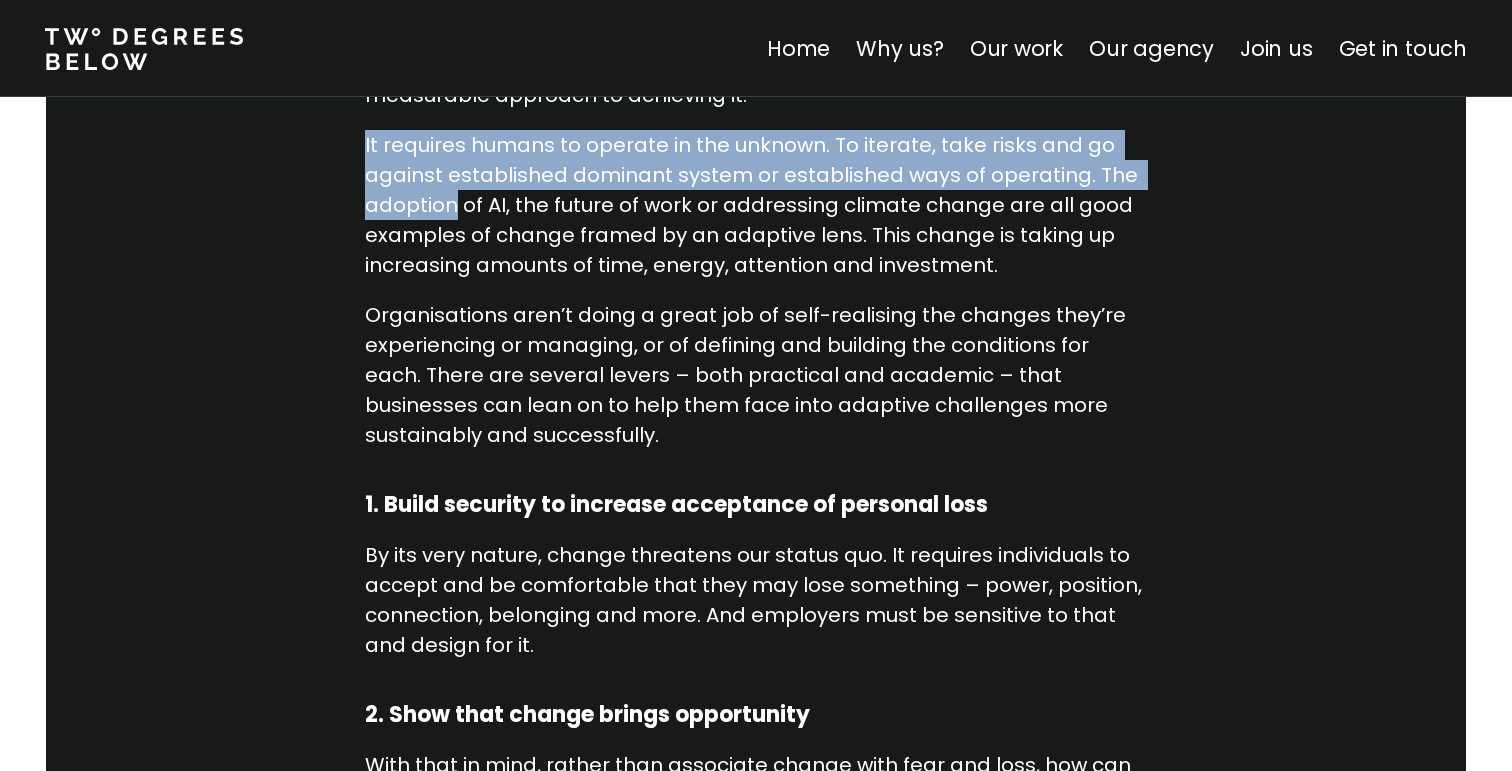 click on "It requires humans to operate in the unknown. To iterate, take risks and go against established dominant system or established ways of operating. The adoption of AI, the future of work or addressing climate change are all good examples of change framed by an adaptive lens. This change is taking up increasing amounts of time, energy, attention and investment." at bounding box center [756, 205] 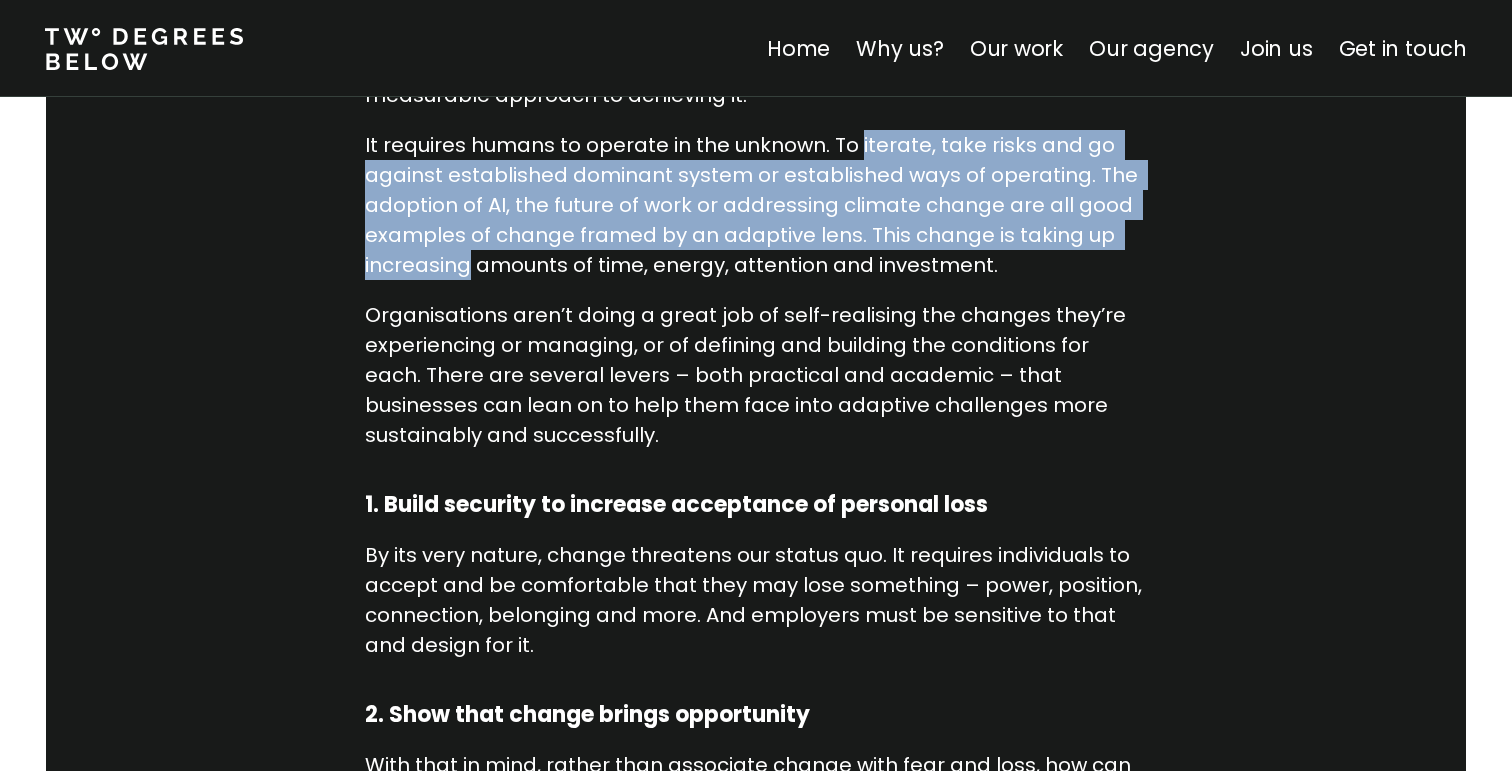 drag, startPoint x: 907, startPoint y: 146, endPoint x: 1116, endPoint y: 240, distance: 229.16588 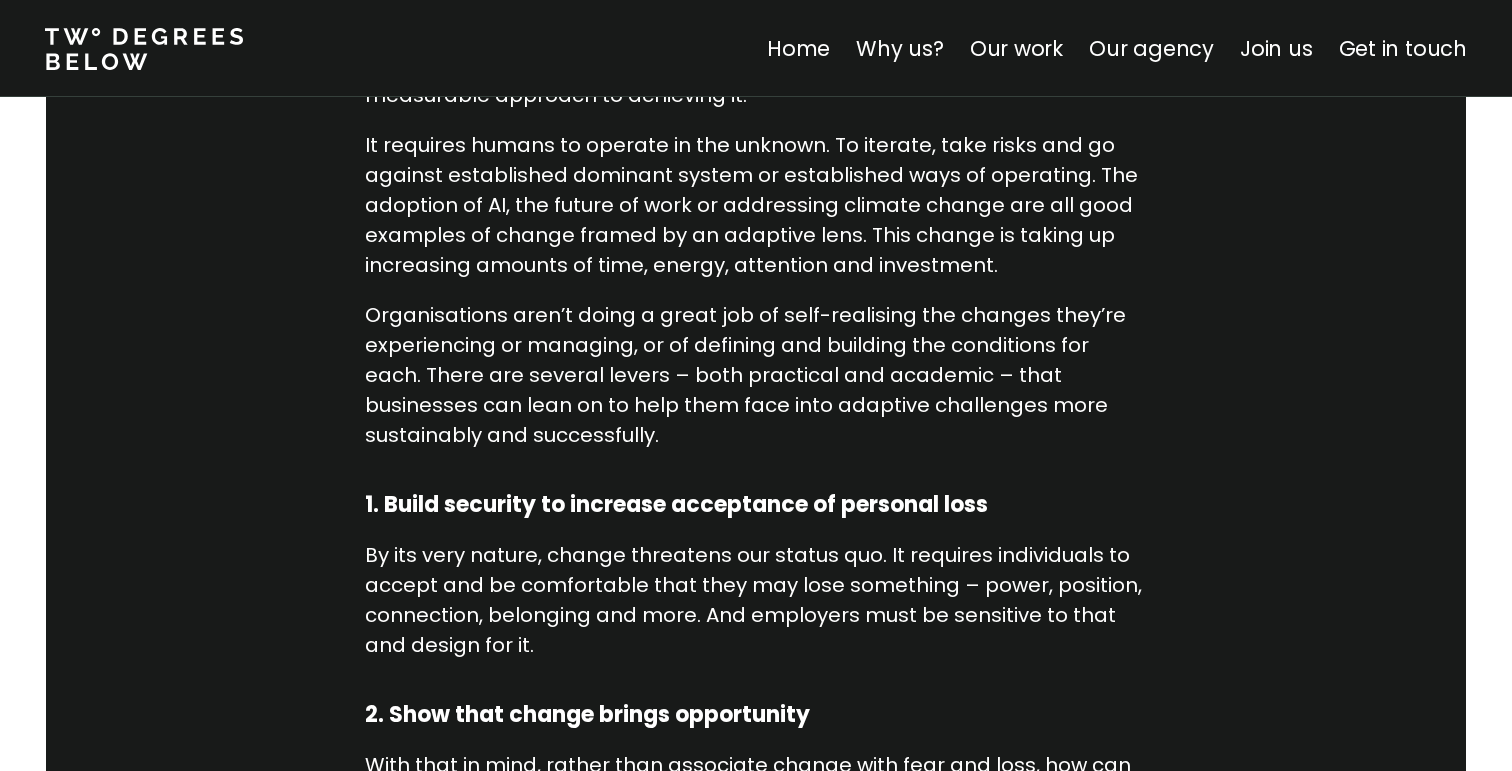 click on "It requires humans to operate in the unknown. To iterate, take risks and go against established dominant system or established ways of operating. The adoption of AI, the future of work or addressing climate change are all good examples of change framed by an adaptive lens. This change is taking up increasing amounts of time, energy, attention and investment." at bounding box center [756, 205] 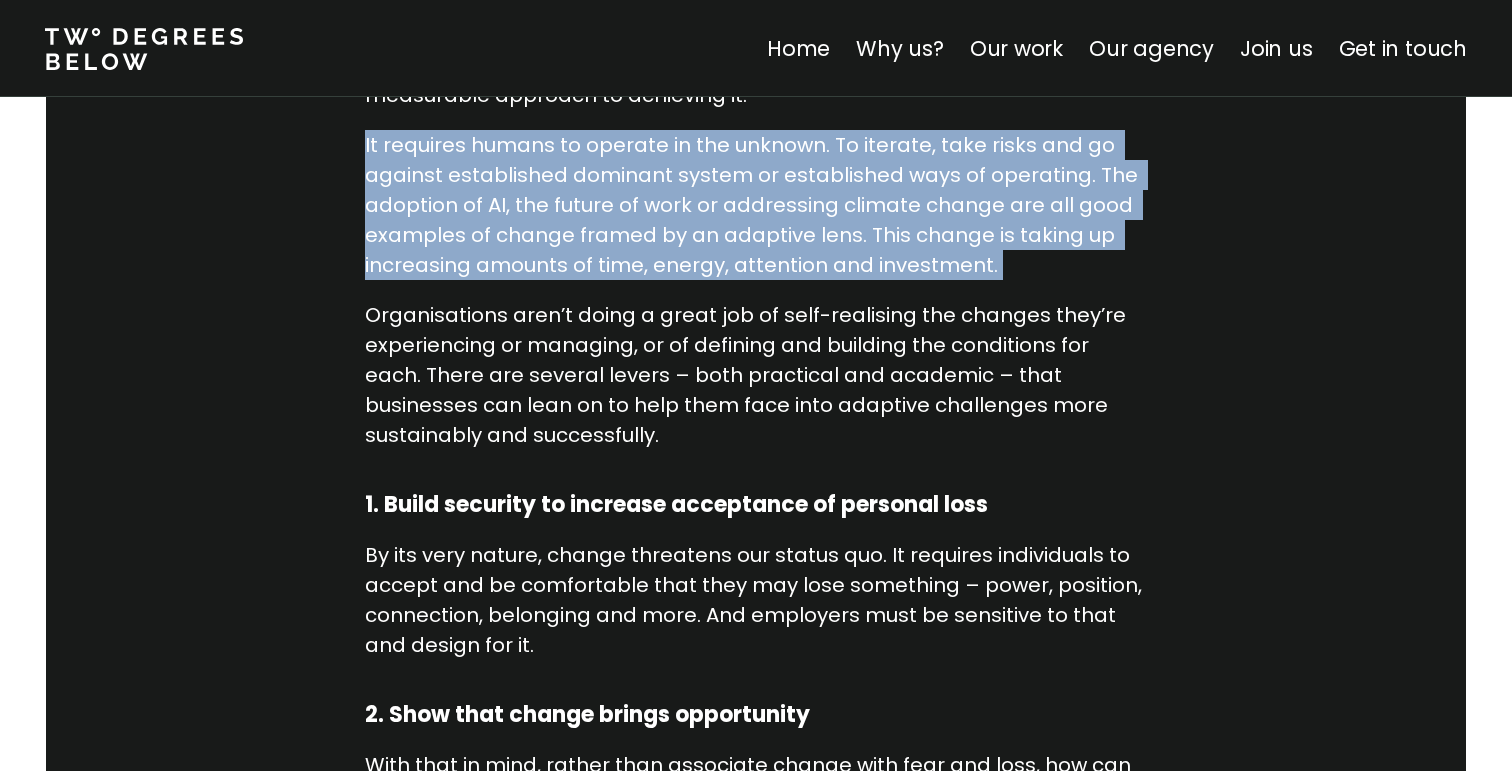 click on "It requires humans to operate in the unknown. To iterate, take risks and go against established dominant system or established ways of operating. The adoption of AI, the future of work or addressing climate change are all good examples of change framed by an adaptive lens. This change is taking up increasing amounts of time, energy, attention and investment." at bounding box center (756, 205) 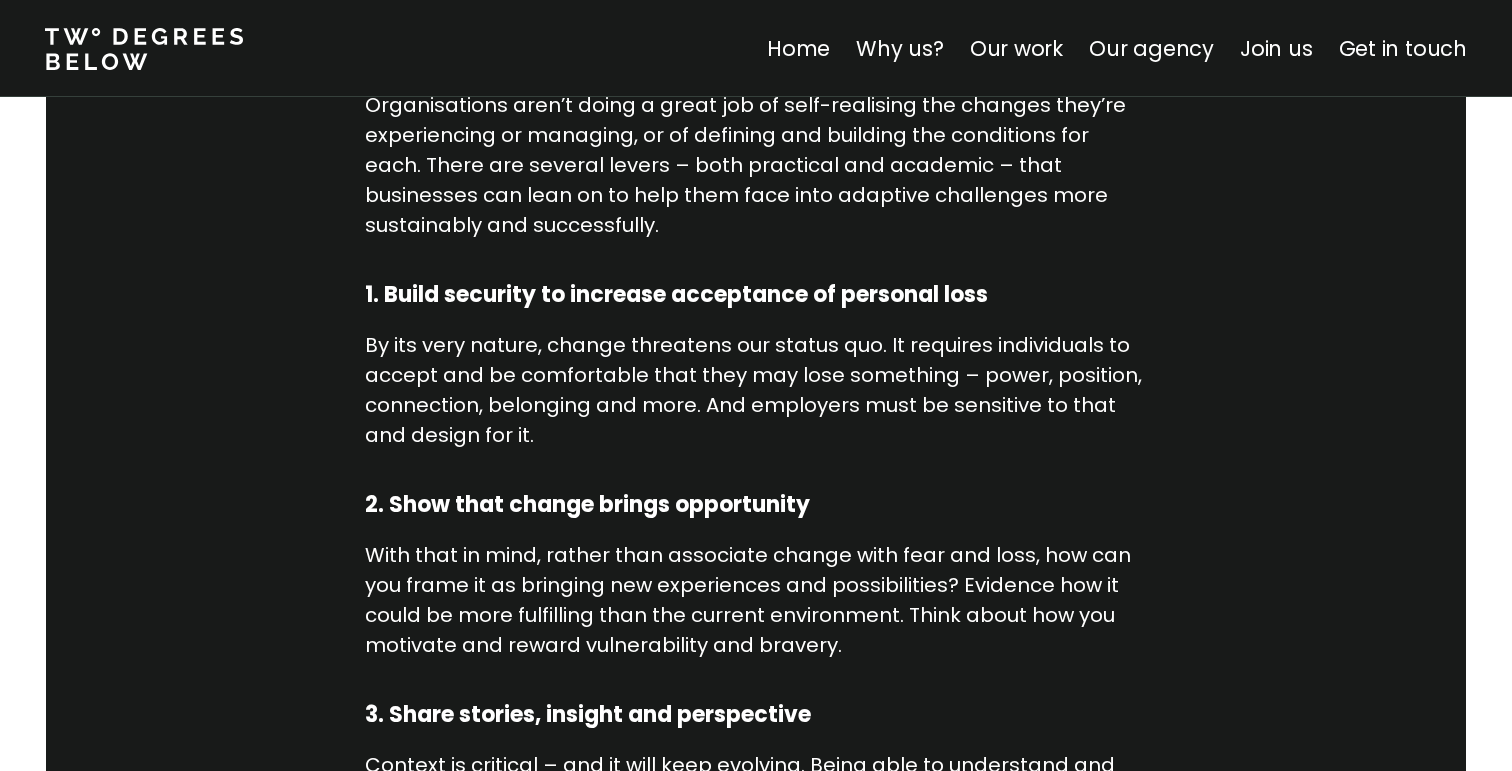 scroll, scrollTop: 2287, scrollLeft: 0, axis: vertical 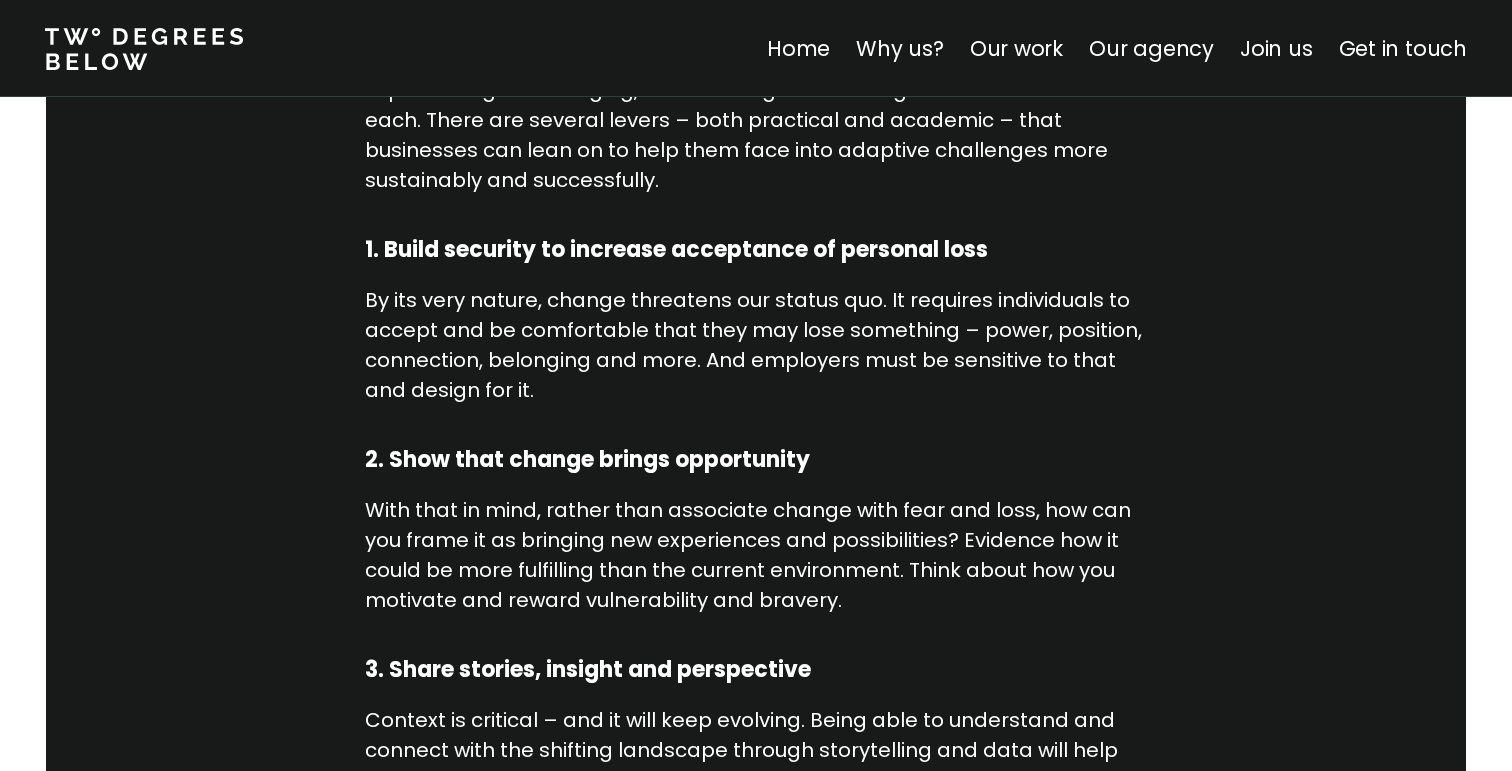 click on "By its very nature, change threatens our status quo. It requires individuals to accept and be comfortable that they may lose something – power, position, connection, belonging and more. And employers must be sensitive to that and design for it." at bounding box center (756, 345) 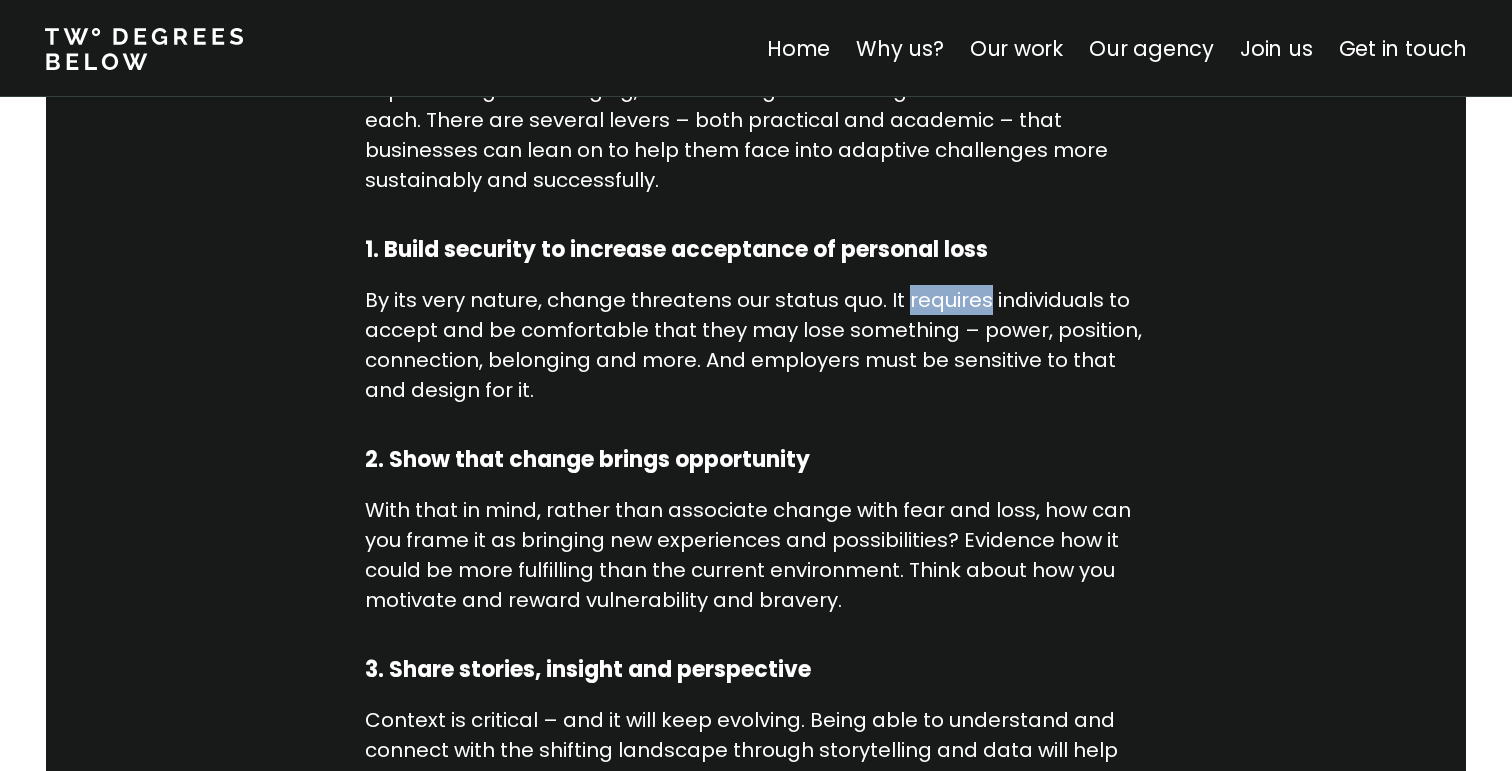 click on "By its very nature, change threatens our status quo. It requires individuals to accept and be comfortable that they may lose something – power, position, connection, belonging and more. And employers must be sensitive to that and design for it." at bounding box center (756, 345) 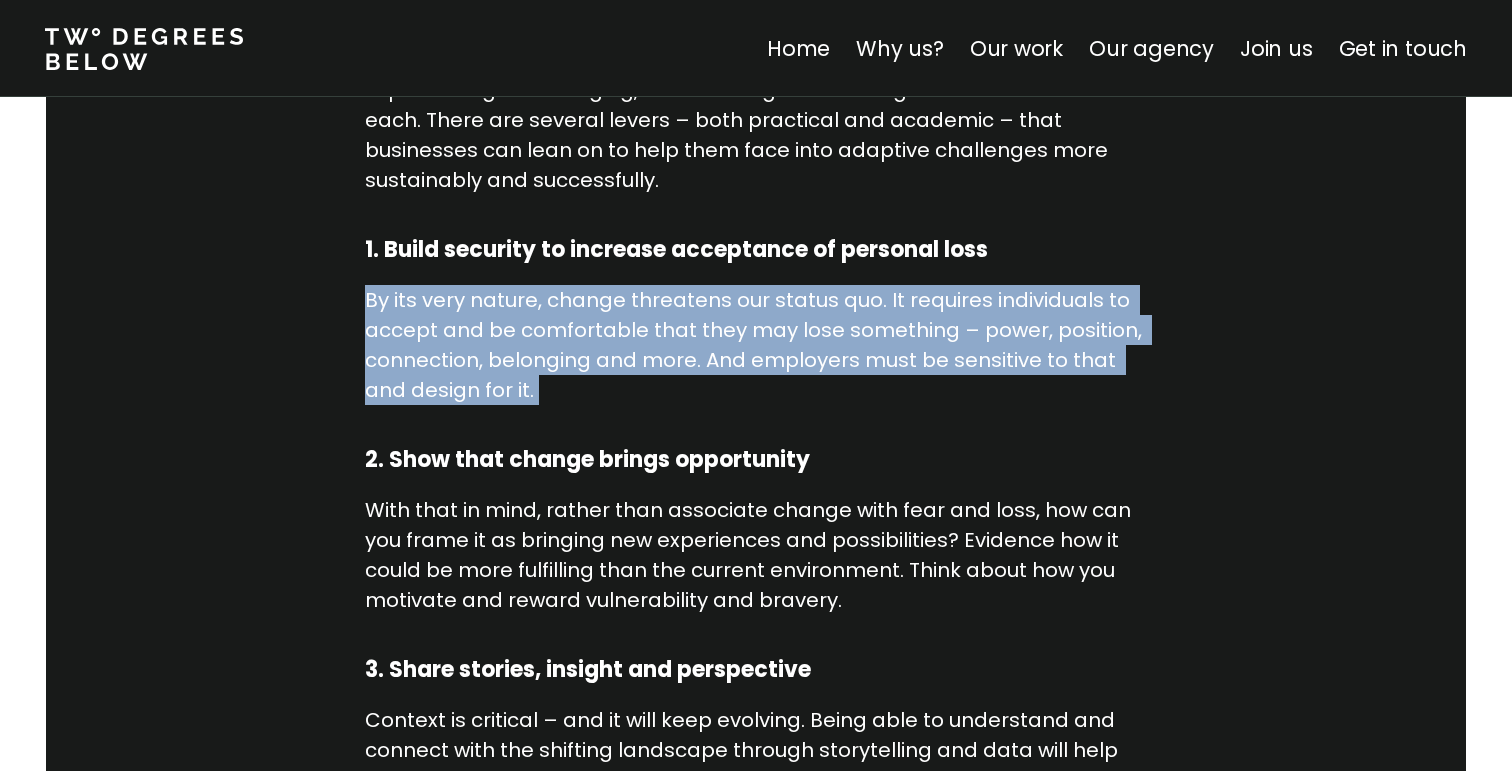 click on "By its very nature, change threatens our status quo. It requires individuals to accept and be comfortable that they may lose something – power, position, connection, belonging and more. And employers must be sensitive to that and design for it." at bounding box center [756, 345] 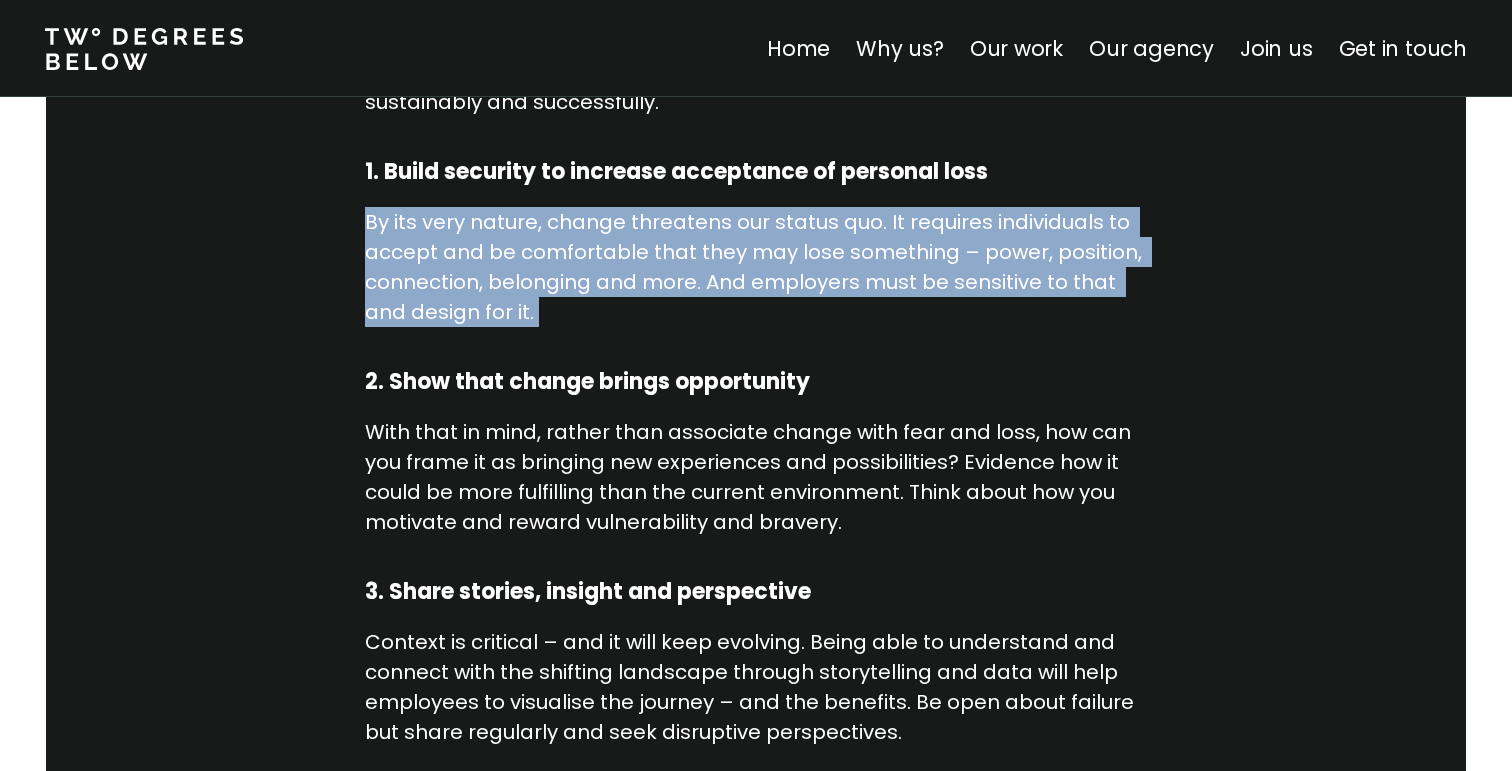 scroll, scrollTop: 2369, scrollLeft: 0, axis: vertical 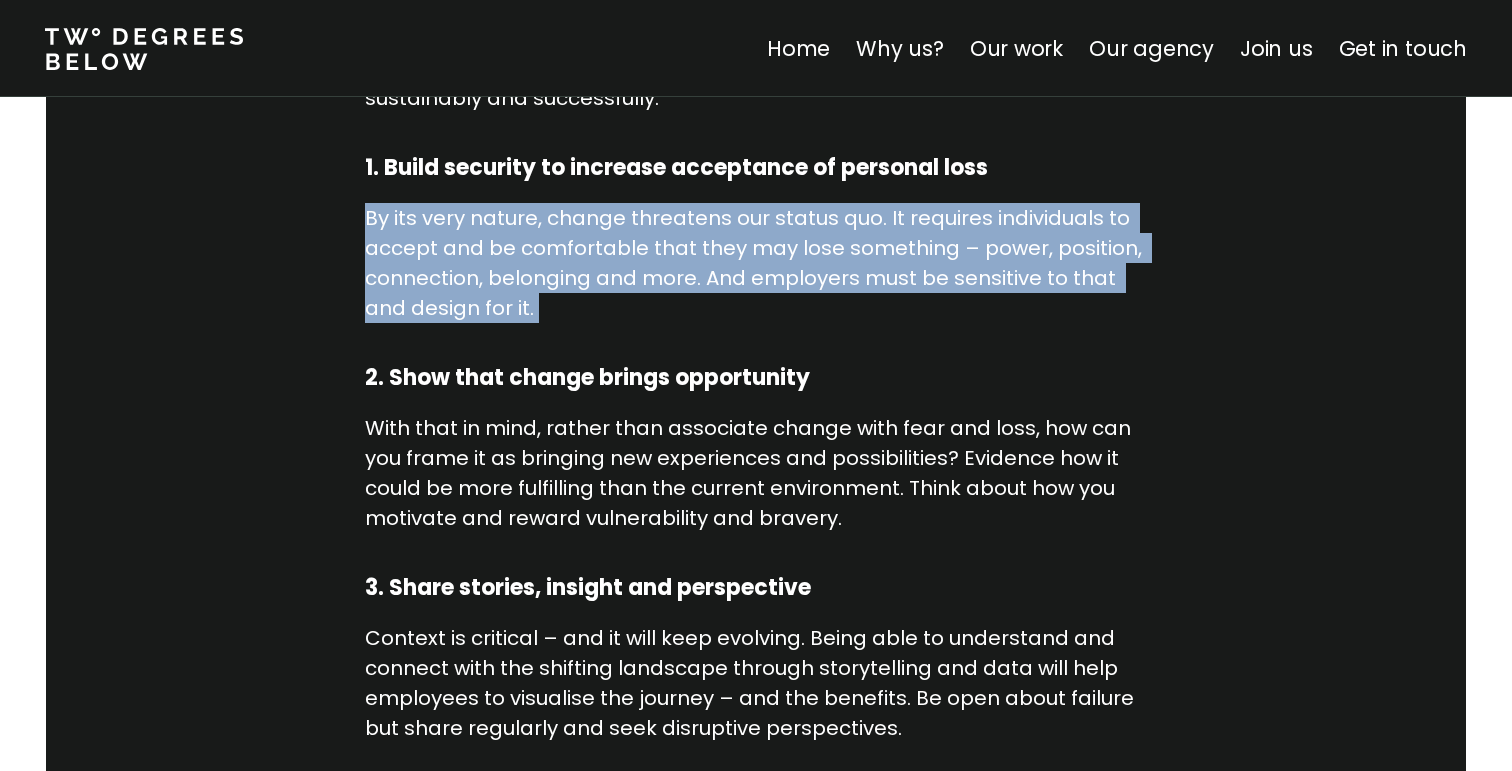 click on "By its very nature, change threatens our status quo. It requires individuals to accept and be comfortable that they may lose something – power, position, connection, belonging and more. And employers must be sensitive to that and design for it." at bounding box center (756, 263) 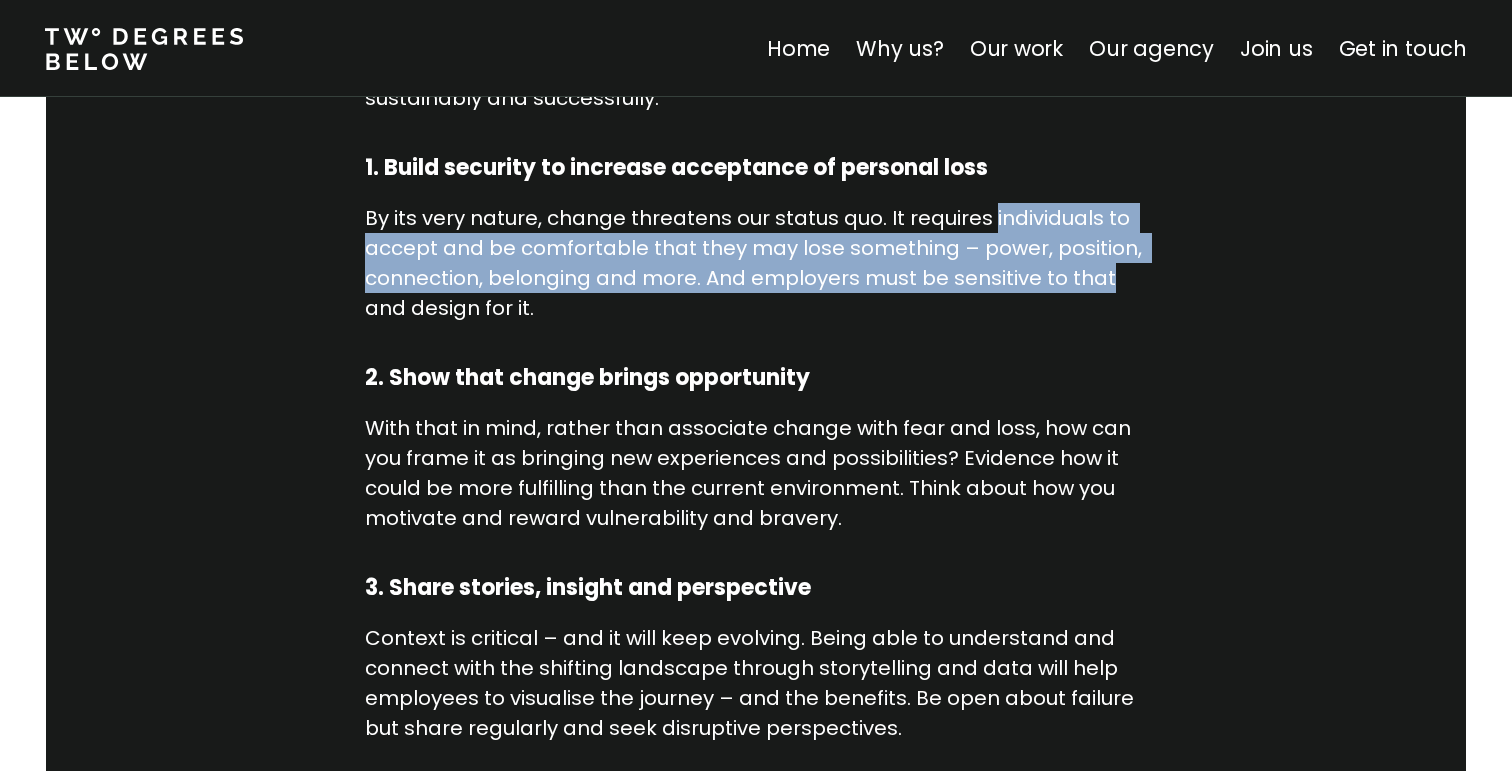 drag, startPoint x: 1078, startPoint y: 219, endPoint x: 1090, endPoint y: 283, distance: 65.11528 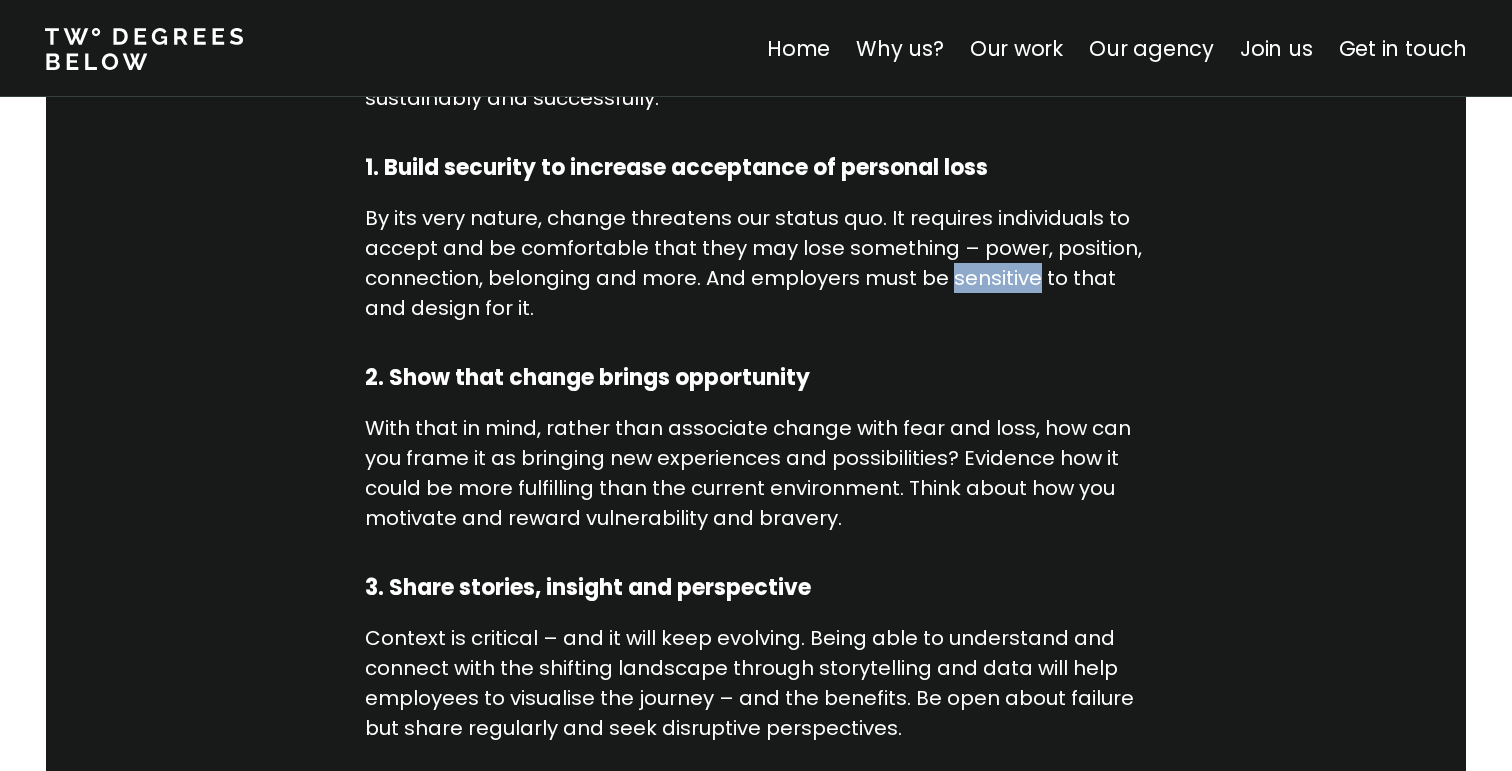 click on "By its very nature, change threatens our status quo. It requires individuals to accept and be comfortable that they may lose something – power, position, connection, belonging and more. And employers must be sensitive to that and design for it." at bounding box center [756, 263] 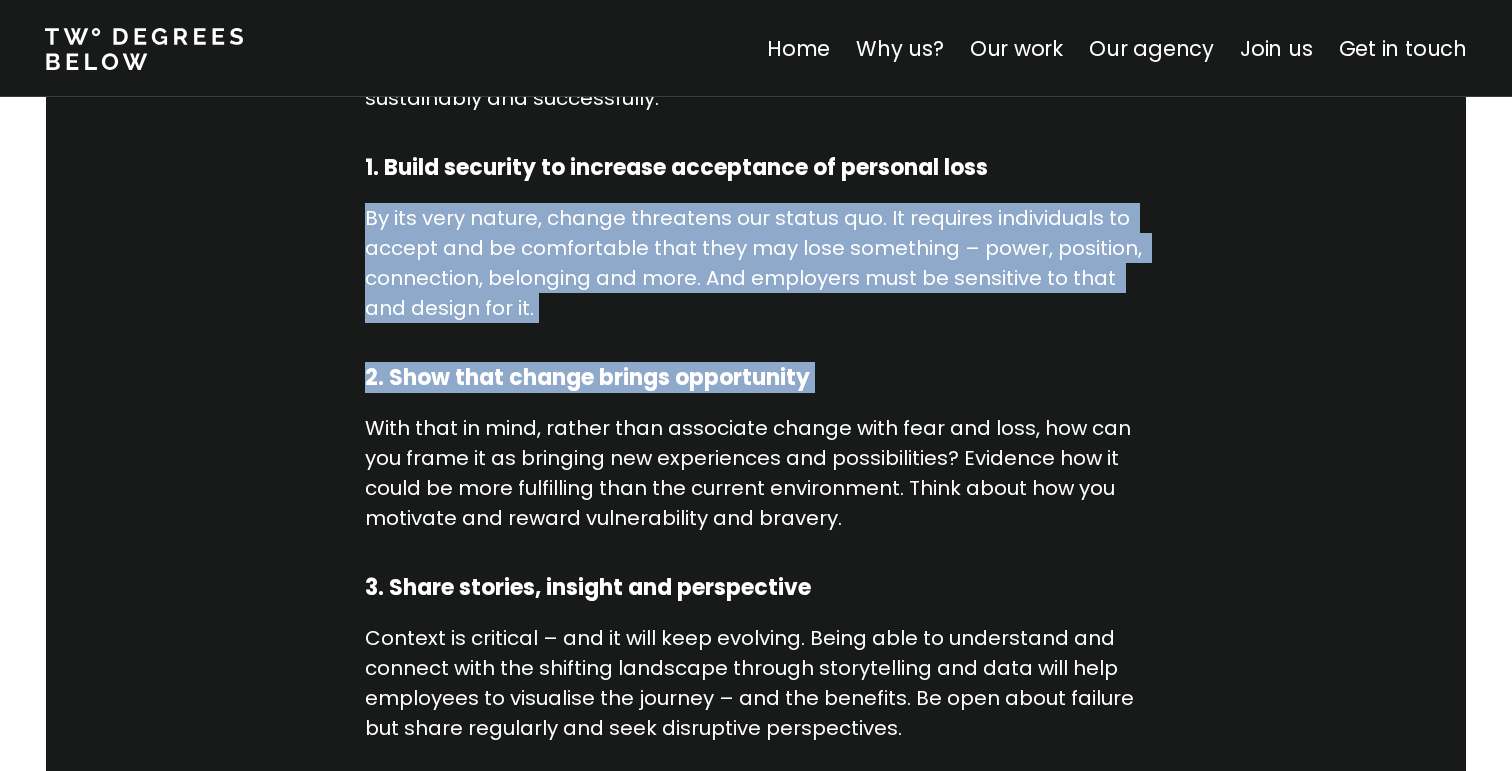 drag, startPoint x: 987, startPoint y: 287, endPoint x: 990, endPoint y: 375, distance: 88.051125 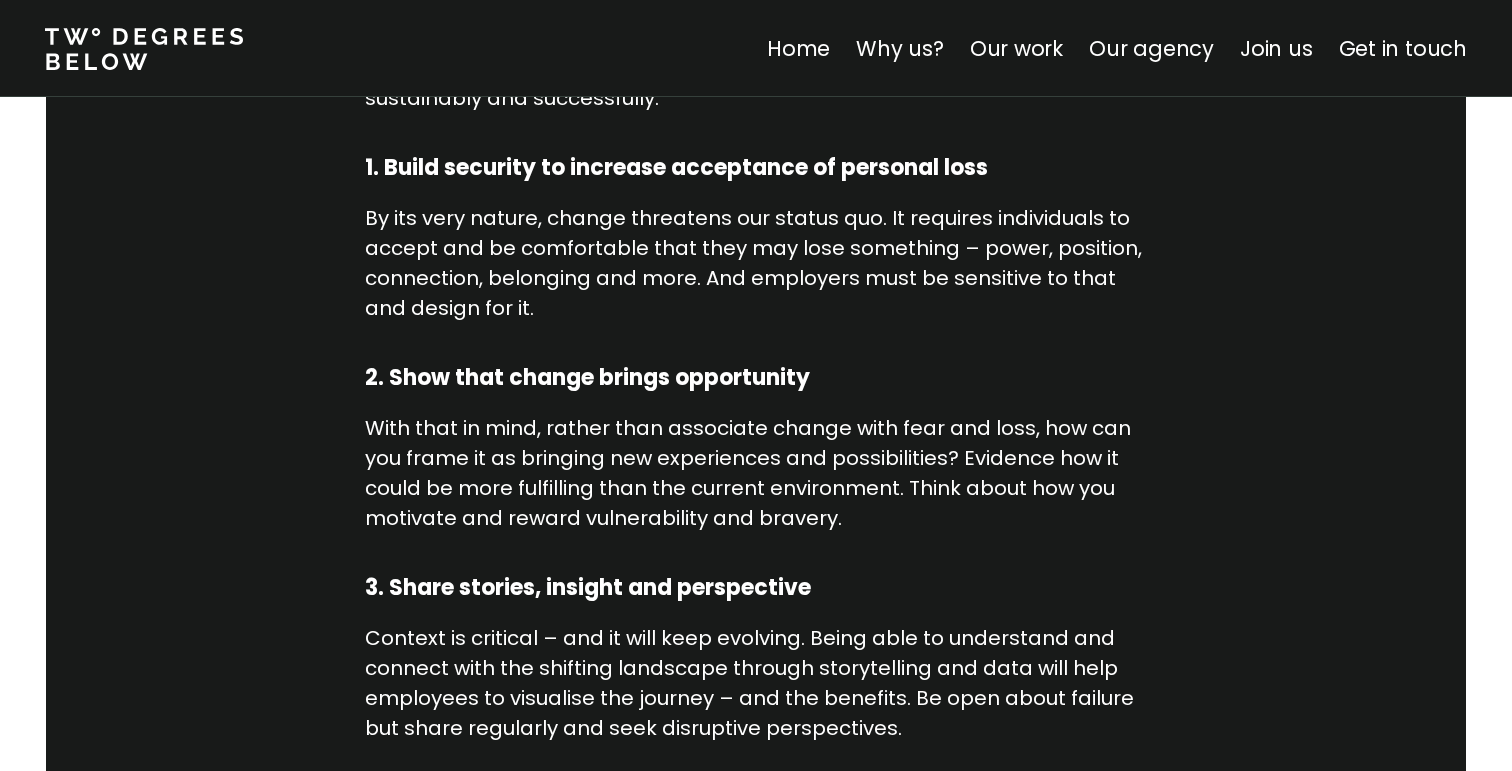 click on "1. Build security to increase acceptance of personal loss" at bounding box center [756, 168] 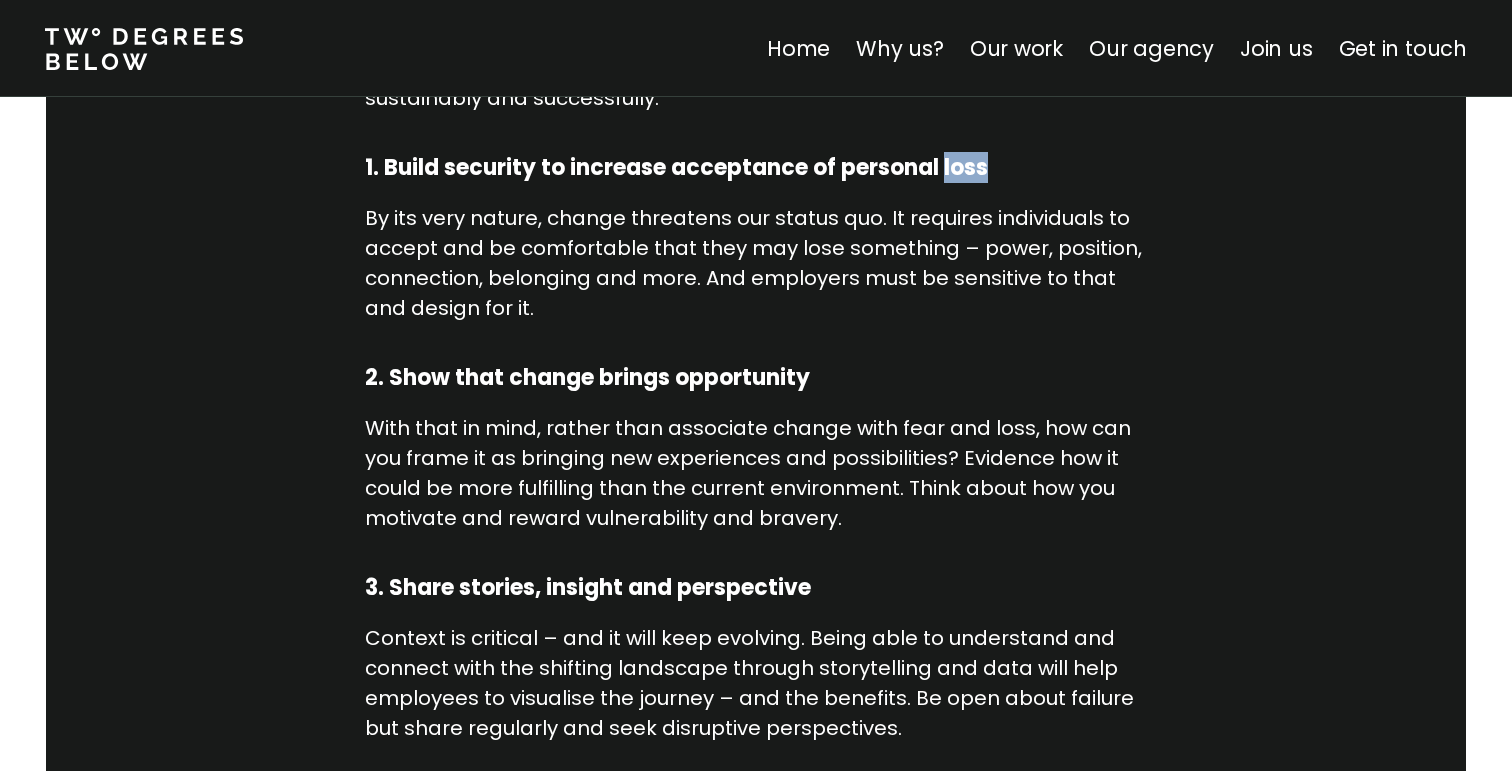 click on "1. Build security to increase acceptance of personal loss" at bounding box center (756, 168) 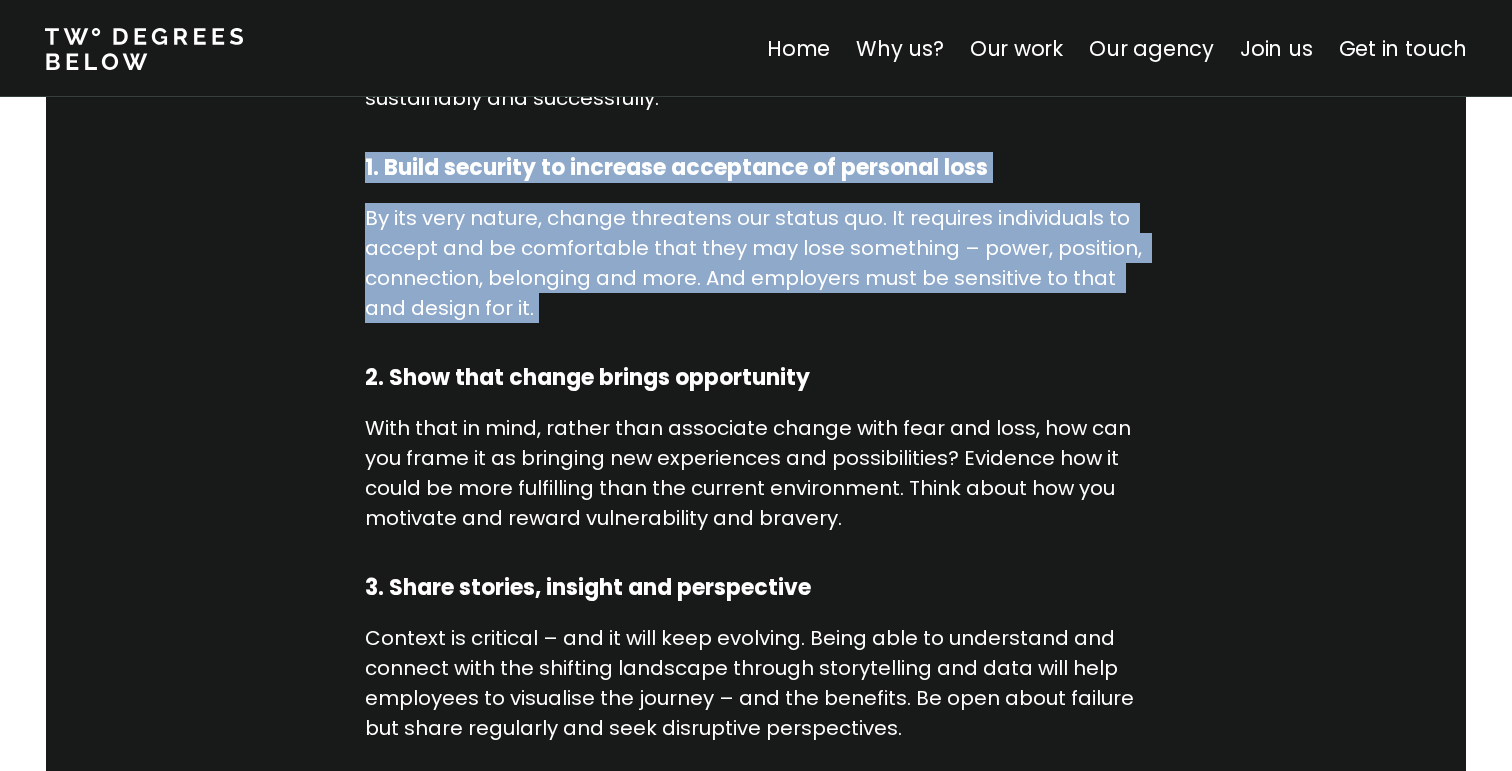 drag, startPoint x: 957, startPoint y: 171, endPoint x: 971, endPoint y: 263, distance: 93.05912 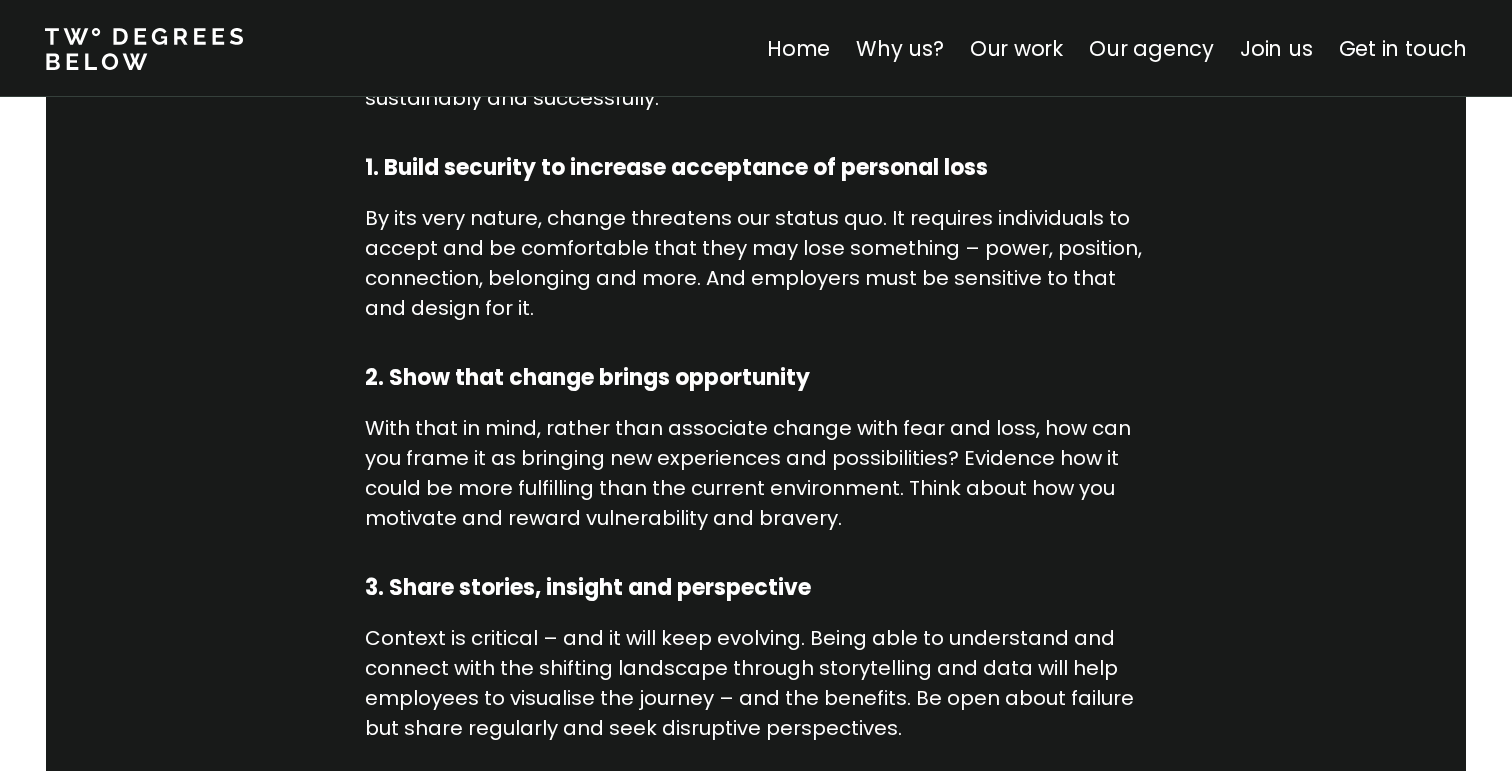 click on "By its very nature, change threatens our status quo. It requires individuals to accept and be comfortable that they may lose something – power, position, connection, belonging and more. And employers must be sensitive to that and design for it." at bounding box center (756, 263) 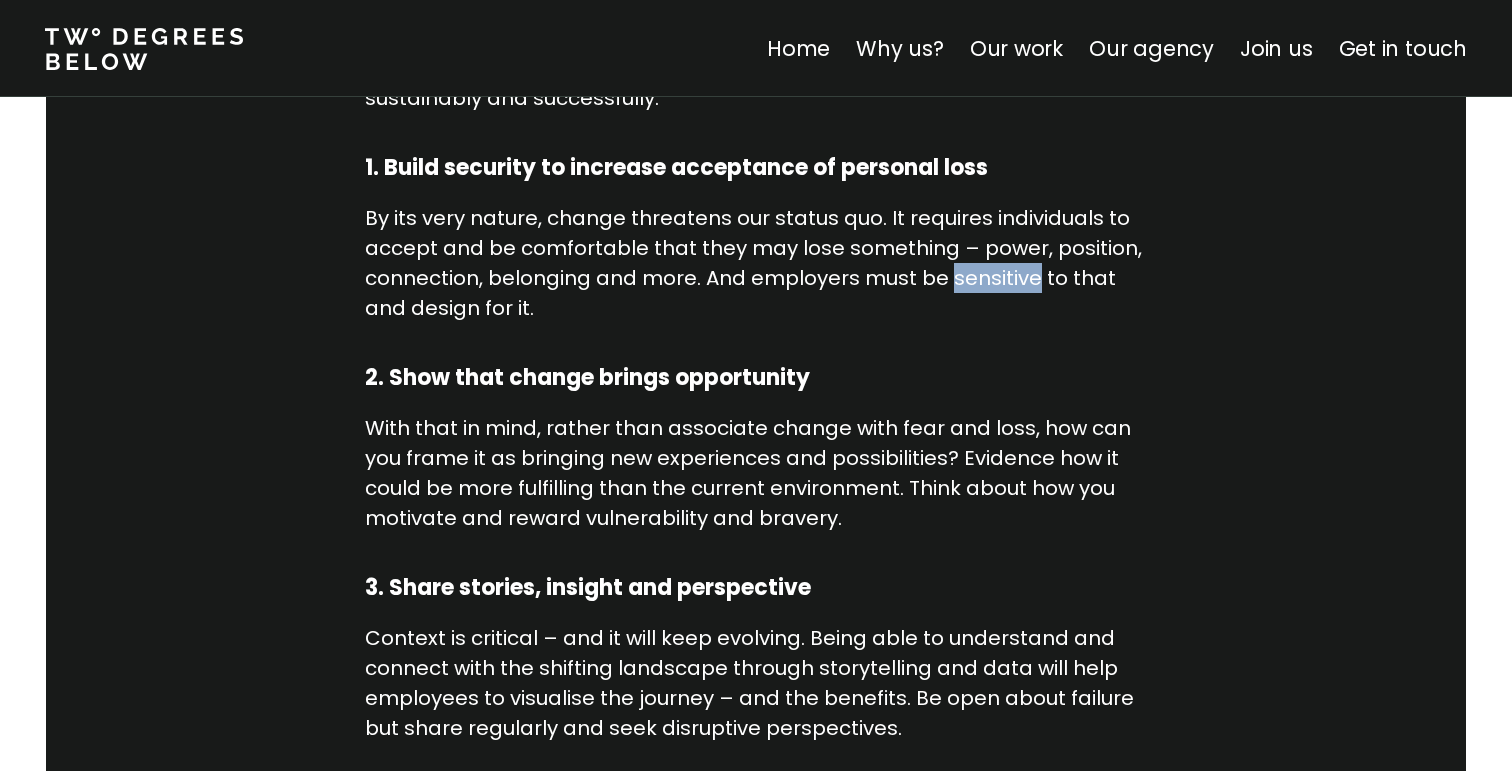 click on "By its very nature, change threatens our status quo. It requires individuals to accept and be comfortable that they may lose something – power, position, connection, belonging and more. And employers must be sensitive to that and design for it." at bounding box center [756, 263] 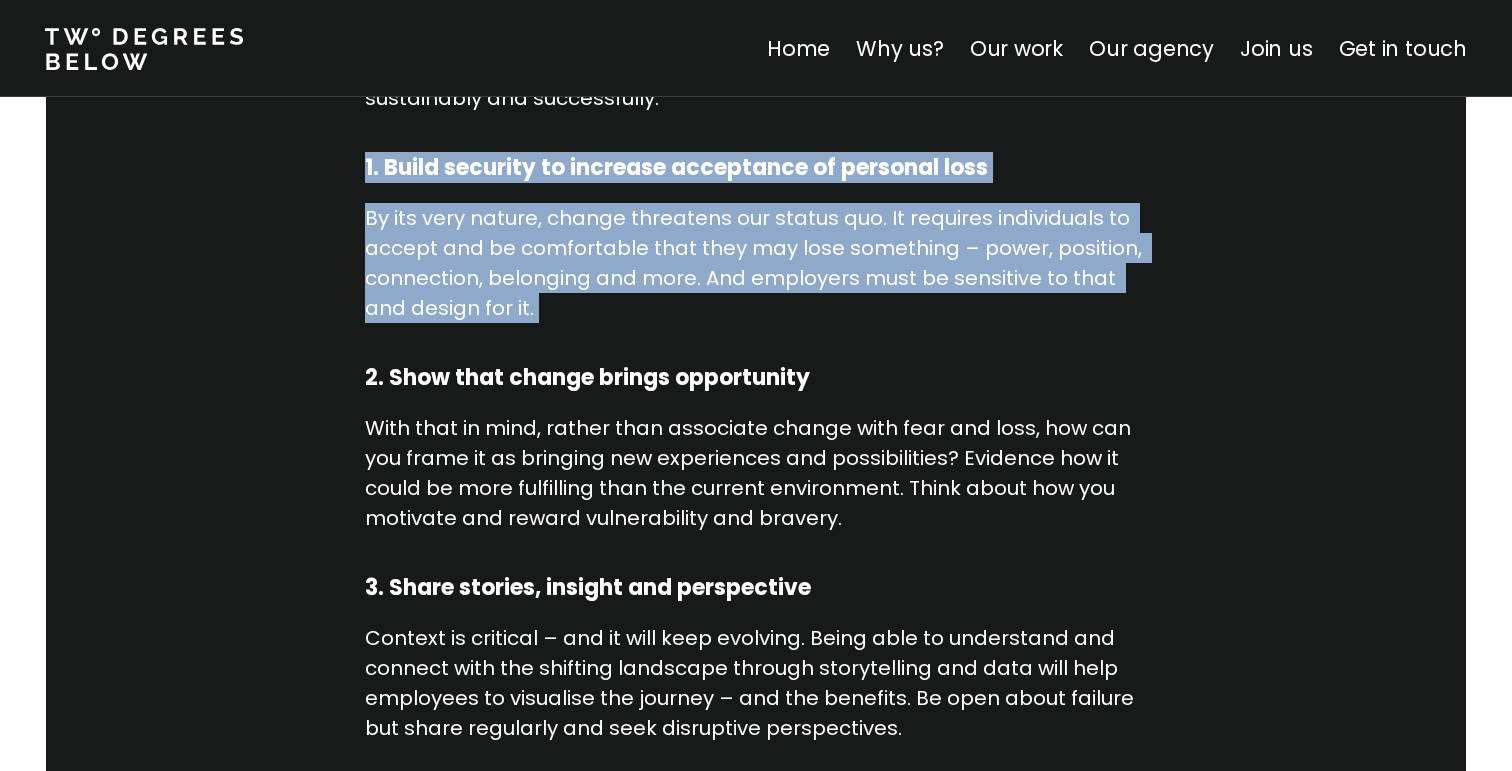 drag, startPoint x: 952, startPoint y: 275, endPoint x: 930, endPoint y: 165, distance: 112.17843 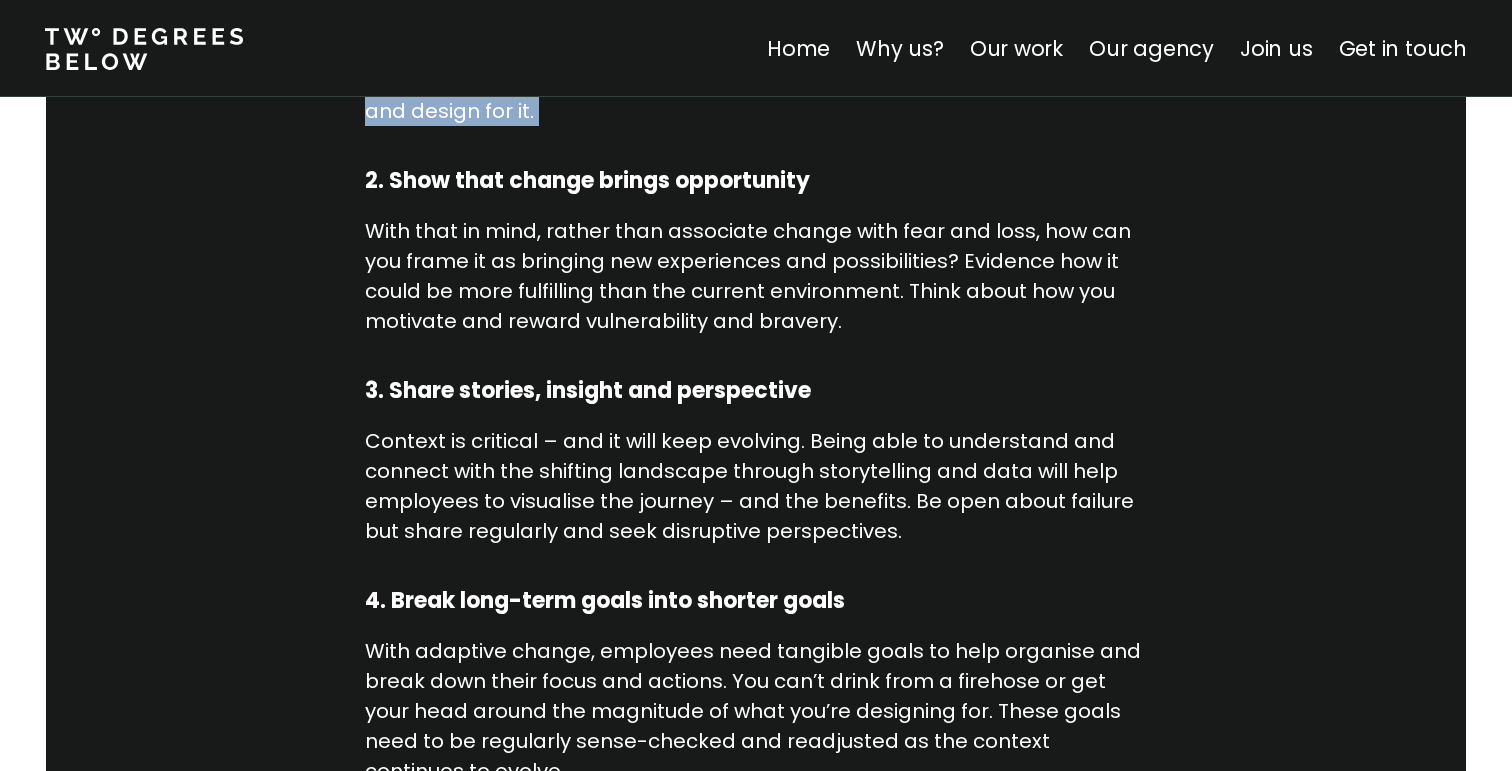 scroll, scrollTop: 2562, scrollLeft: 0, axis: vertical 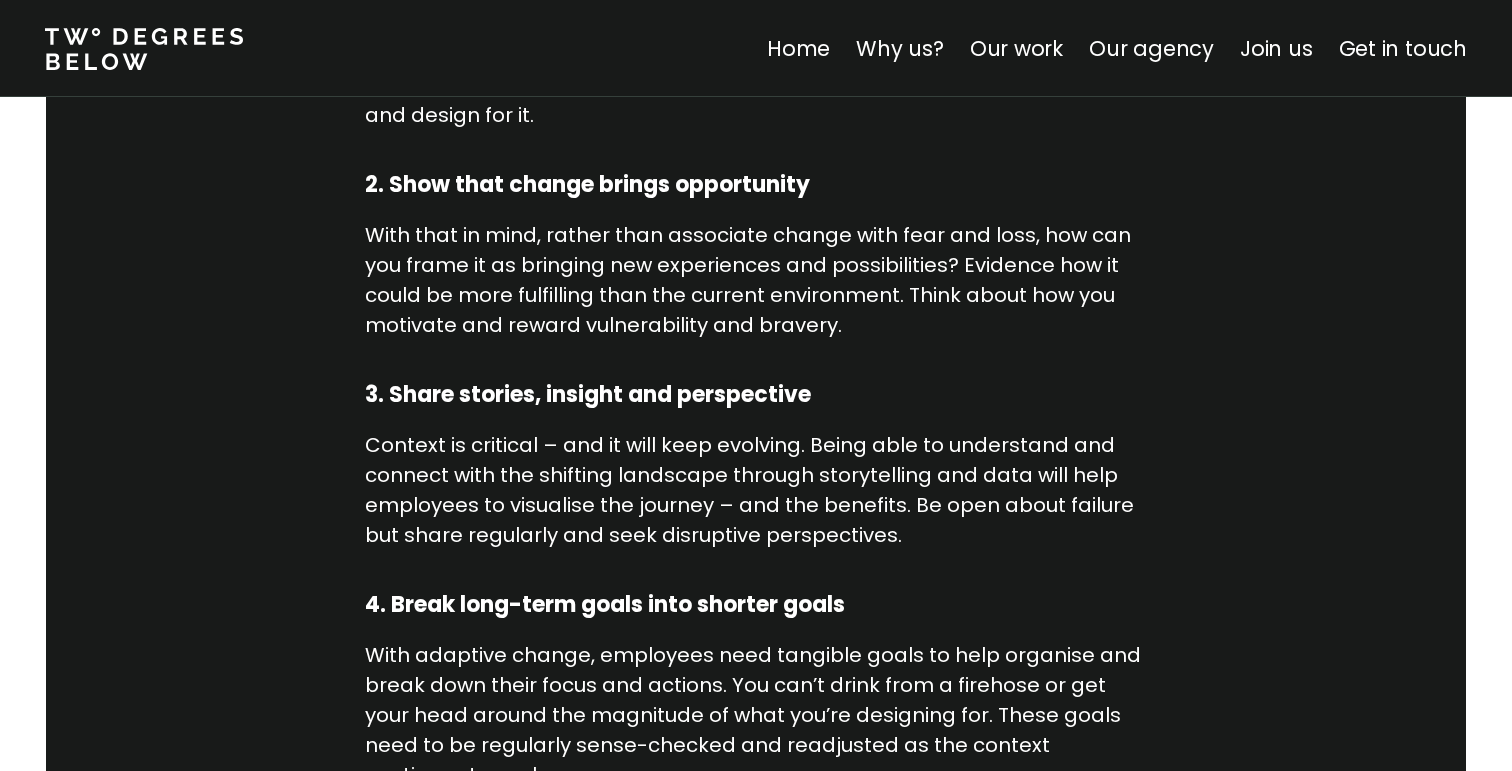 click on "With that in mind, rather than associate change with fear and loss, how can you frame it as bringing new experiences and possibilities? Evidence how it could be more fulfilling than the current environment. Think about how you motivate and reward vulnerability and bravery." at bounding box center [756, 280] 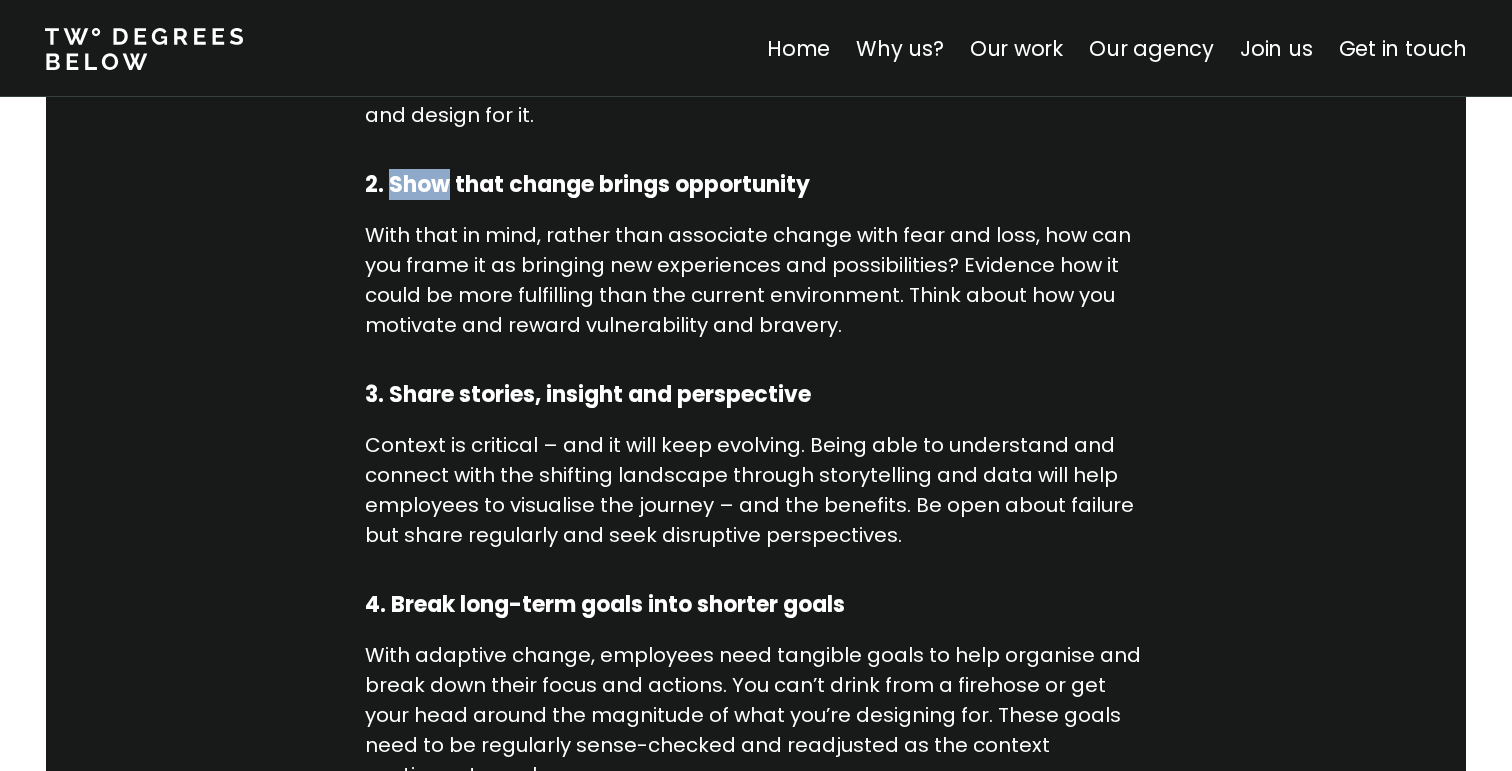 click on "2. Show that change brings opportunity" at bounding box center (756, 185) 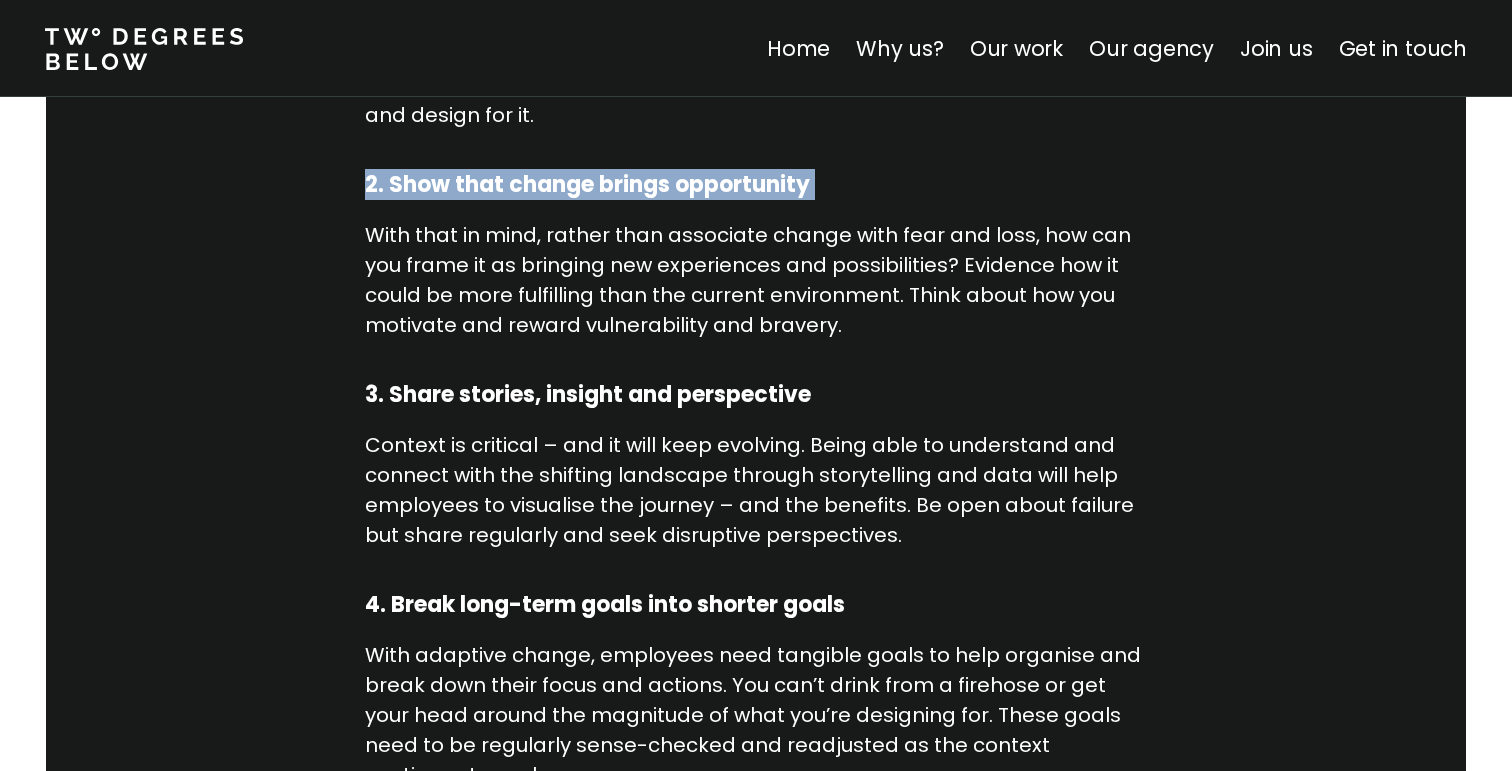 click on "2. Show that change brings opportunity" at bounding box center [756, 185] 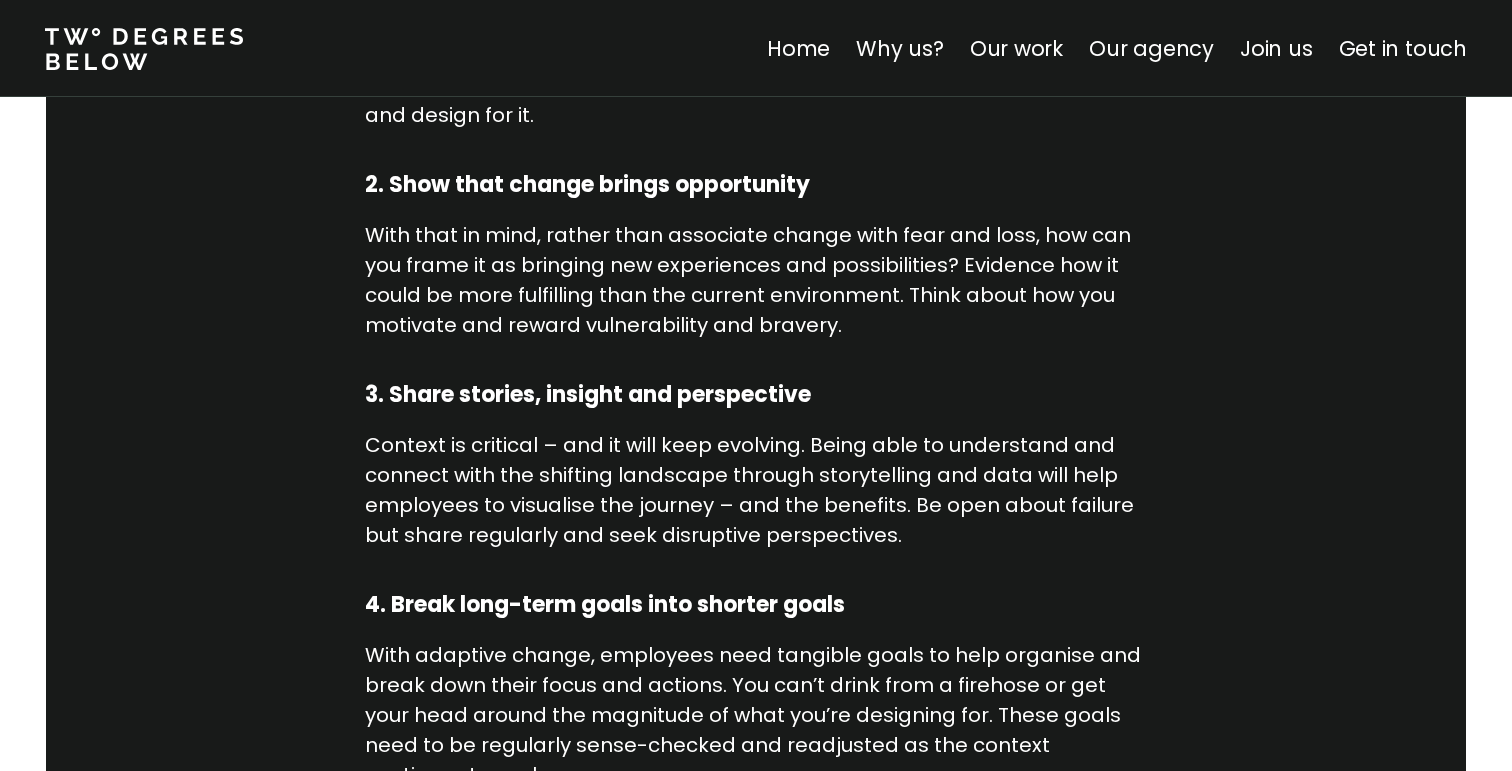 click on "With that in mind, rather than associate change with fear and loss, how can you frame it as bringing new experiences and possibilities? Evidence how it could be more fulfilling than the current environment. Think about how you motivate and reward vulnerability and bravery." at bounding box center [756, 280] 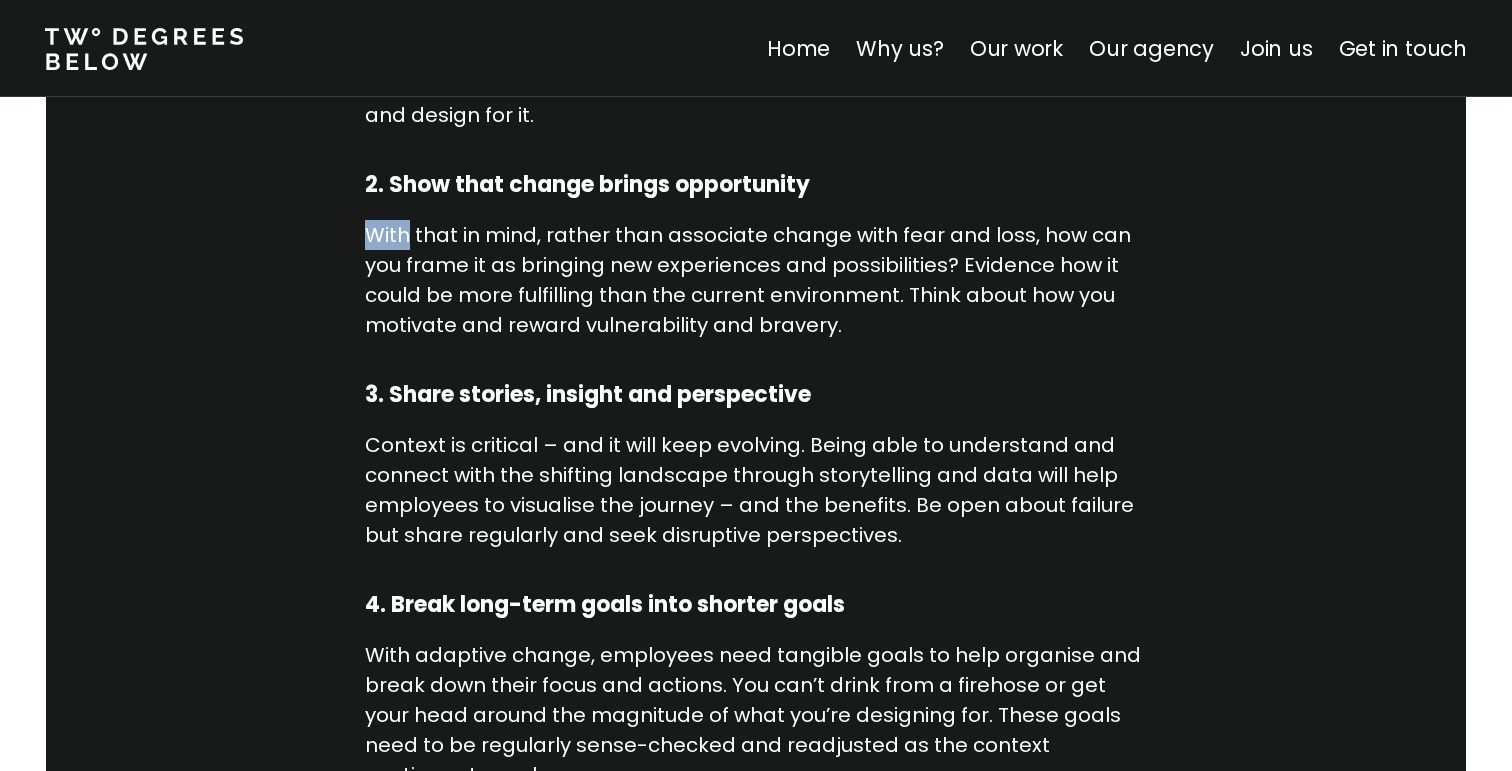 click on "With that in mind, rather than associate change with fear and loss, how can you frame it as bringing new experiences and possibilities? Evidence how it could be more fulfilling than the current environment. Think about how you motivate and reward vulnerability and bravery." at bounding box center (756, 280) 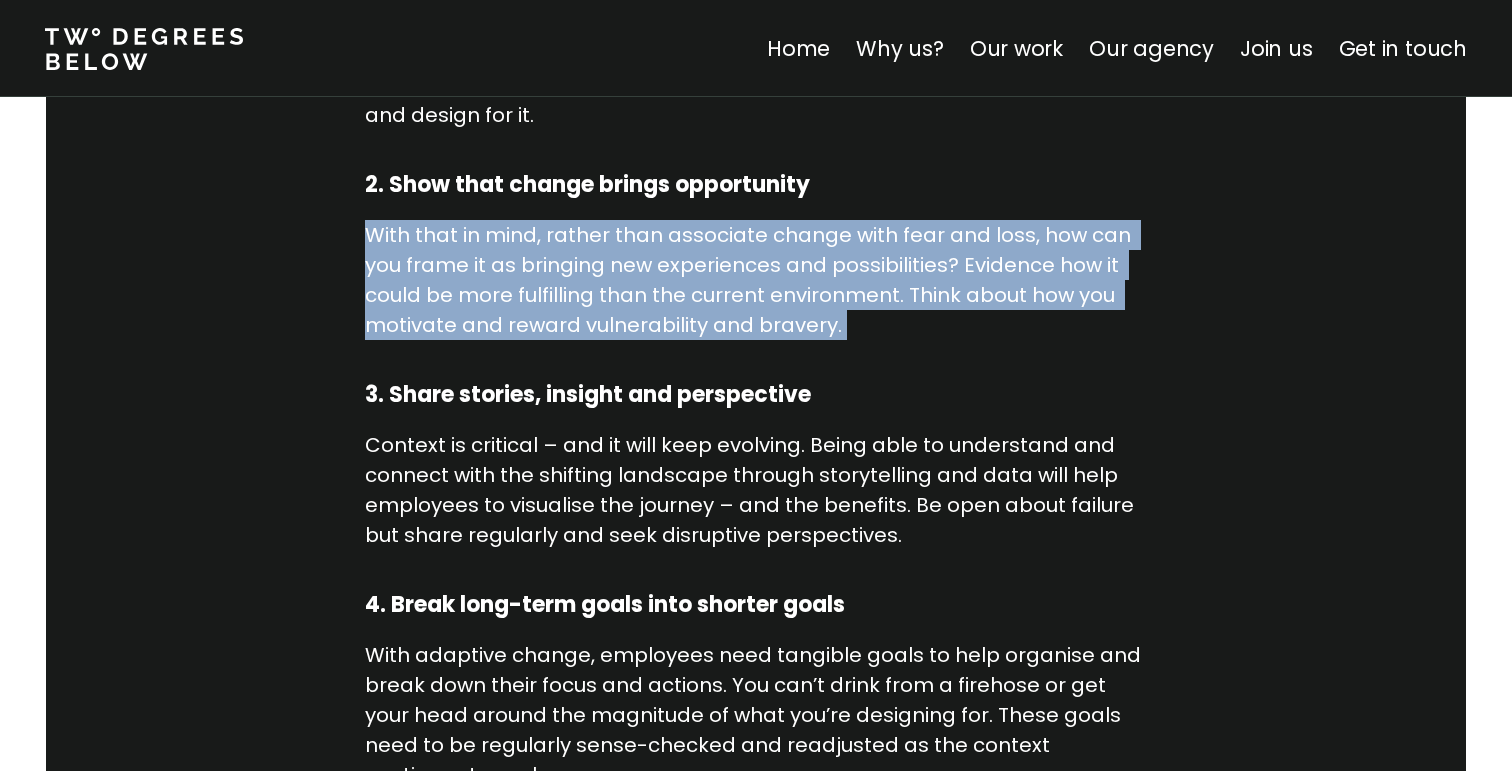 click on "With that in mind, rather than associate change with fear and loss, how can you frame it as bringing new experiences and possibilities? Evidence how it could be more fulfilling than the current environment. Think about how you motivate and reward vulnerability and bravery." at bounding box center [756, 280] 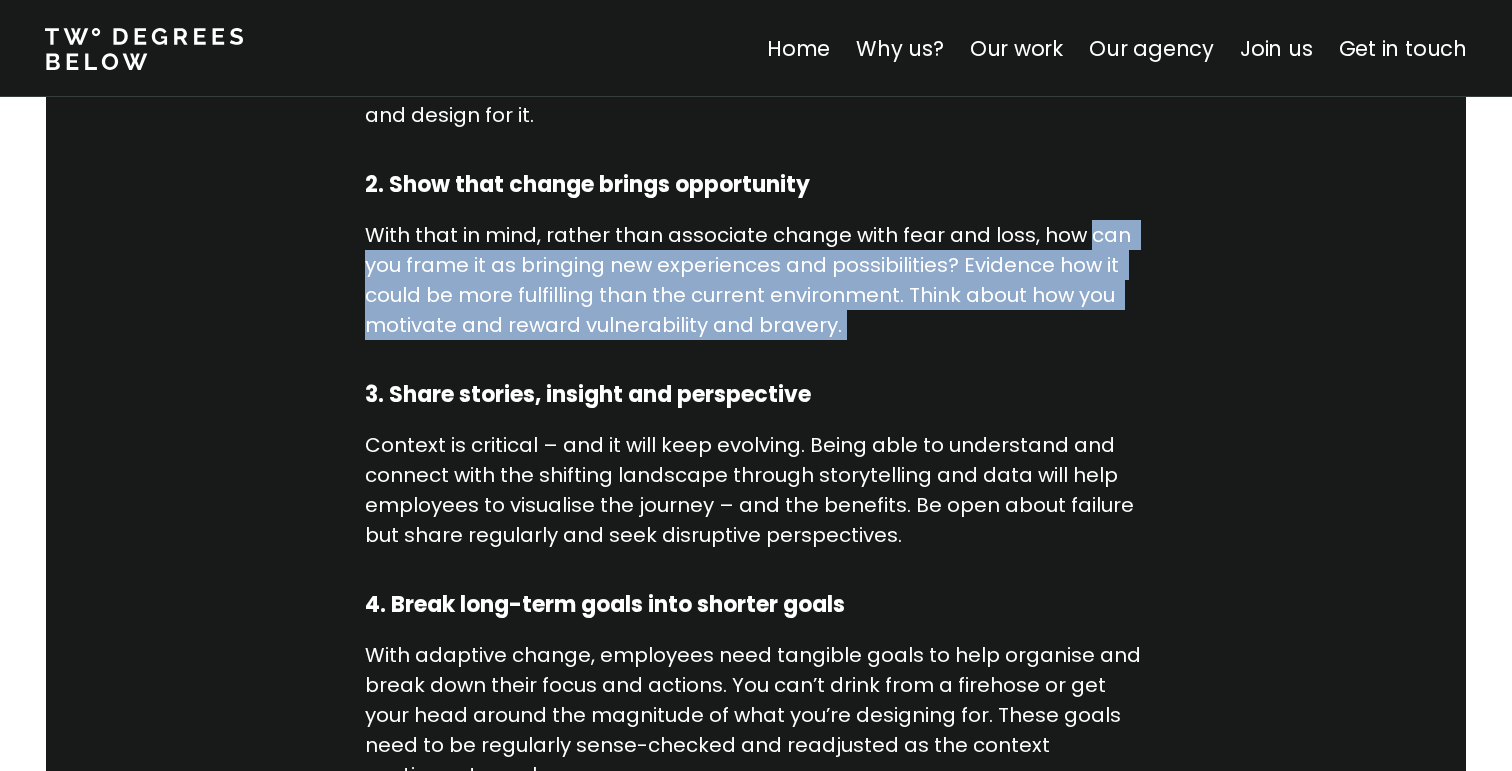 drag, startPoint x: 1091, startPoint y: 237, endPoint x: 1100, endPoint y: 324, distance: 87.46428 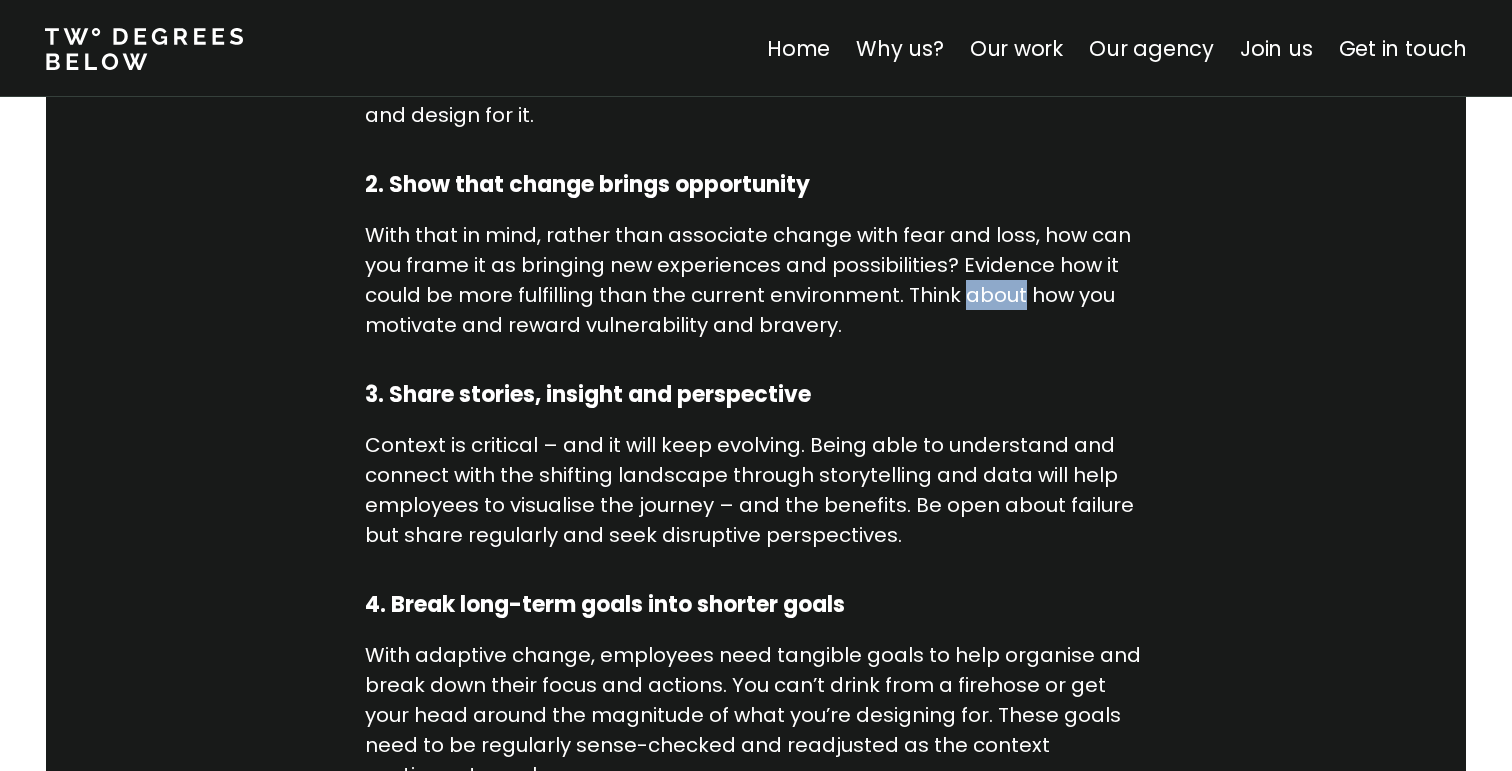 click on "With that in mind, rather than associate change with fear and loss, how can you frame it as bringing new experiences and possibilities? Evidence how it could be more fulfilling than the current environment. Think about how you motivate and reward vulnerability and bravery." at bounding box center [756, 280] 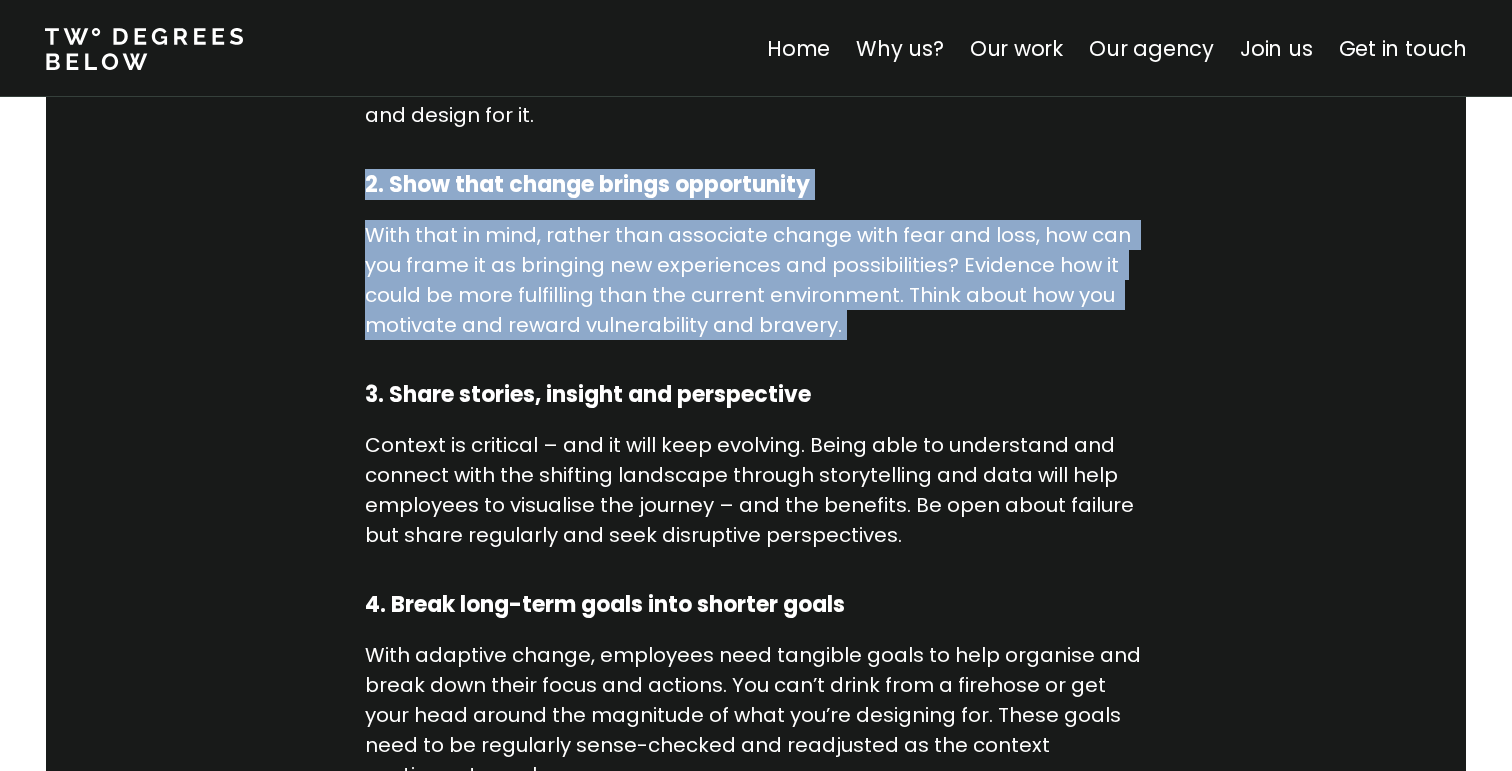 drag, startPoint x: 971, startPoint y: 284, endPoint x: 952, endPoint y: 201, distance: 85.146935 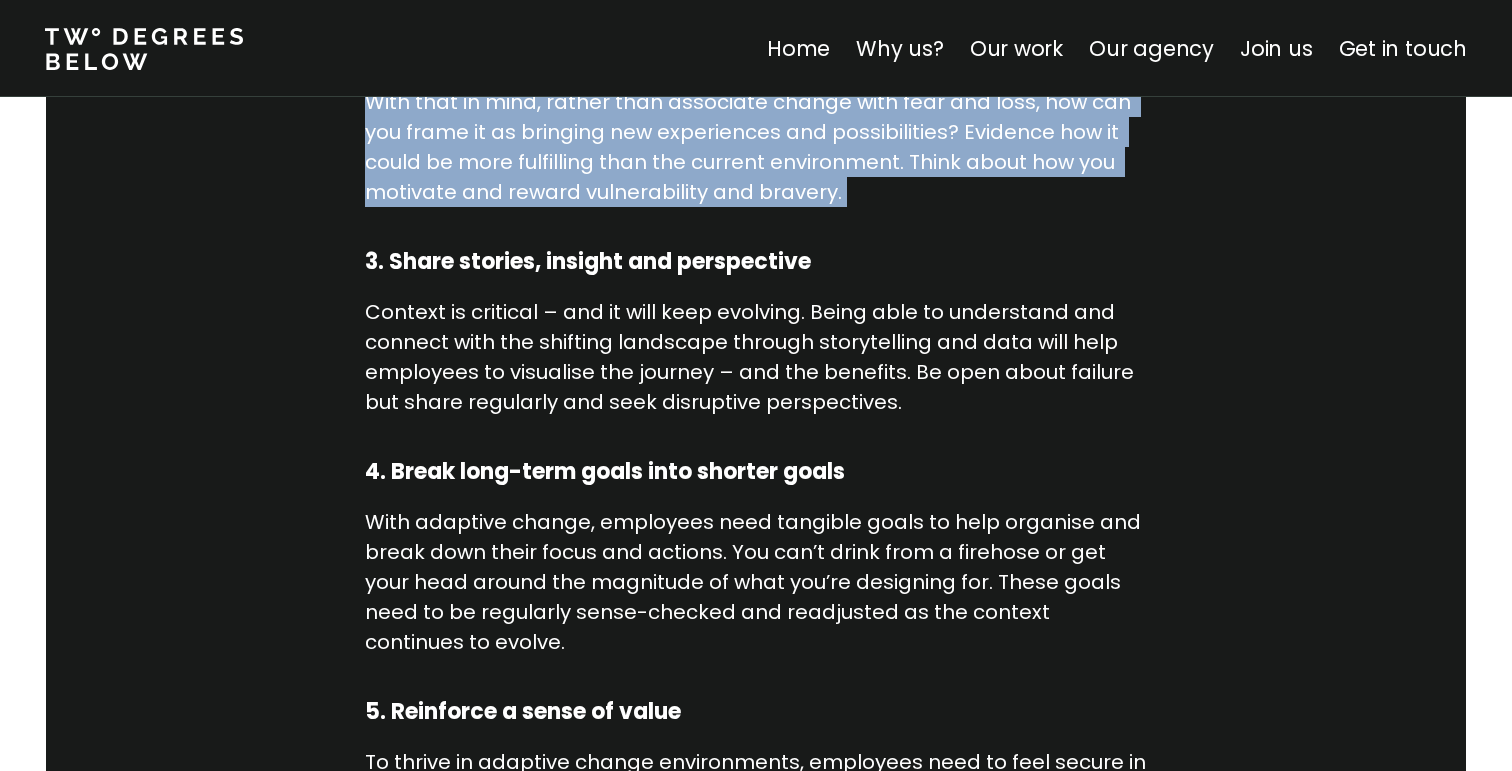 scroll, scrollTop: 2698, scrollLeft: 0, axis: vertical 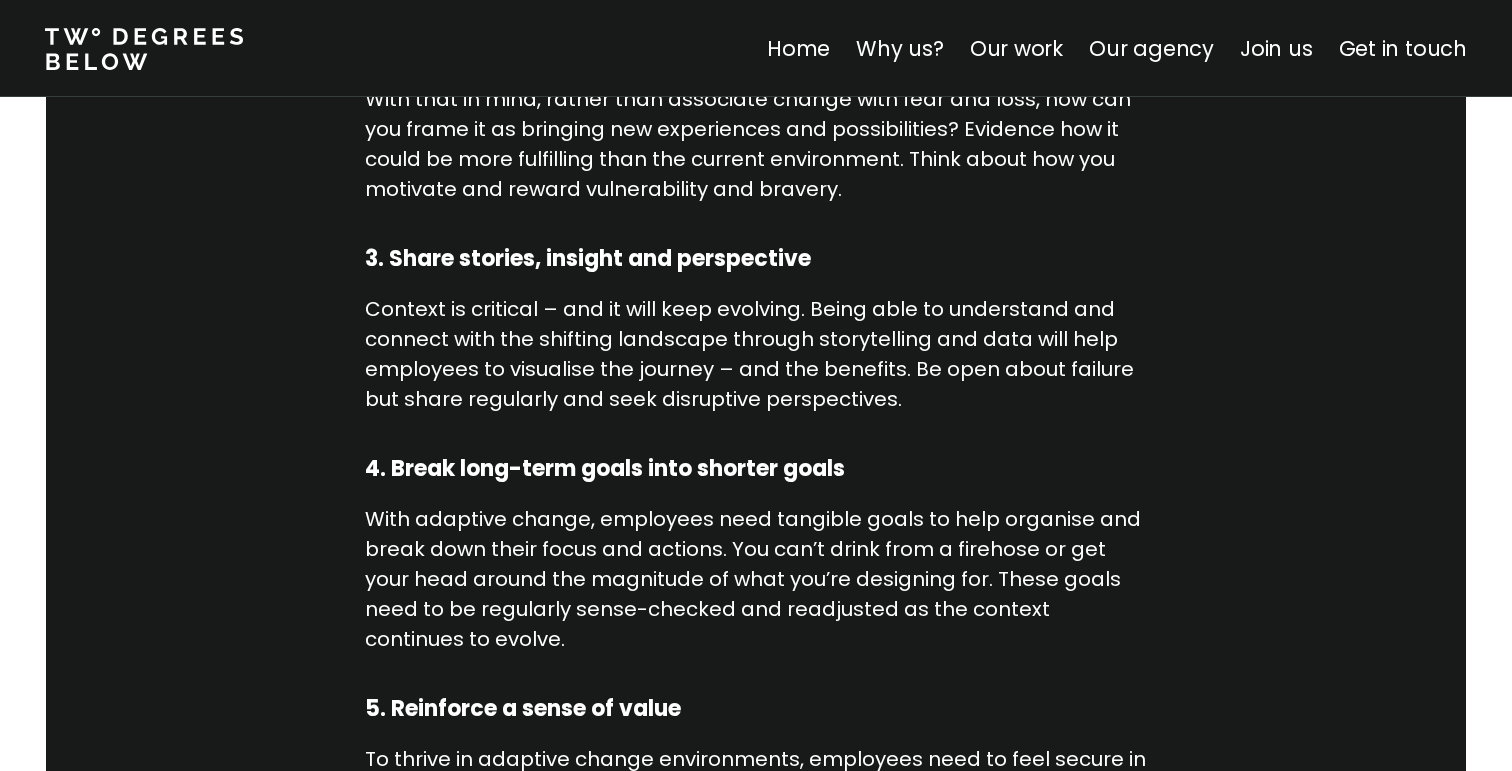 click on "3. Share stories, insight and perspective" at bounding box center [756, 259] 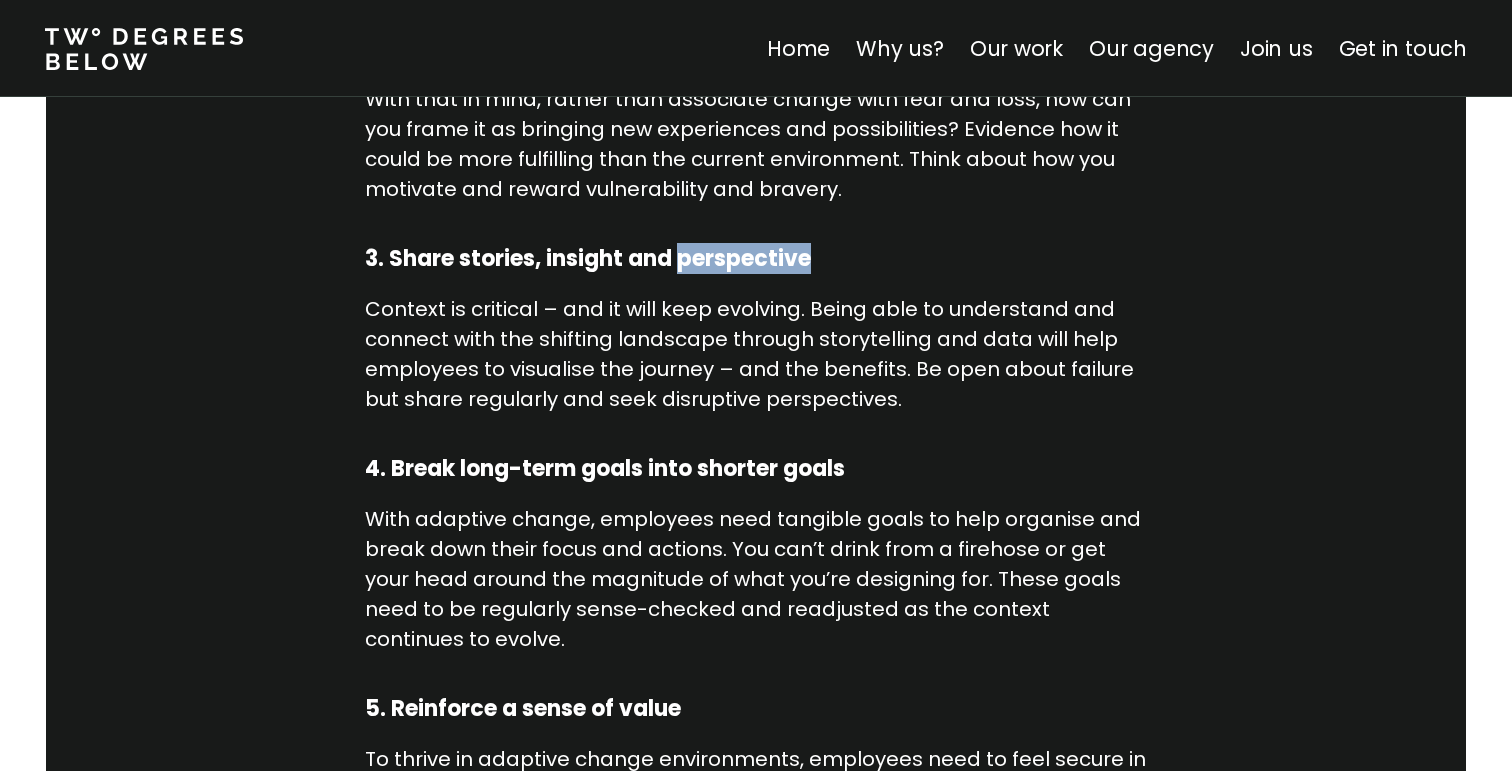 click on "3. Share stories, insight and perspective" at bounding box center (756, 259) 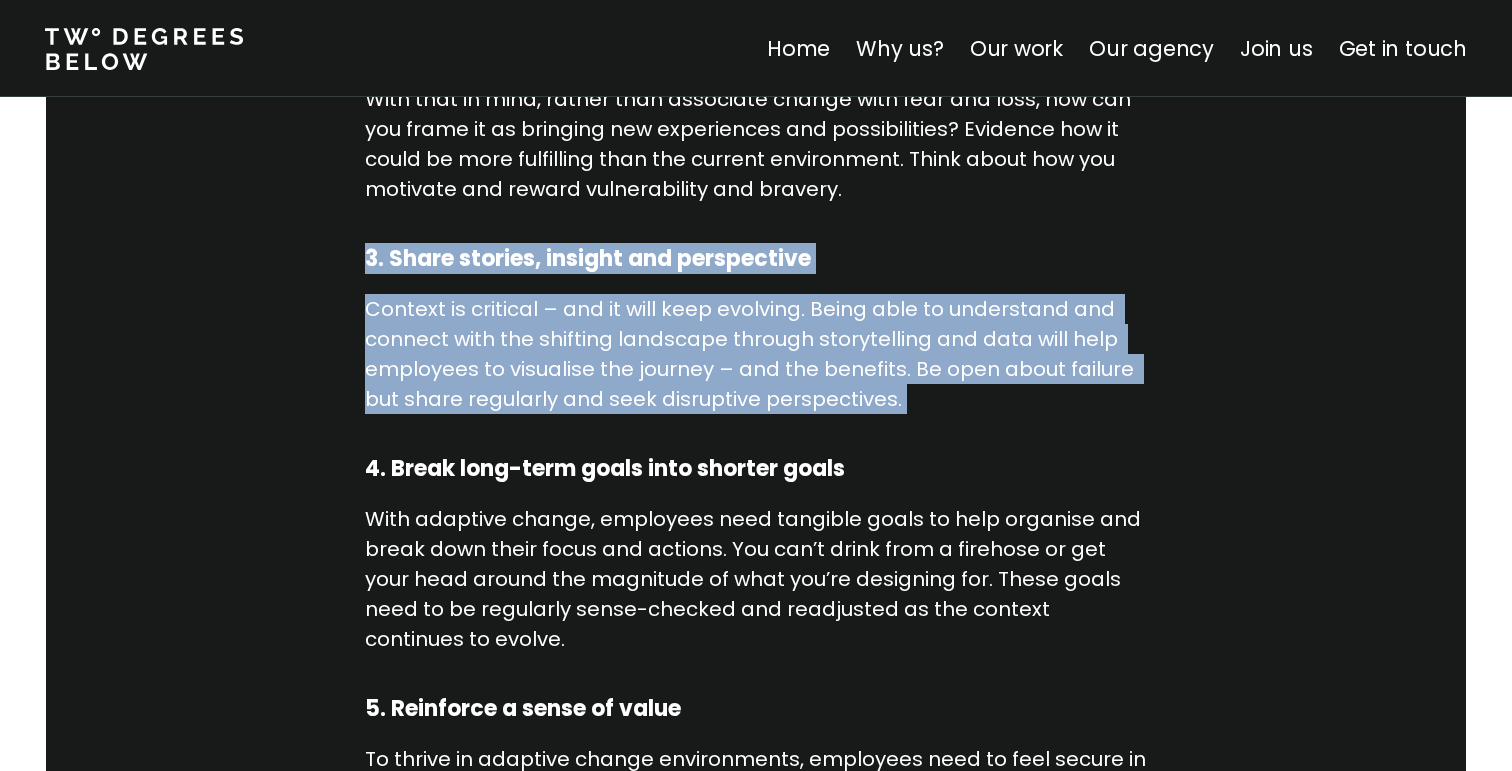 drag, startPoint x: 801, startPoint y: 253, endPoint x: 806, endPoint y: 354, distance: 101.12369 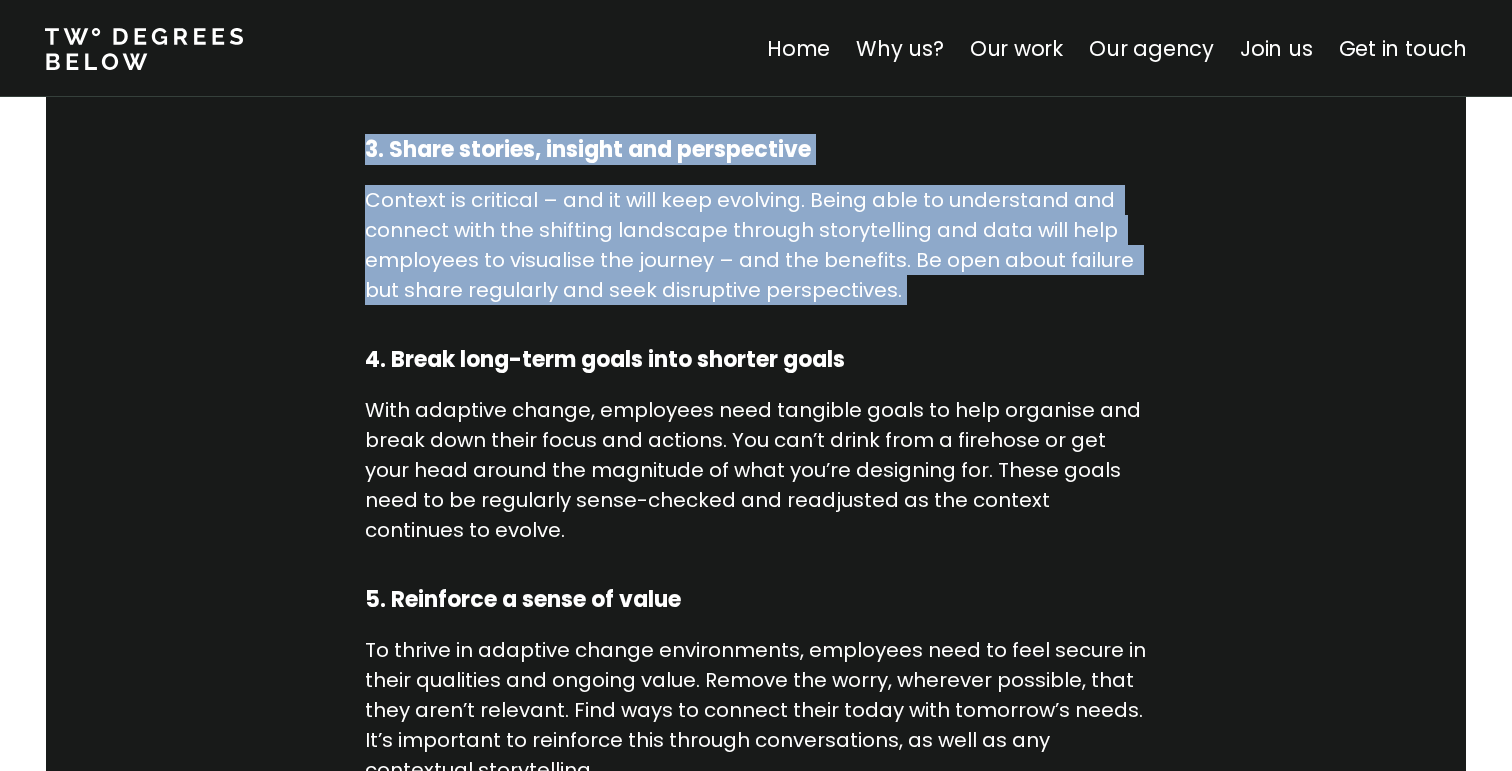 scroll, scrollTop: 2837, scrollLeft: 0, axis: vertical 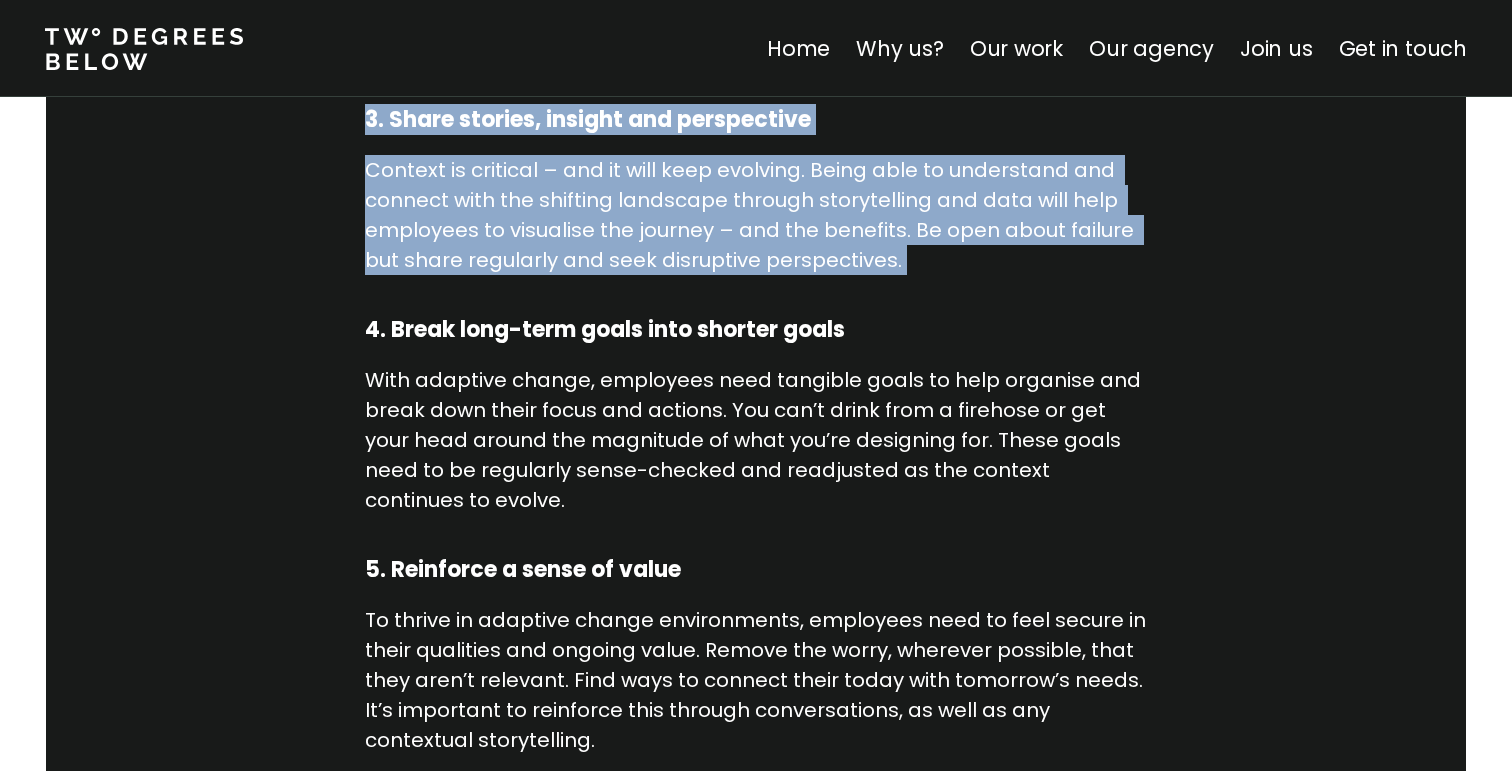 click on "Creating a new energy for adaptive change Apr 29, 2024 [FIRST] [LAST], Strategy Director Six ways employees can thrive in shifting states of transformation. Human beings don’t like change. We’re hardwired to feel most secure in environments that are predictable. Where we can see patterns. Where what’s being asked of us is clear and within our range of skills, comprehension and capability. This is probably most true in the workplace. Yet right now, businesses are having to keep pace with multiple, unprecedented portfolios of change with little differentiation or organisation. And it’s taking a toll on the workforce. Fatigue is setting in as employees lose both energy and appetite to pursue change. Change is seen as something to endure or ‘survive’, rather than to be embraced – creating tensions that put vital change efforts at risk. Remember that famous McKinsey stat about 70% of transformations failing? That was before Covid, [PERSON], War in Europe, the Cost-of-Living Crisis and ChatGPT. really" at bounding box center (756, -88) 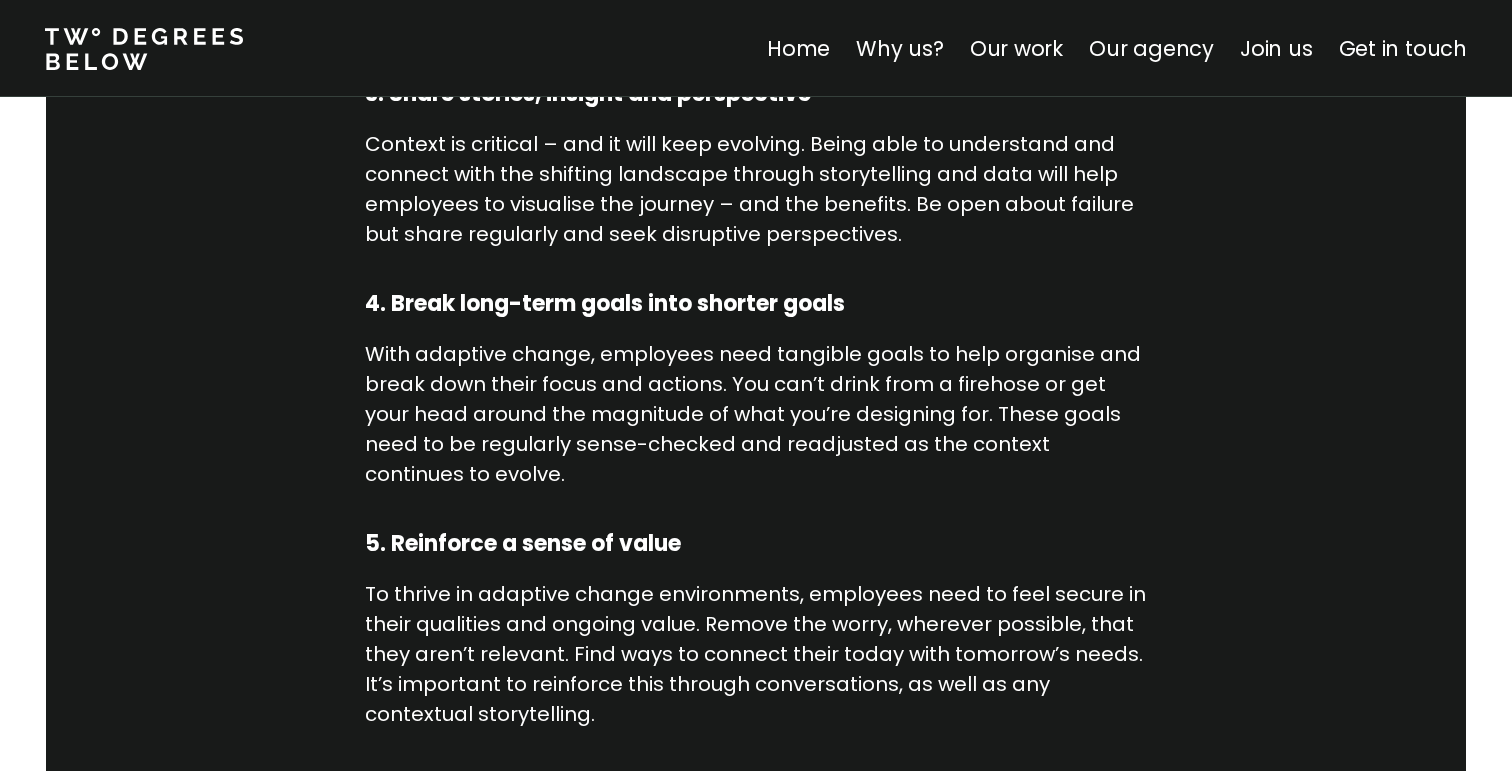scroll, scrollTop: 2874, scrollLeft: 0, axis: vertical 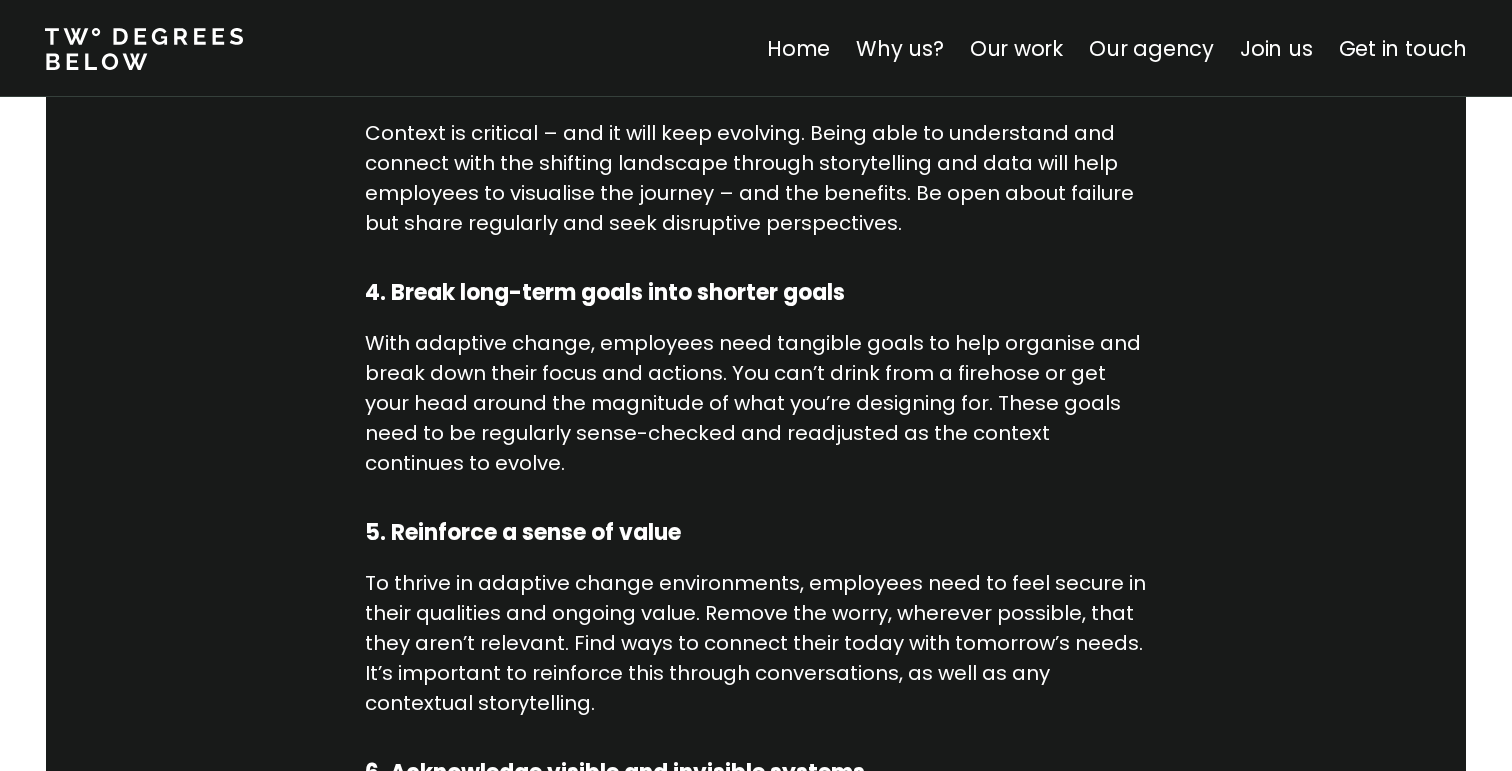 click on "Context is critical – and it will keep evolving. Being able to understand and connect with the shifting landscape through storytelling and data will help employees to visualise the journey – and the benefits. Be open about failure but share regularly and seek disruptive perspectives." at bounding box center (756, 178) 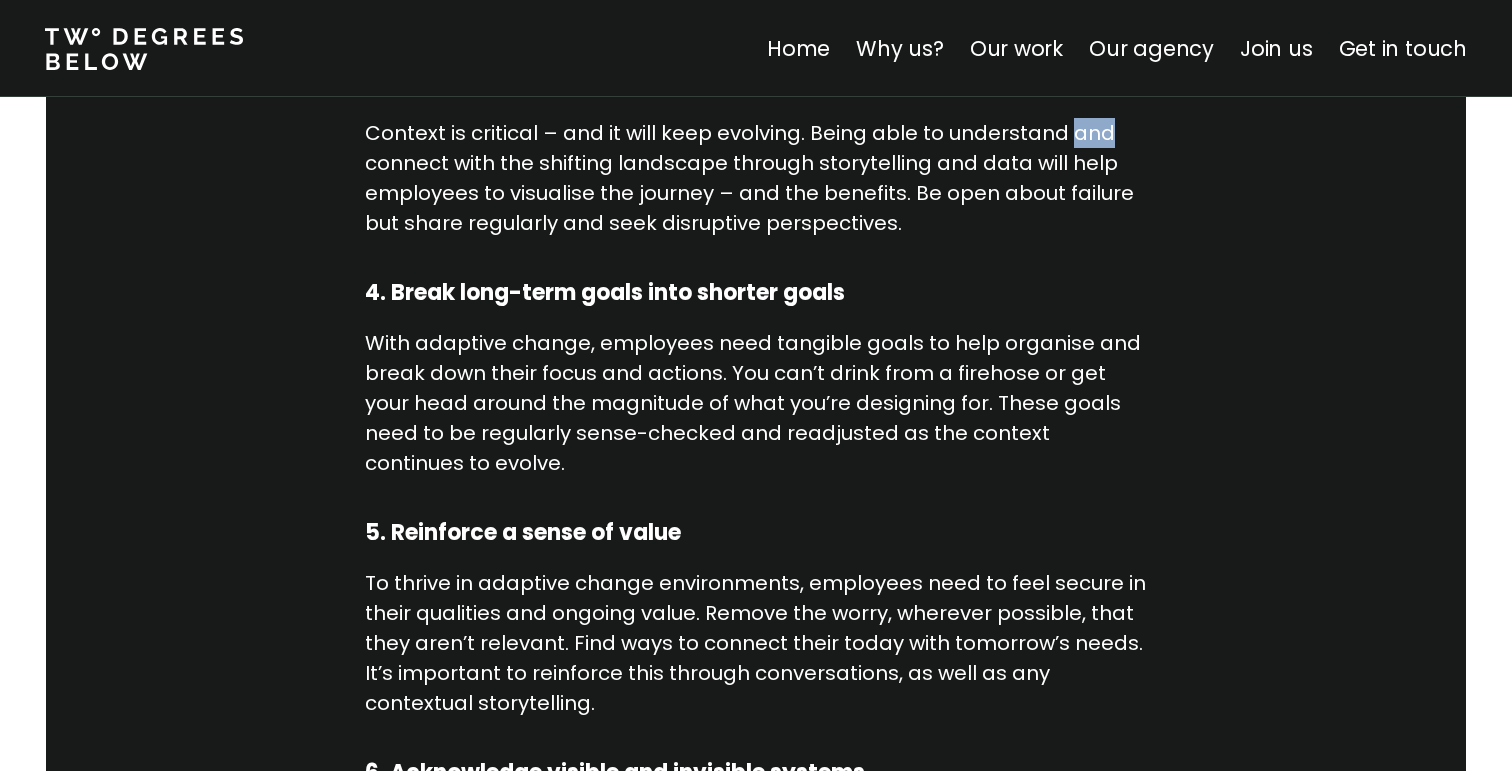 click on "Context is critical – and it will keep evolving. Being able to understand and connect with the shifting landscape through storytelling and data will help employees to visualise the journey – and the benefits. Be open about failure but share regularly and seek disruptive perspectives." at bounding box center [756, 178] 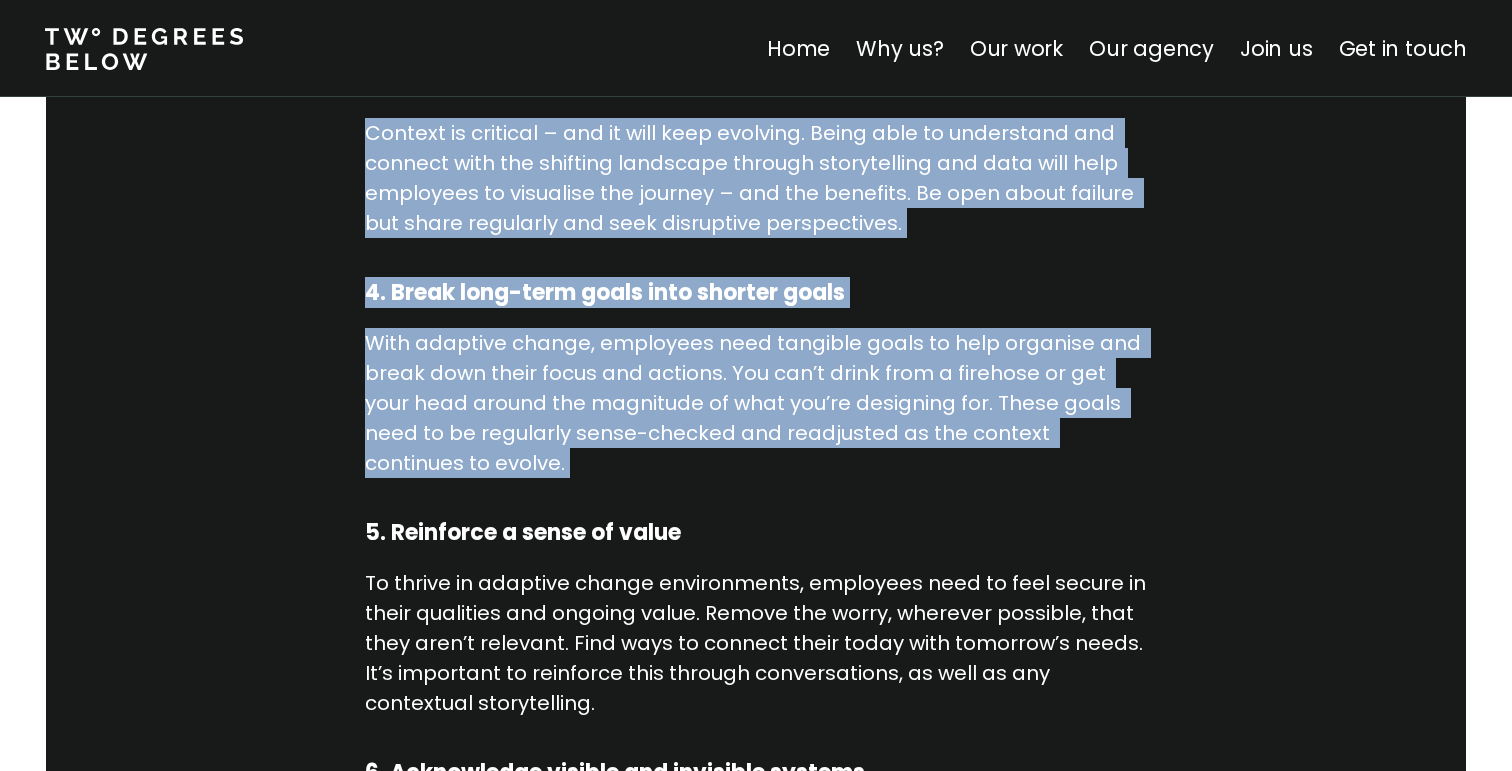 drag, startPoint x: 1088, startPoint y: 136, endPoint x: 1057, endPoint y: 375, distance: 241.00208 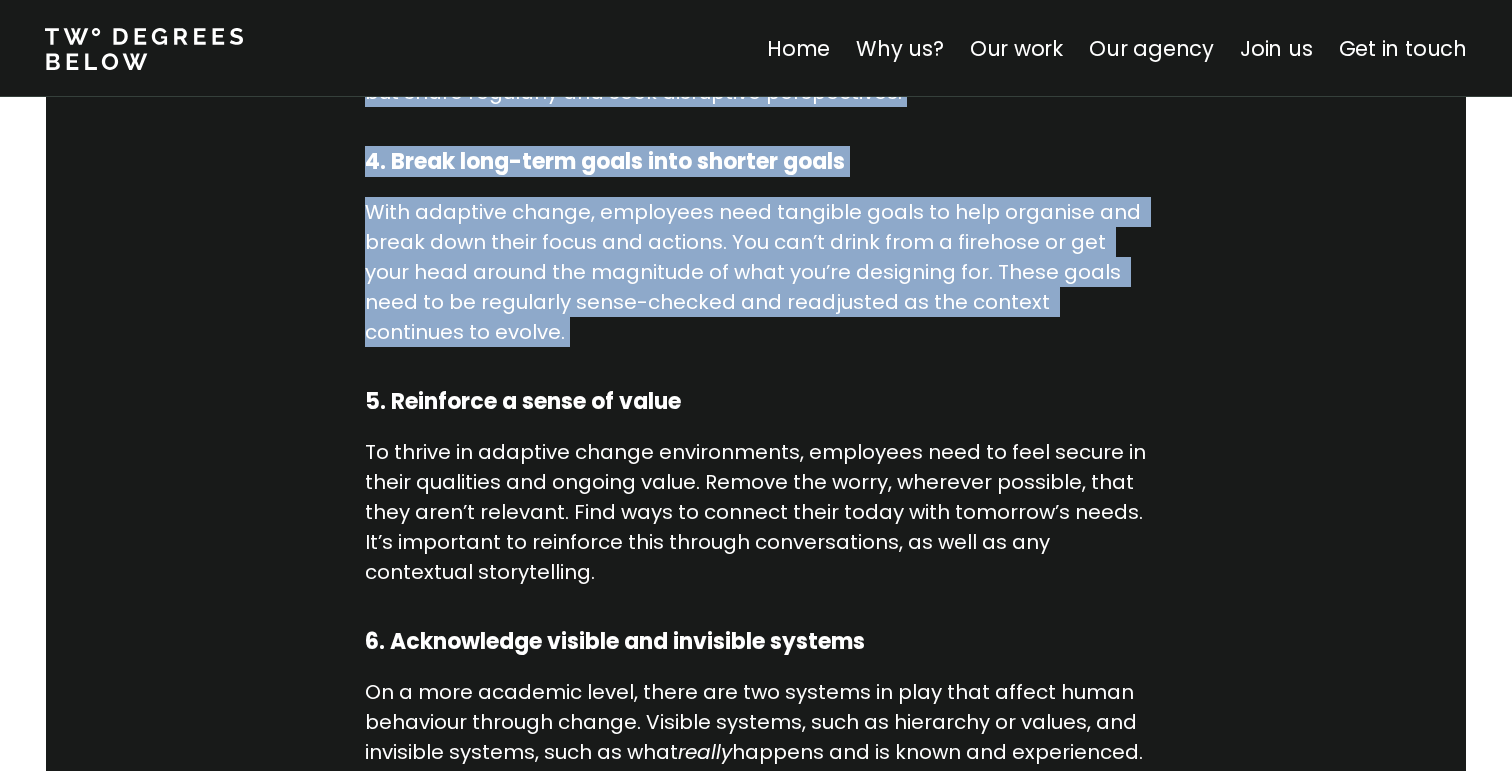scroll, scrollTop: 3011, scrollLeft: 0, axis: vertical 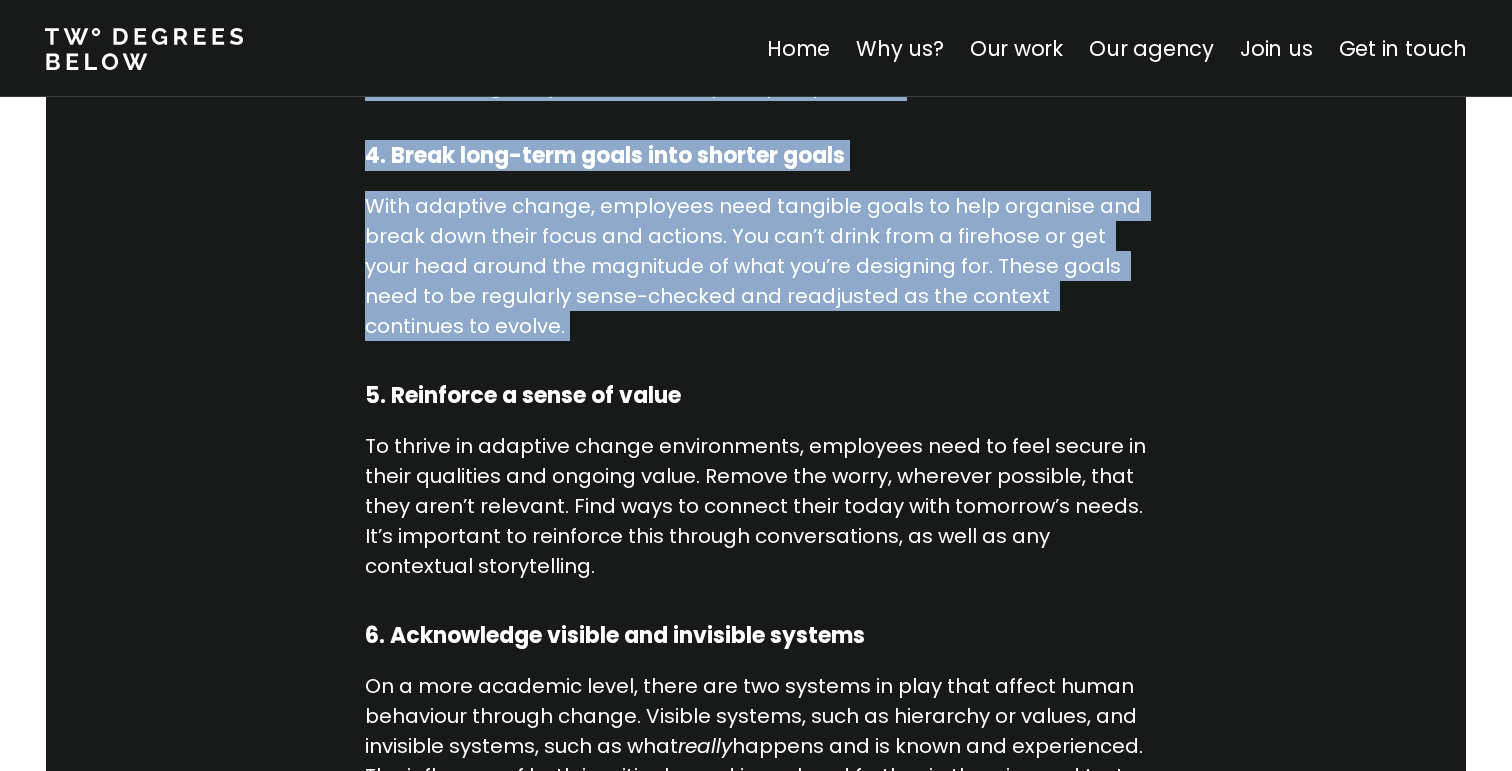 click on "With adaptive change, employees need tangible goals to help organise and break down their focus and actions. You can’t drink from a firehose or get your head around the magnitude of what you’re designing for. These goals need to be regularly sense-checked and readjusted as the context continues to evolve." at bounding box center [756, 266] 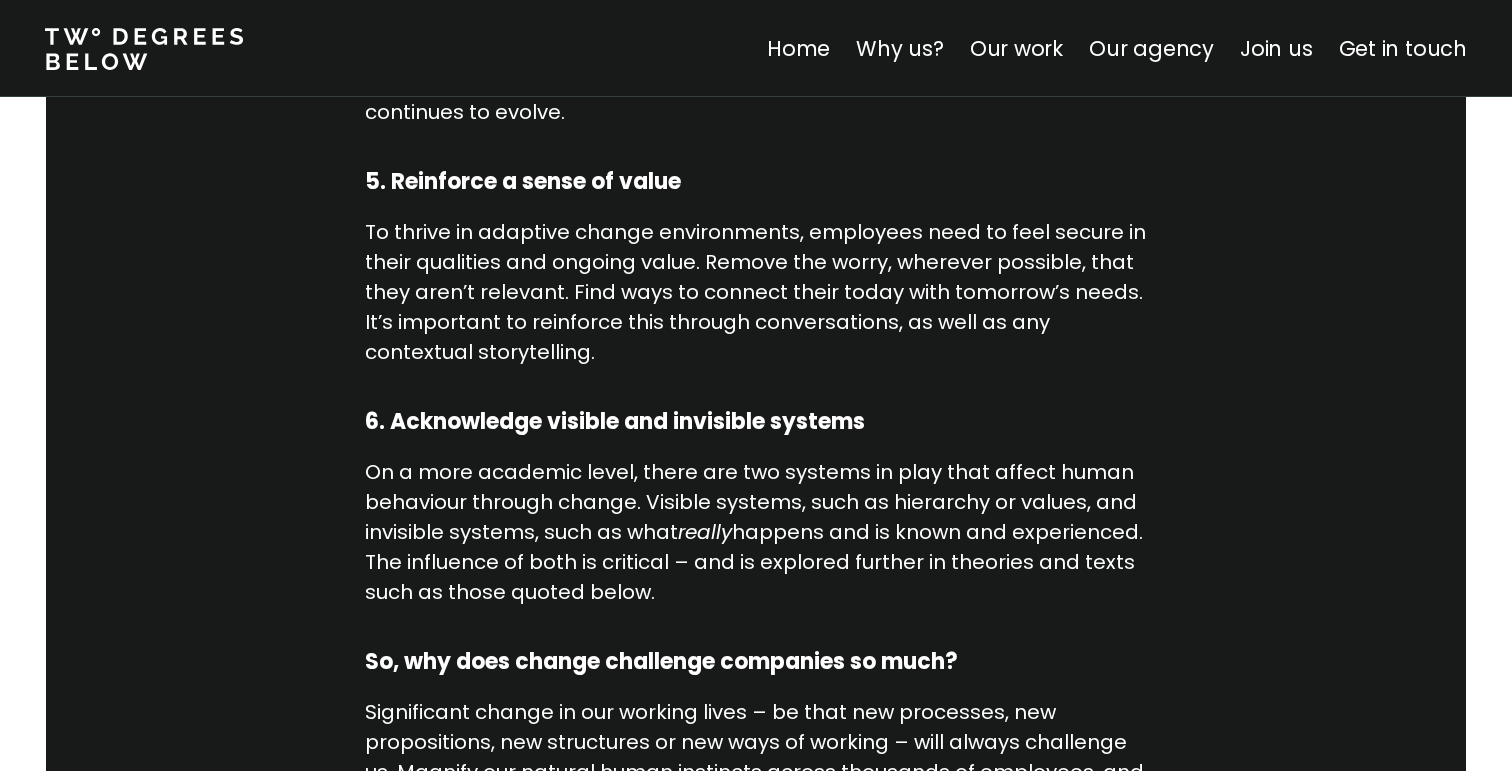 scroll, scrollTop: 3238, scrollLeft: 0, axis: vertical 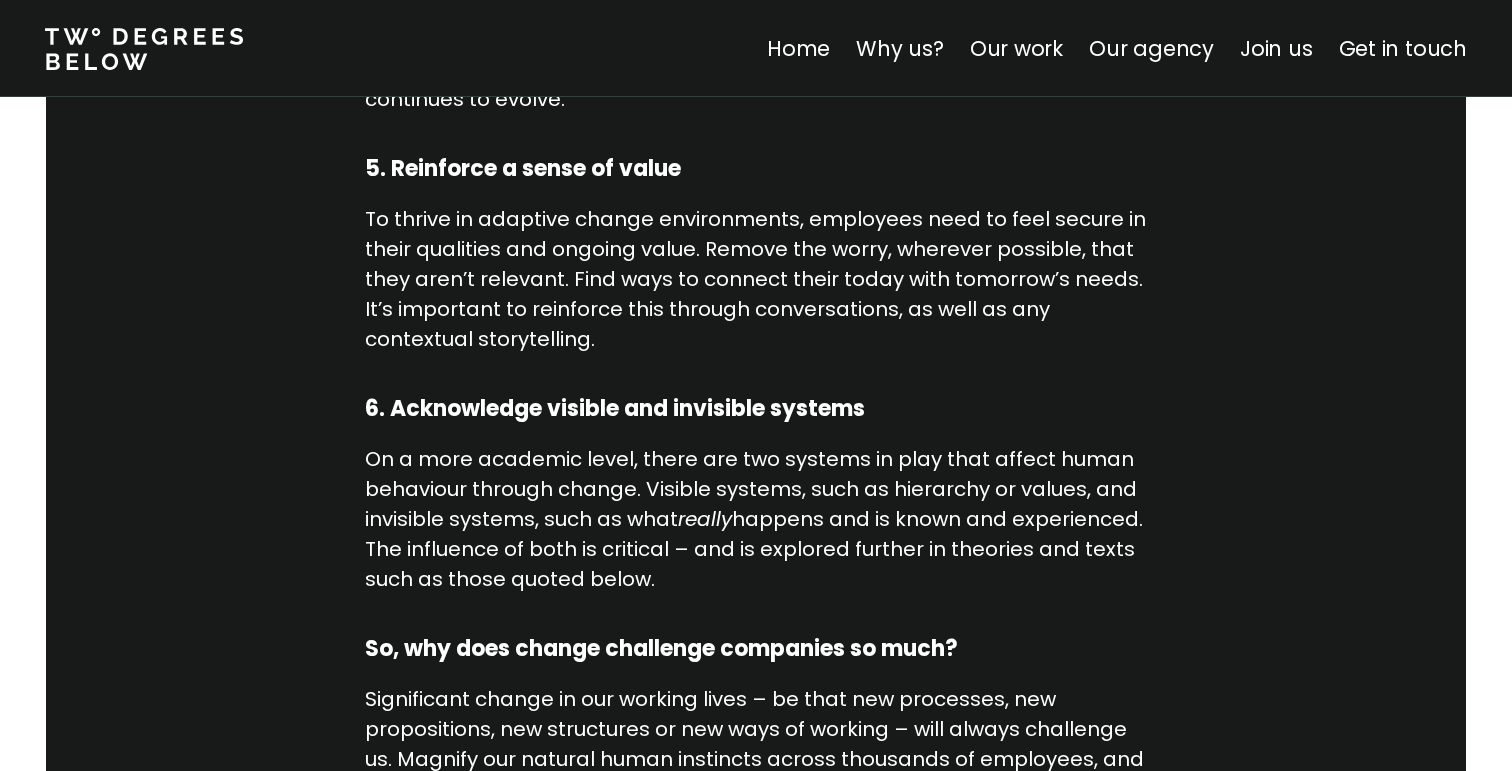 click on "5. Reinforce a sense of value" at bounding box center (756, 169) 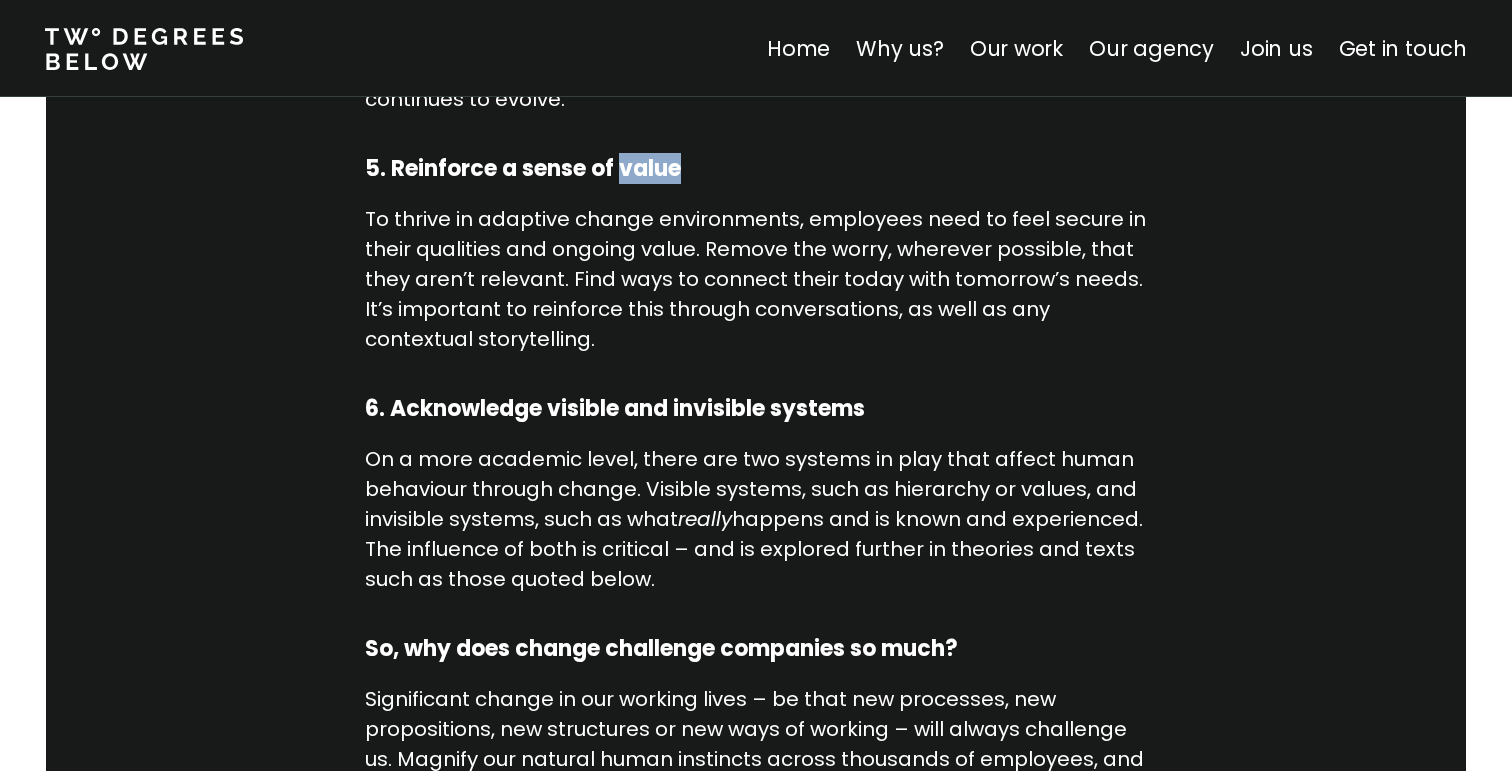 click on "5. Reinforce a sense of value" at bounding box center [756, 169] 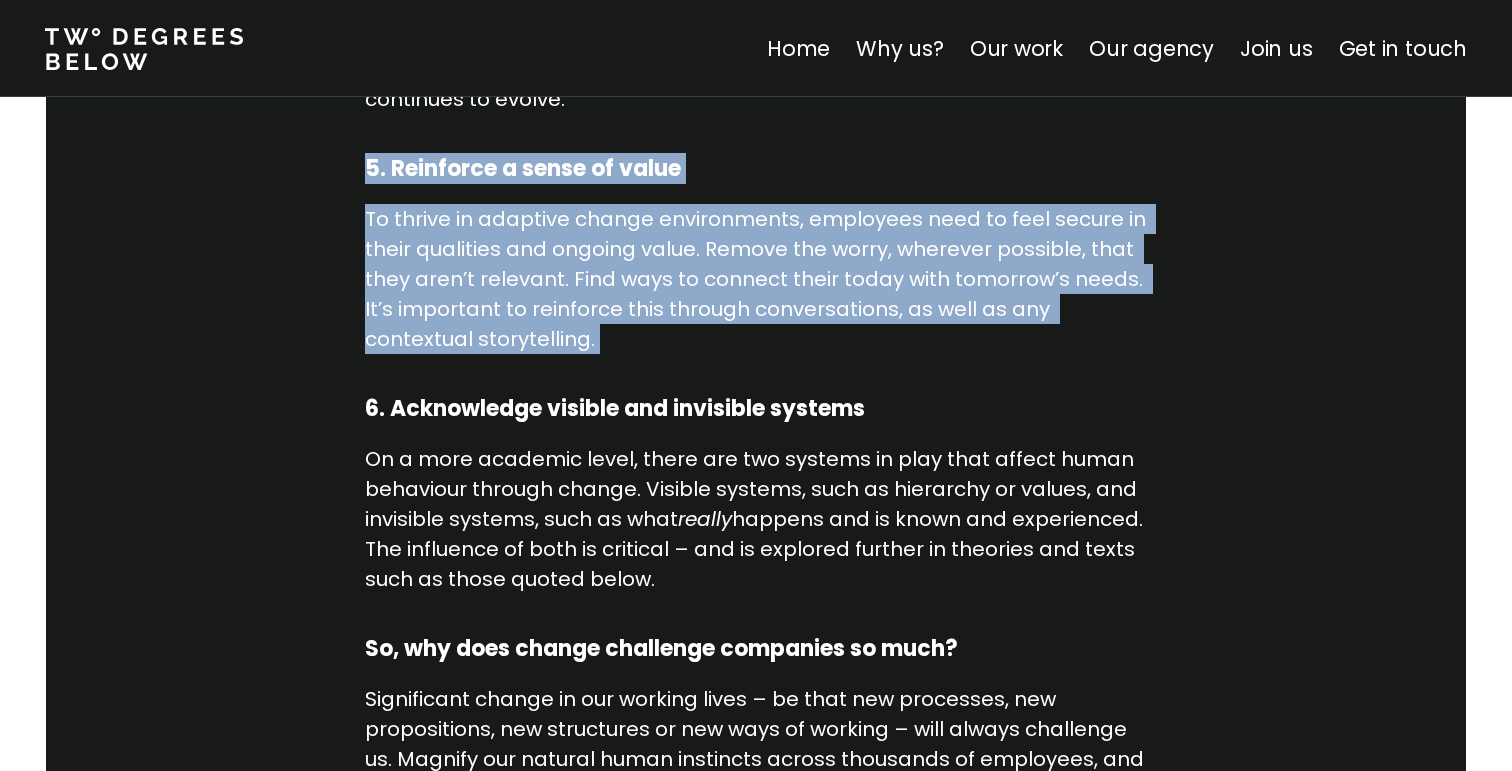 drag, startPoint x: 624, startPoint y: 166, endPoint x: 627, endPoint y: 238, distance: 72.06247 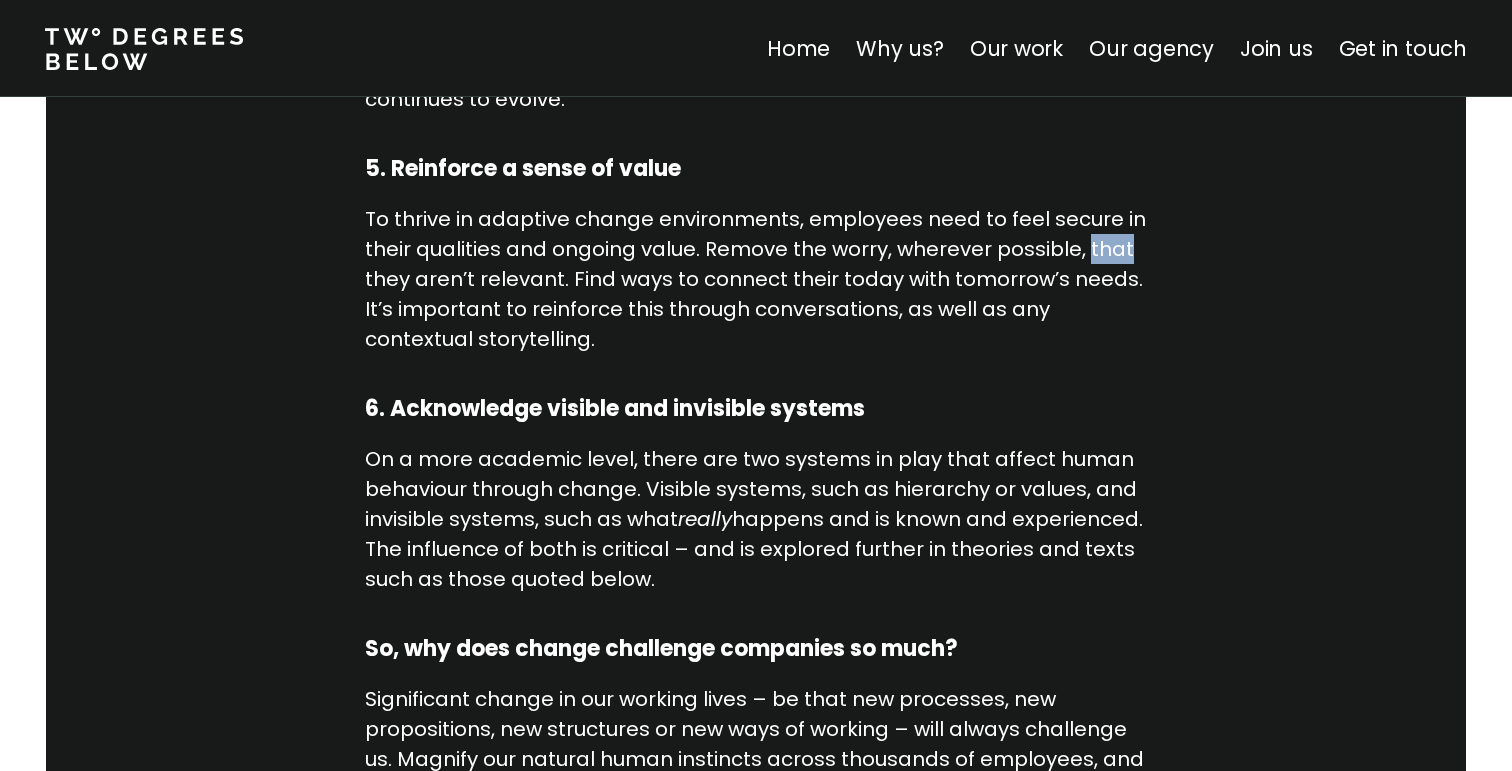 click on "To thrive in adaptive change environments, employees need to feel secure in their qualities and ongoing value. Remove the worry, wherever possible, that they aren’t relevant. Find ways to connect their today with tomorrow’s needs. It’s important to reinforce this through conversations, as well as any contextual storytelling." at bounding box center (756, 279) 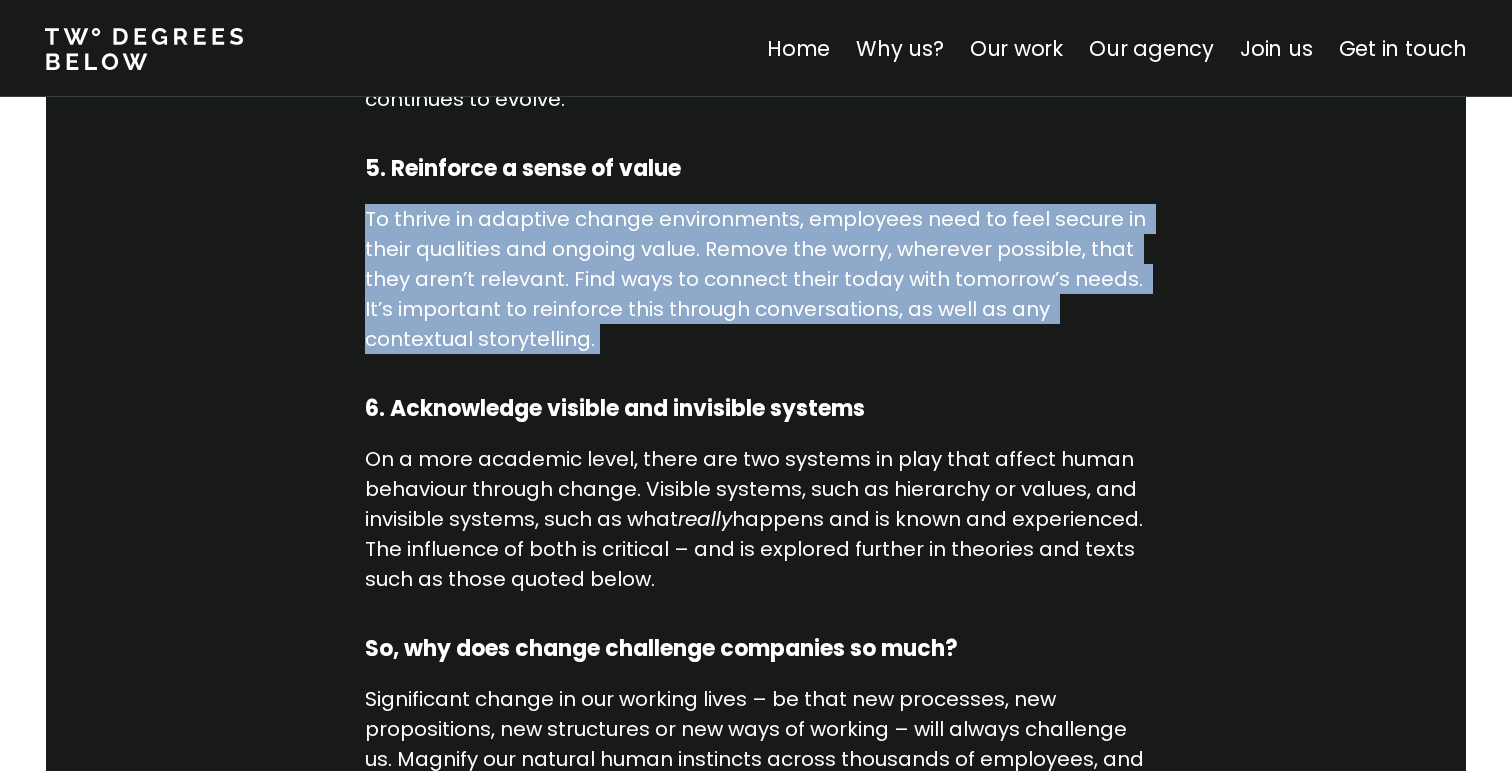 click on "To thrive in adaptive change environments, employees need to feel secure in their qualities and ongoing value. Remove the worry, wherever possible, that they aren’t relevant. Find ways to connect their today with tomorrow’s needs. It’s important to reinforce this through conversations, as well as any contextual storytelling." at bounding box center [756, 279] 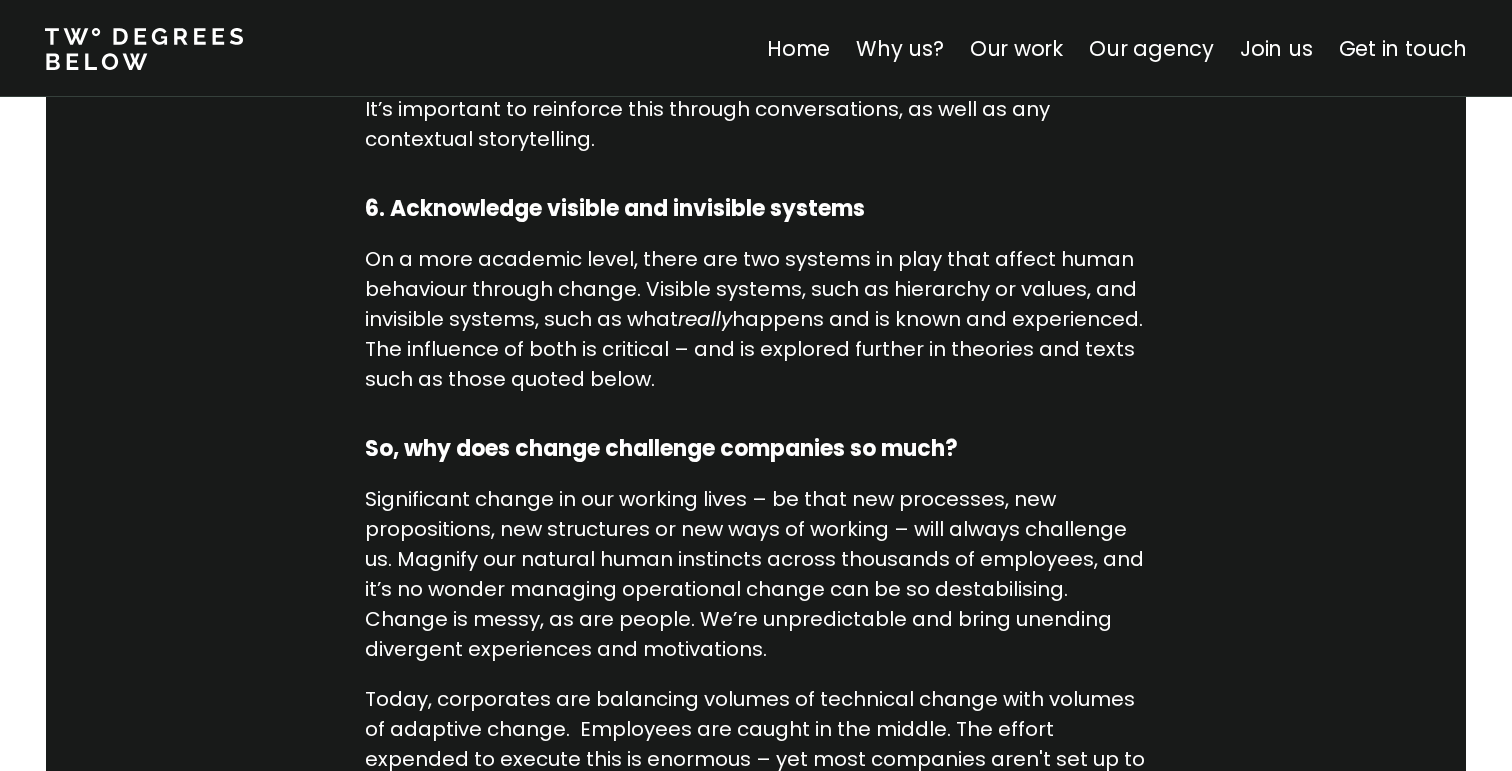 scroll, scrollTop: 3489, scrollLeft: 0, axis: vertical 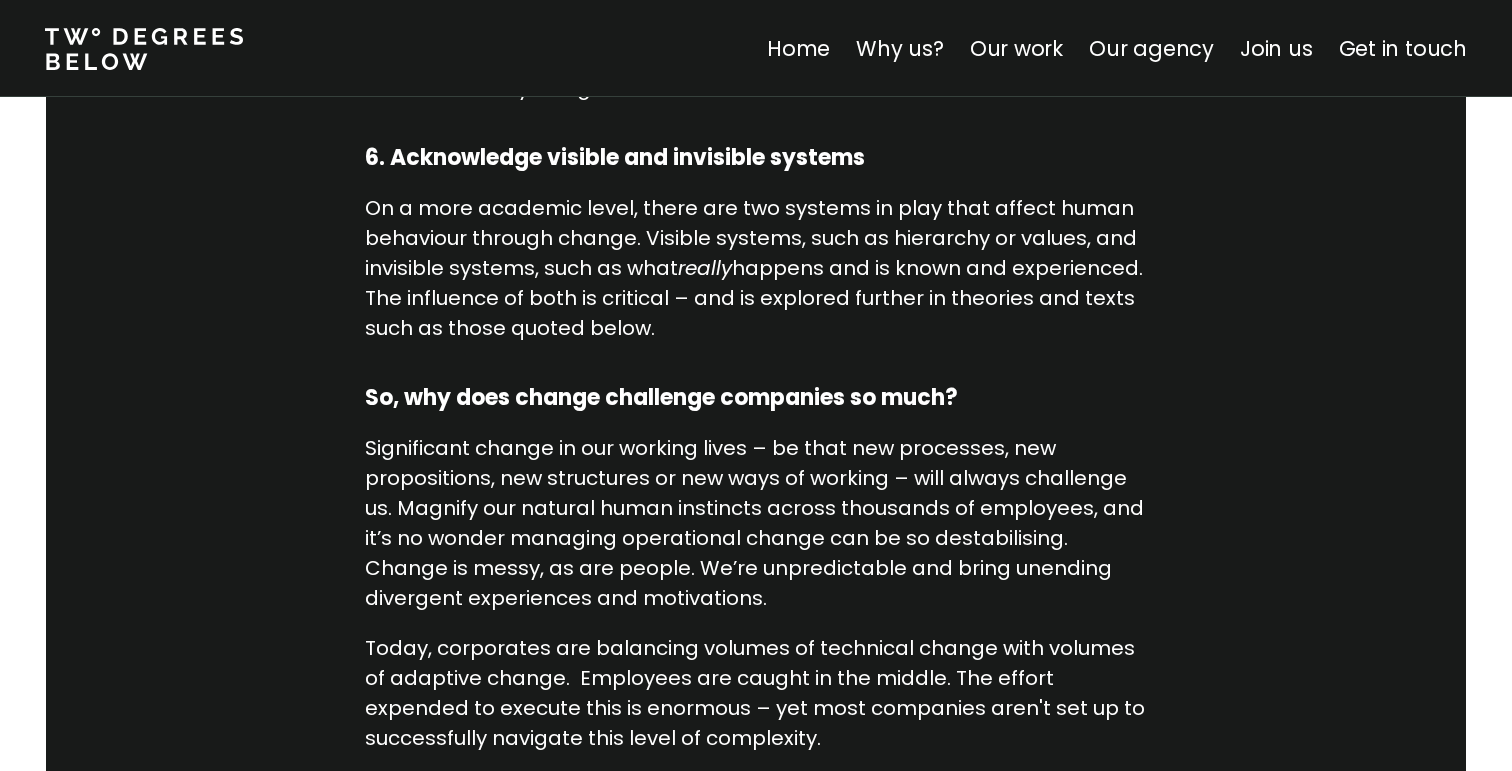 click on "6. Acknowledge visible and invisible systems" at bounding box center (756, 158) 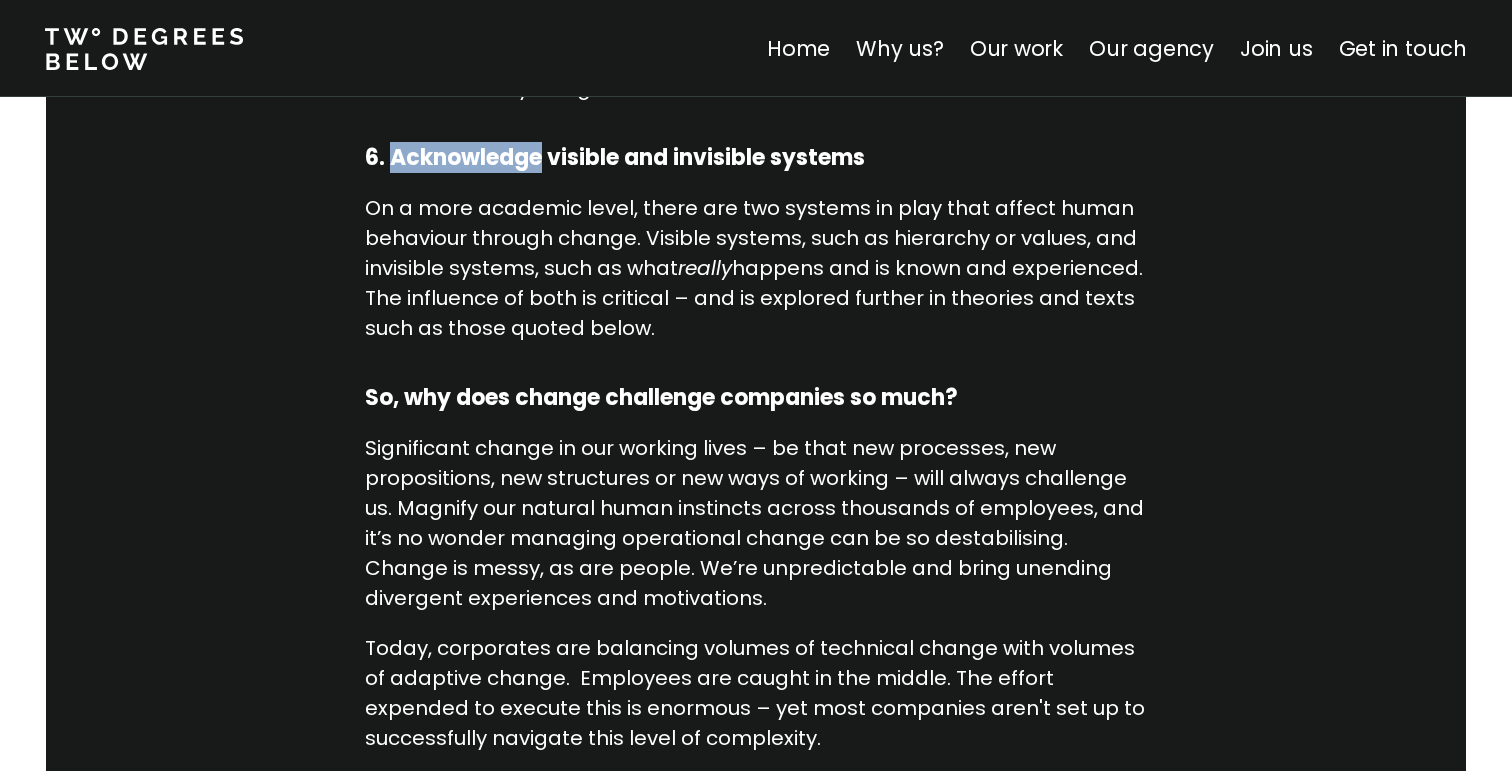 click on "6. Acknowledge visible and invisible systems" at bounding box center [756, 158] 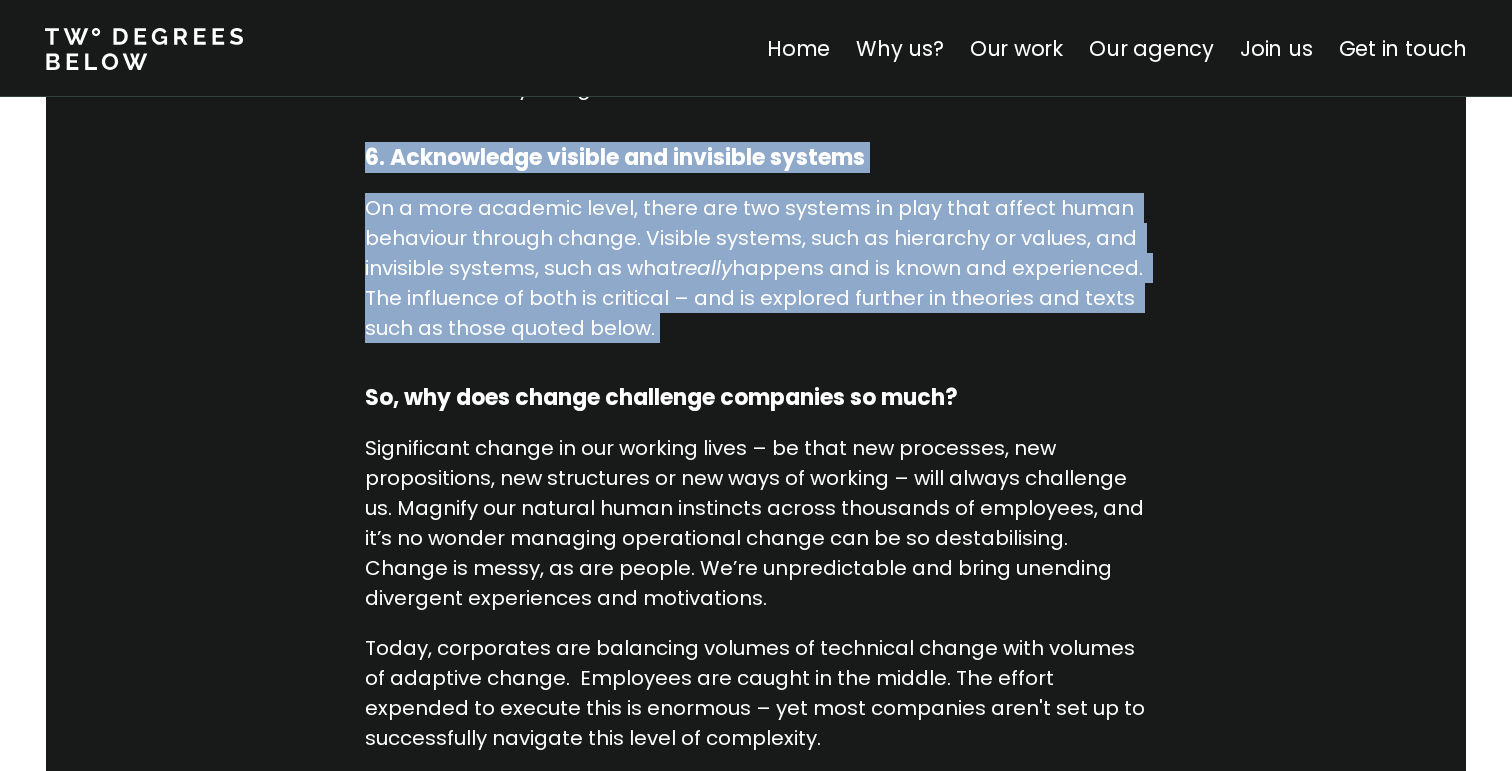 drag, startPoint x: 408, startPoint y: 159, endPoint x: 423, endPoint y: 210, distance: 53.160137 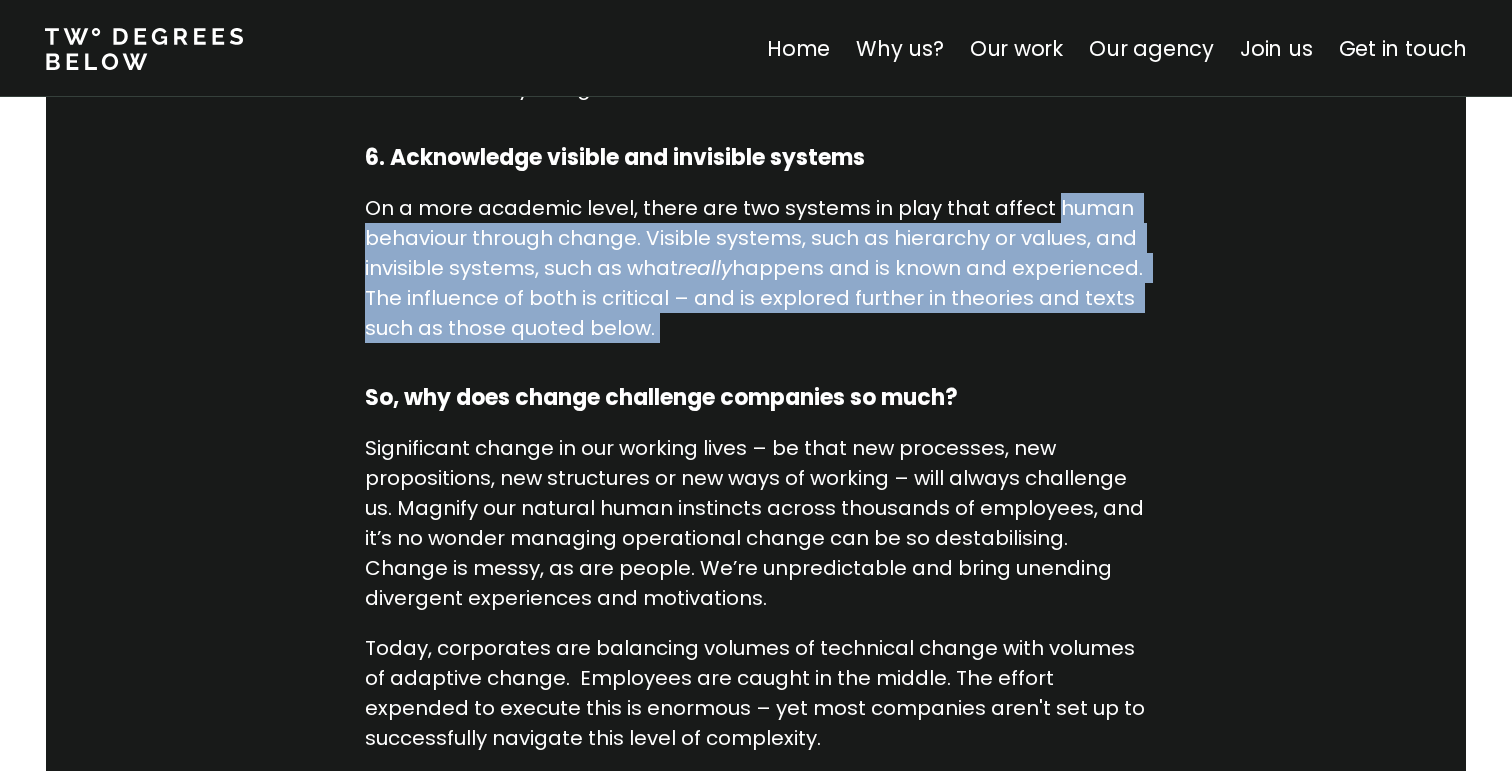 drag, startPoint x: 1109, startPoint y: 202, endPoint x: 1116, endPoint y: 318, distance: 116.21101 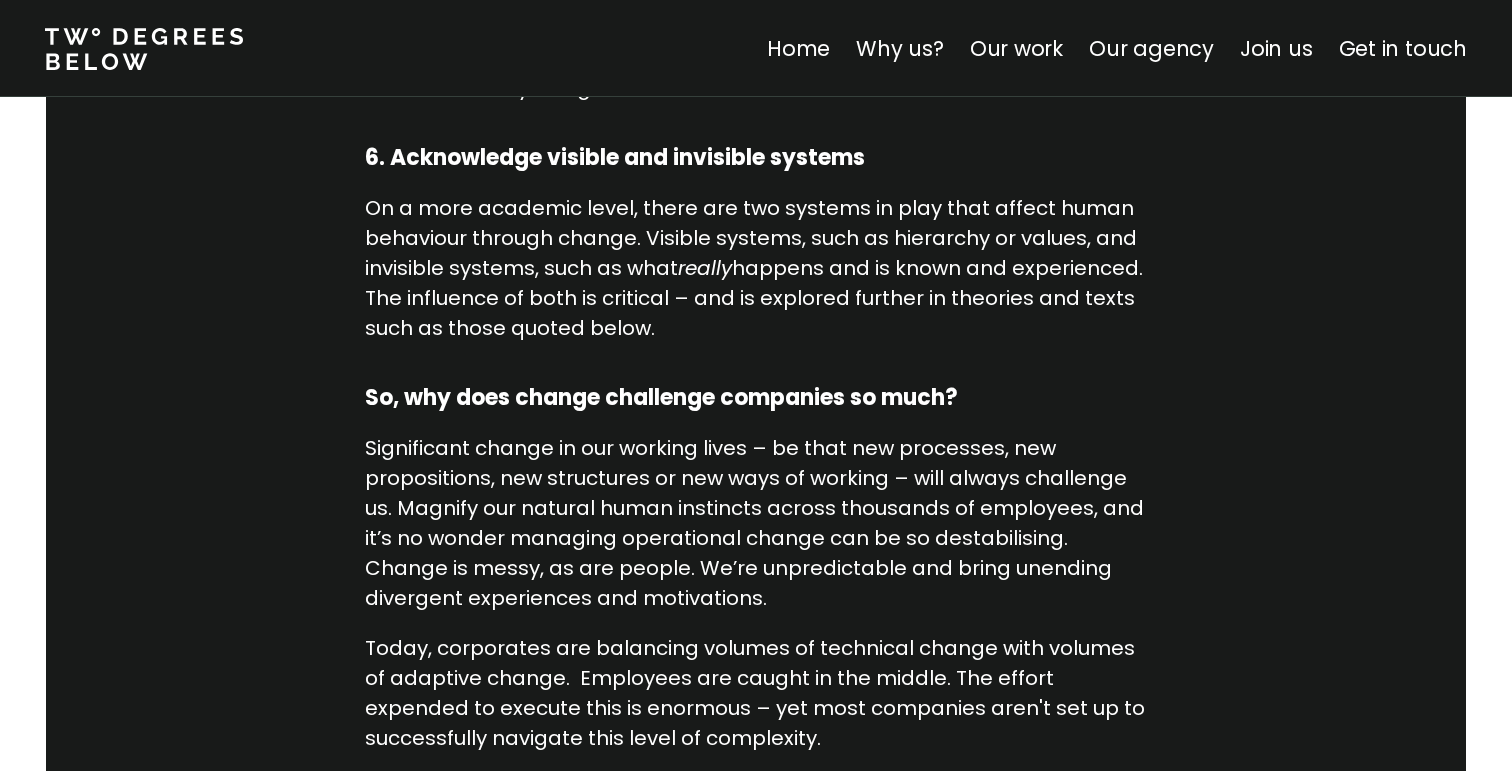 click on "On a more academic level, there are two systems in play that affect human behaviour through change. Visible systems, such as hierarchy or values, and invisible systems, such as what  really  happens and is known and experienced. The influence of both is critical – and is explored further in theories and texts such as those quoted below." at bounding box center [756, 268] 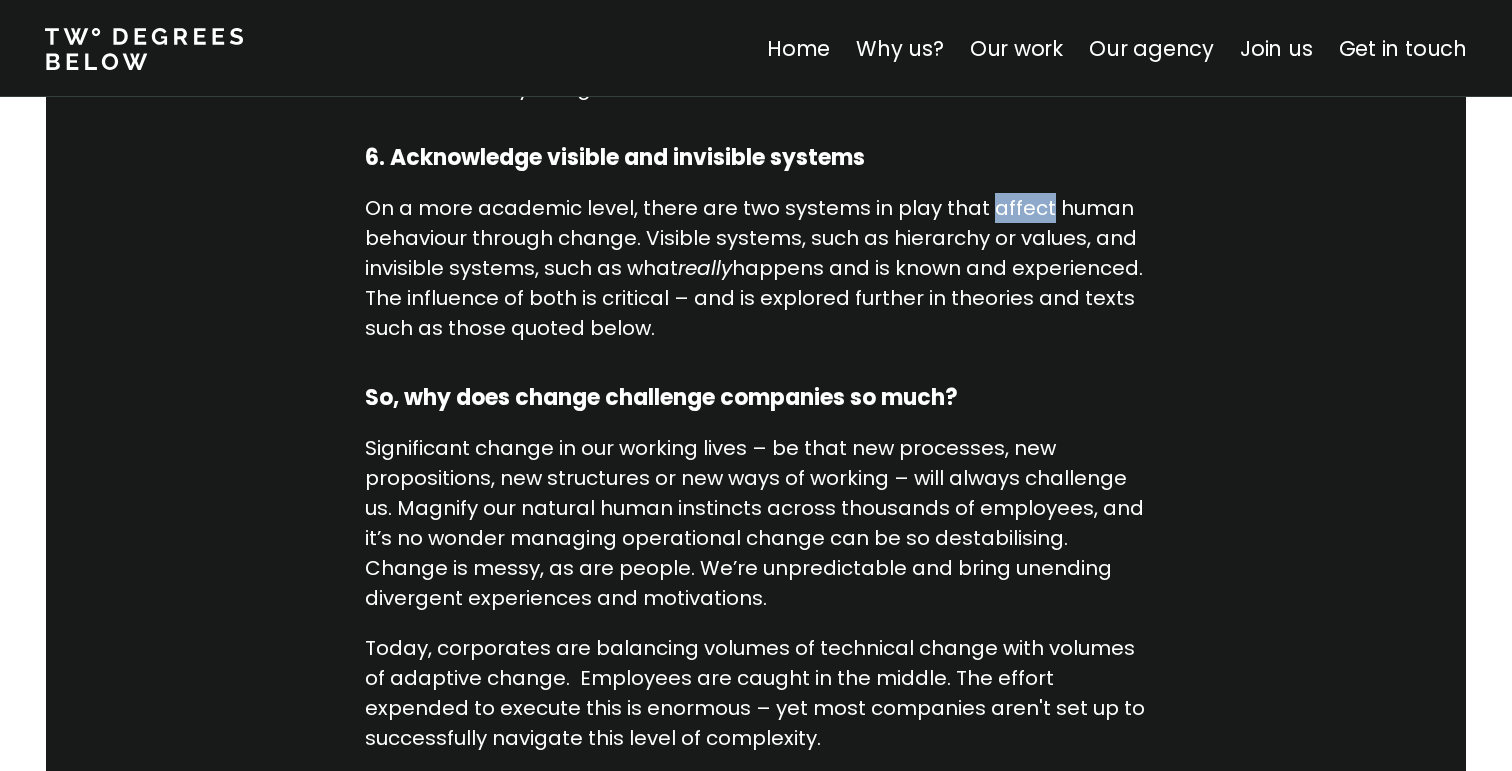 click on "On a more academic level, there are two systems in play that affect human behaviour through change. Visible systems, such as hierarchy or values, and invisible systems, such as what  really  happens and is known and experienced. The influence of both is critical – and is explored further in theories and texts such as those quoted below." at bounding box center (756, 268) 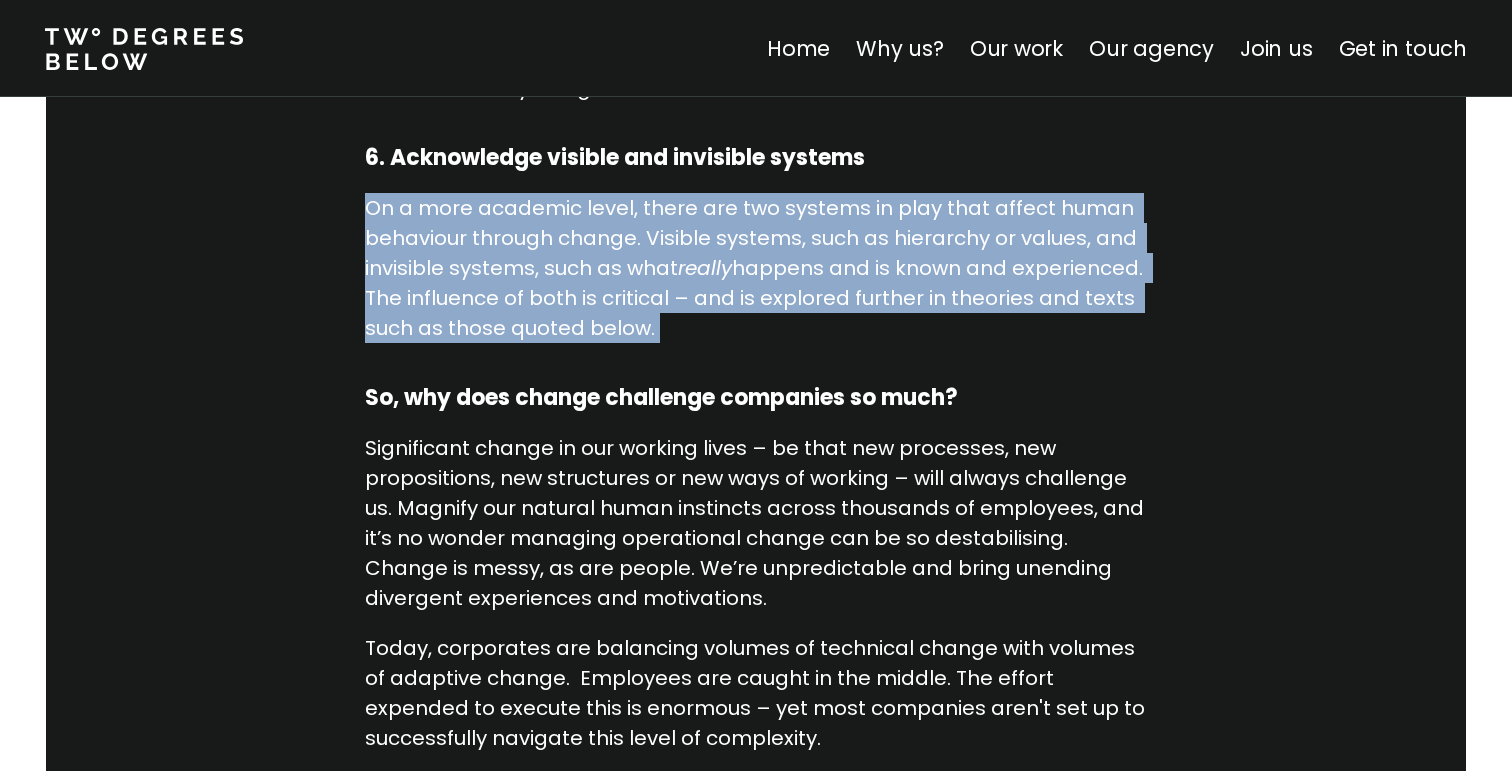 click on "On a more academic level, there are two systems in play that affect human behaviour through change. Visible systems, such as hierarchy or values, and invisible systems, such as what  really  happens and is known and experienced. The influence of both is critical – and is explored further in theories and texts such as those quoted below." at bounding box center [756, 268] 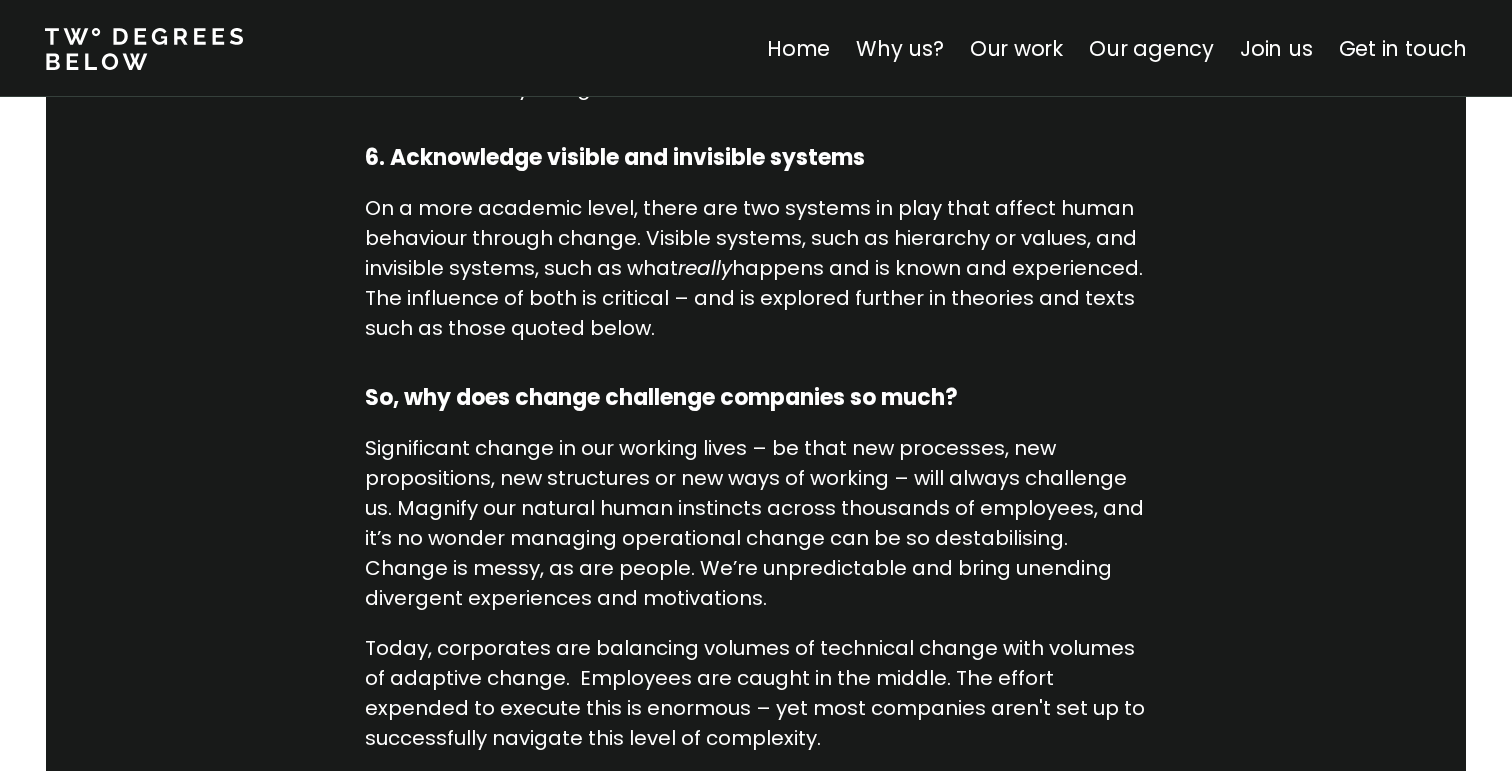 click on "6. Acknowledge visible and invisible systems" at bounding box center [756, 158] 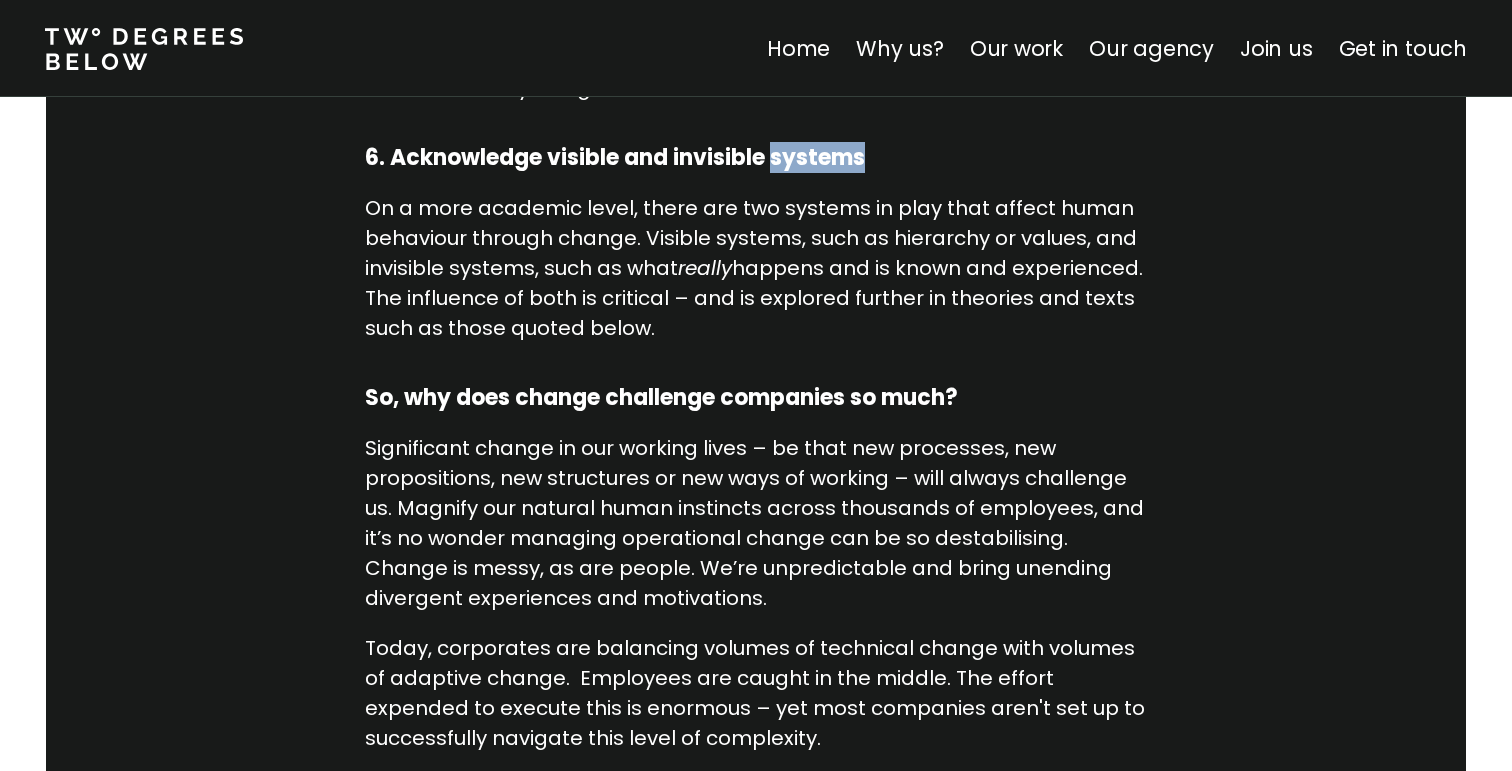 click on "6. Acknowledge visible and invisible systems" at bounding box center [756, 158] 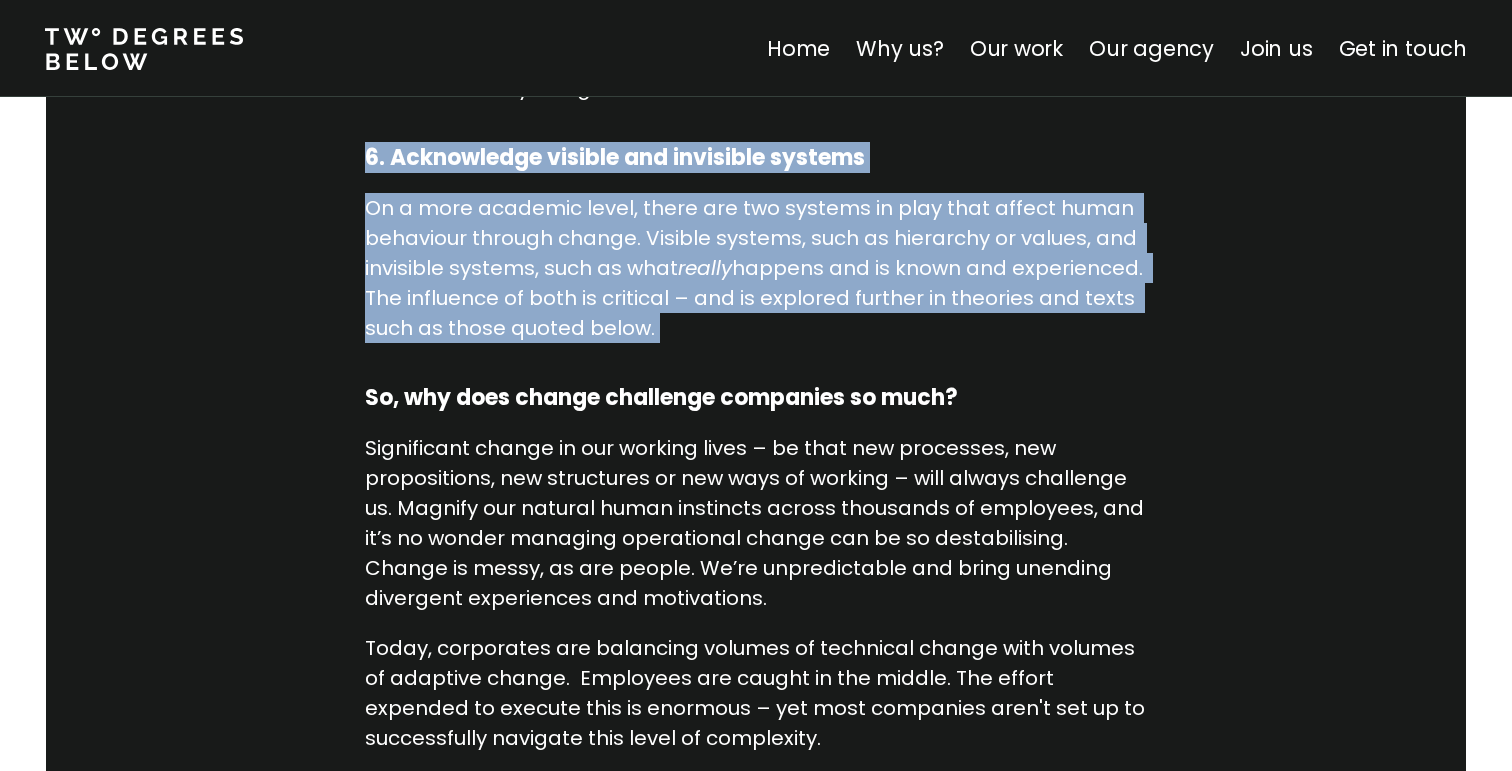 drag, startPoint x: 833, startPoint y: 167, endPoint x: 871, endPoint y: 292, distance: 130.64838 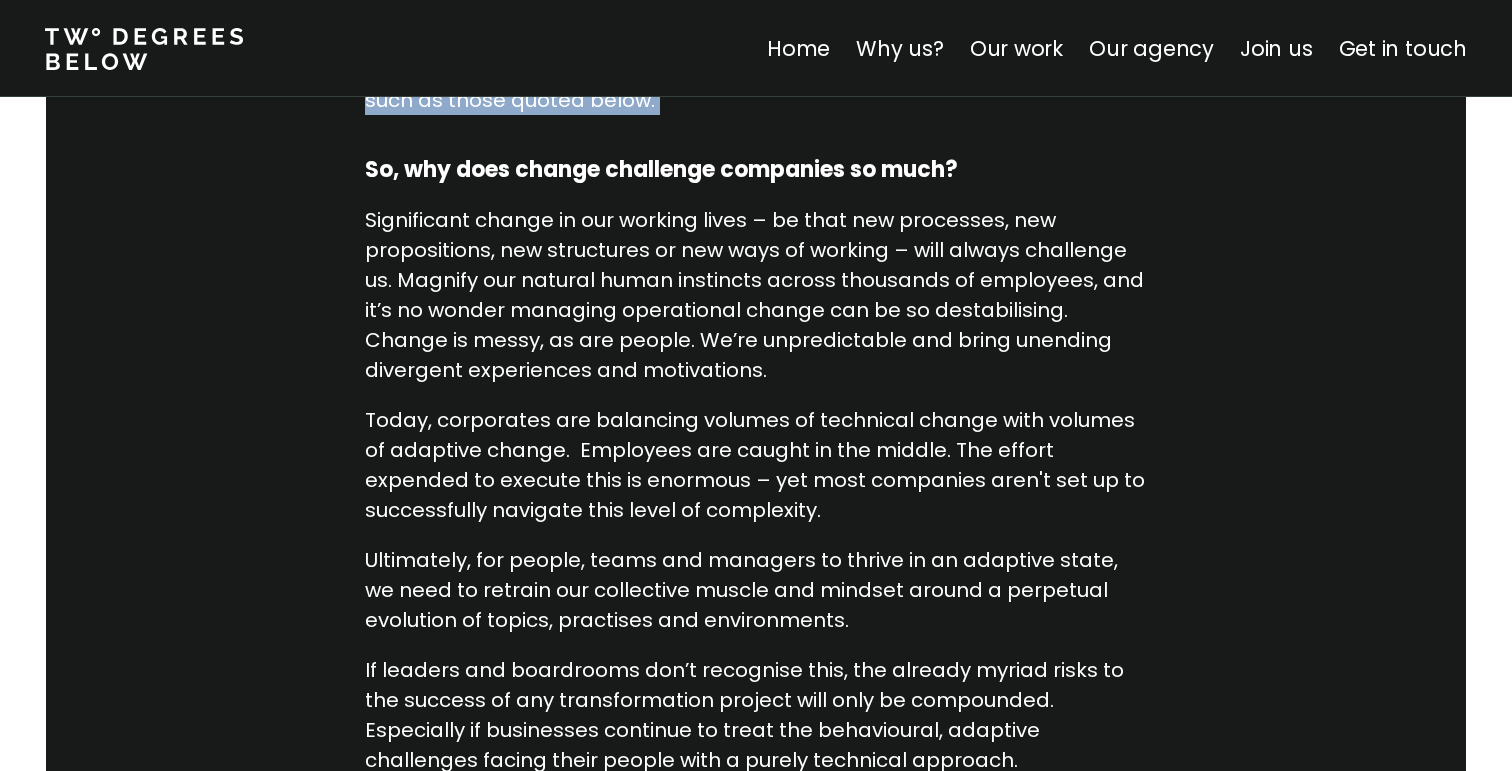 scroll, scrollTop: 3739, scrollLeft: 0, axis: vertical 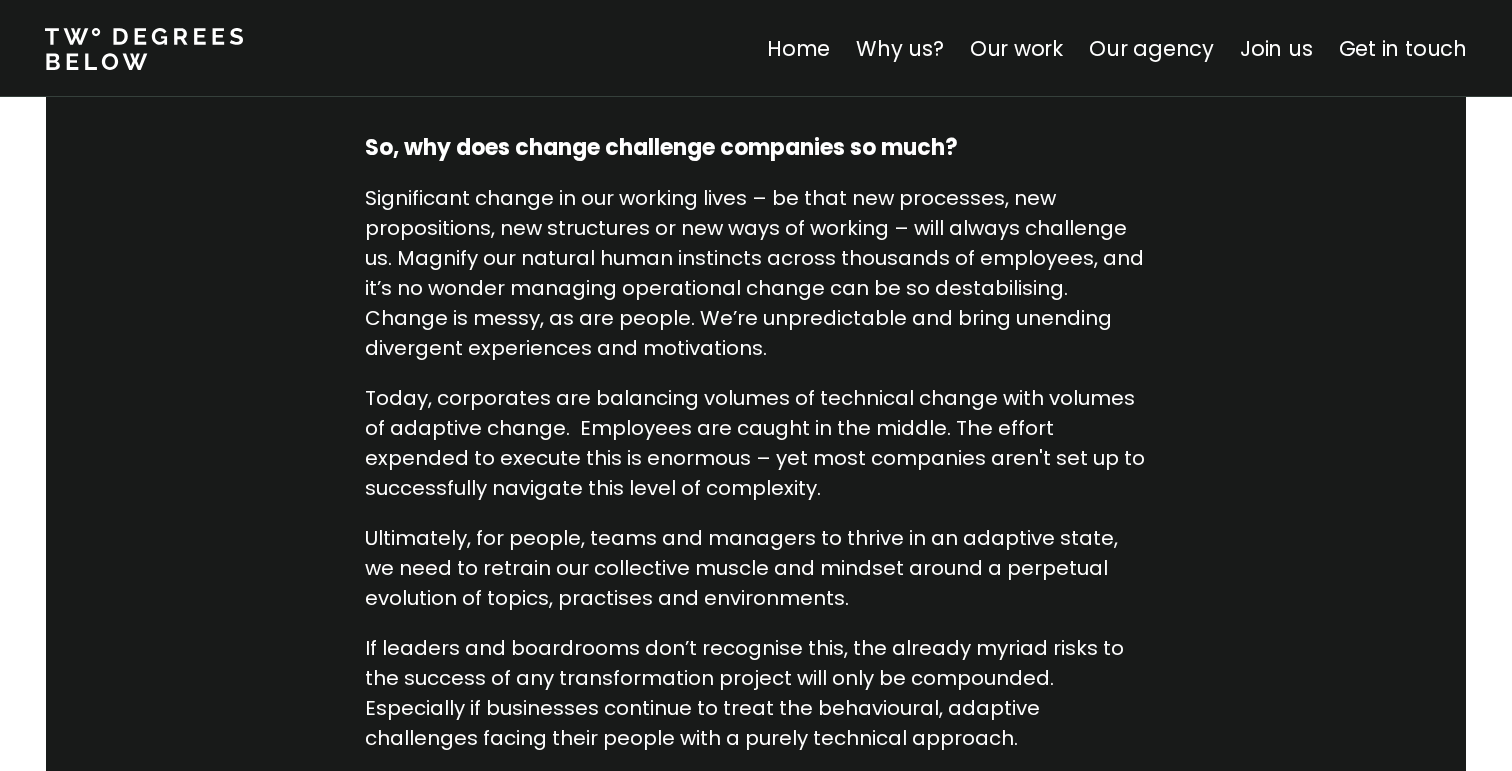 click on "So, why does change challenge companies so much?" at bounding box center (756, 148) 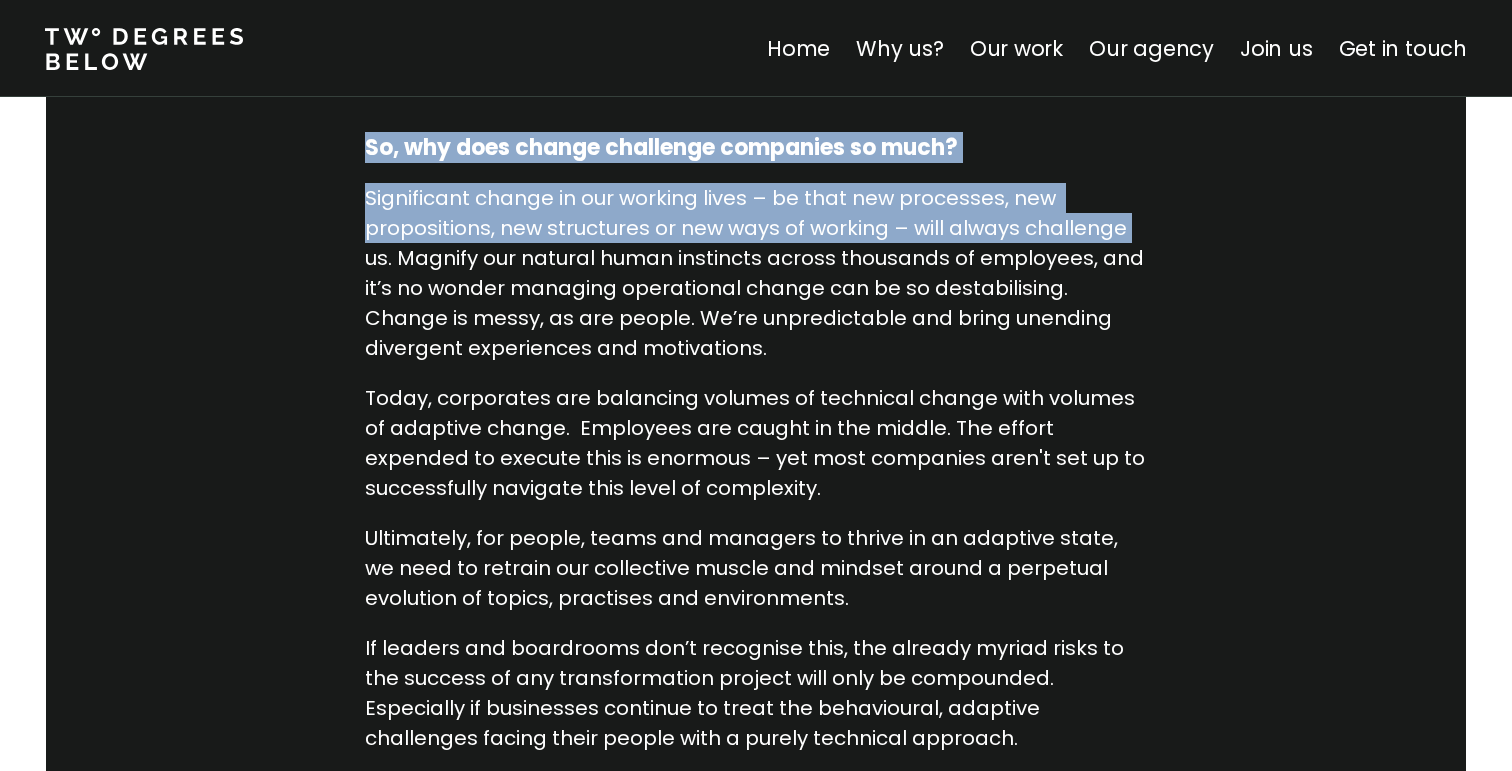 drag, startPoint x: 371, startPoint y: 145, endPoint x: 1114, endPoint y: 224, distance: 747.18805 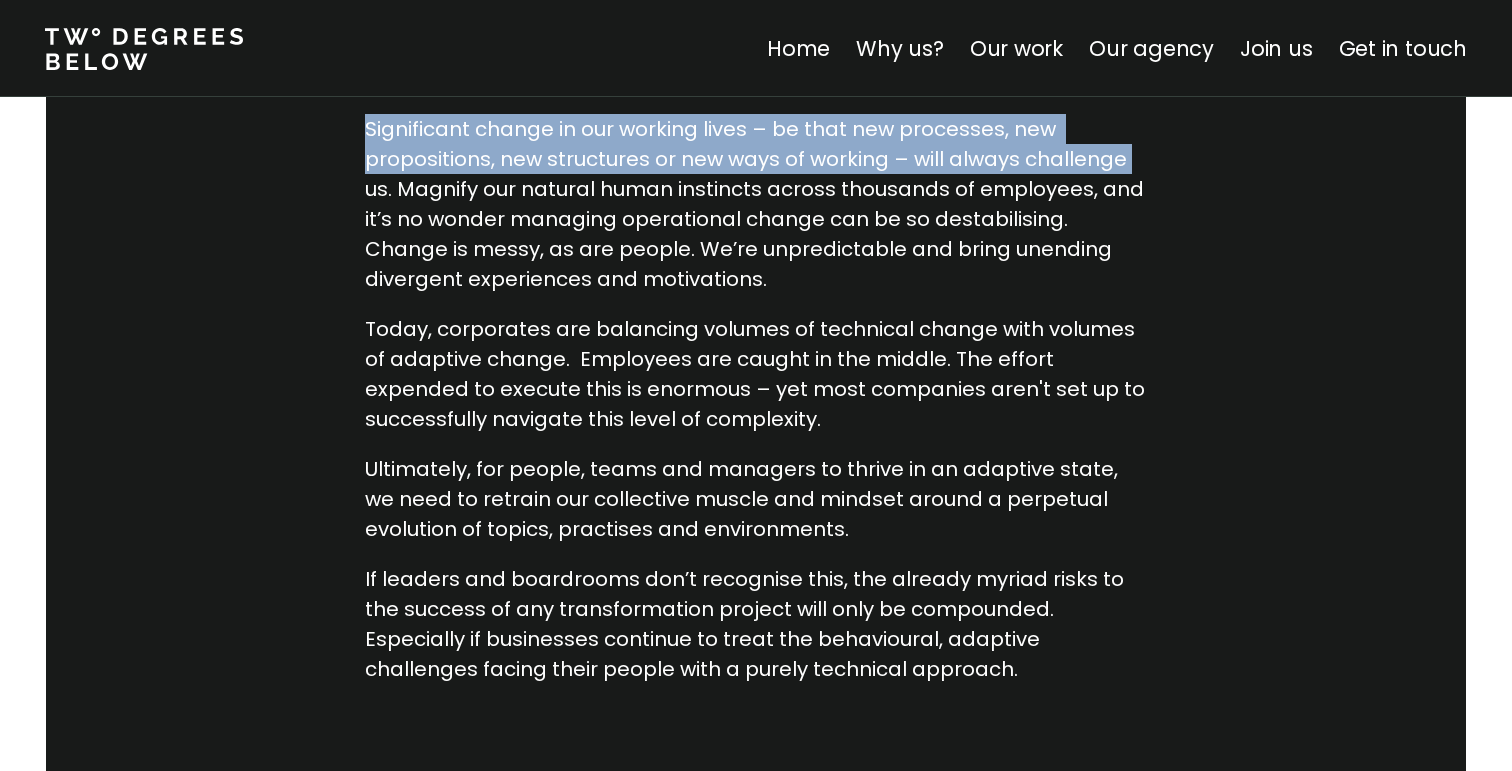 scroll, scrollTop: 3790, scrollLeft: 0, axis: vertical 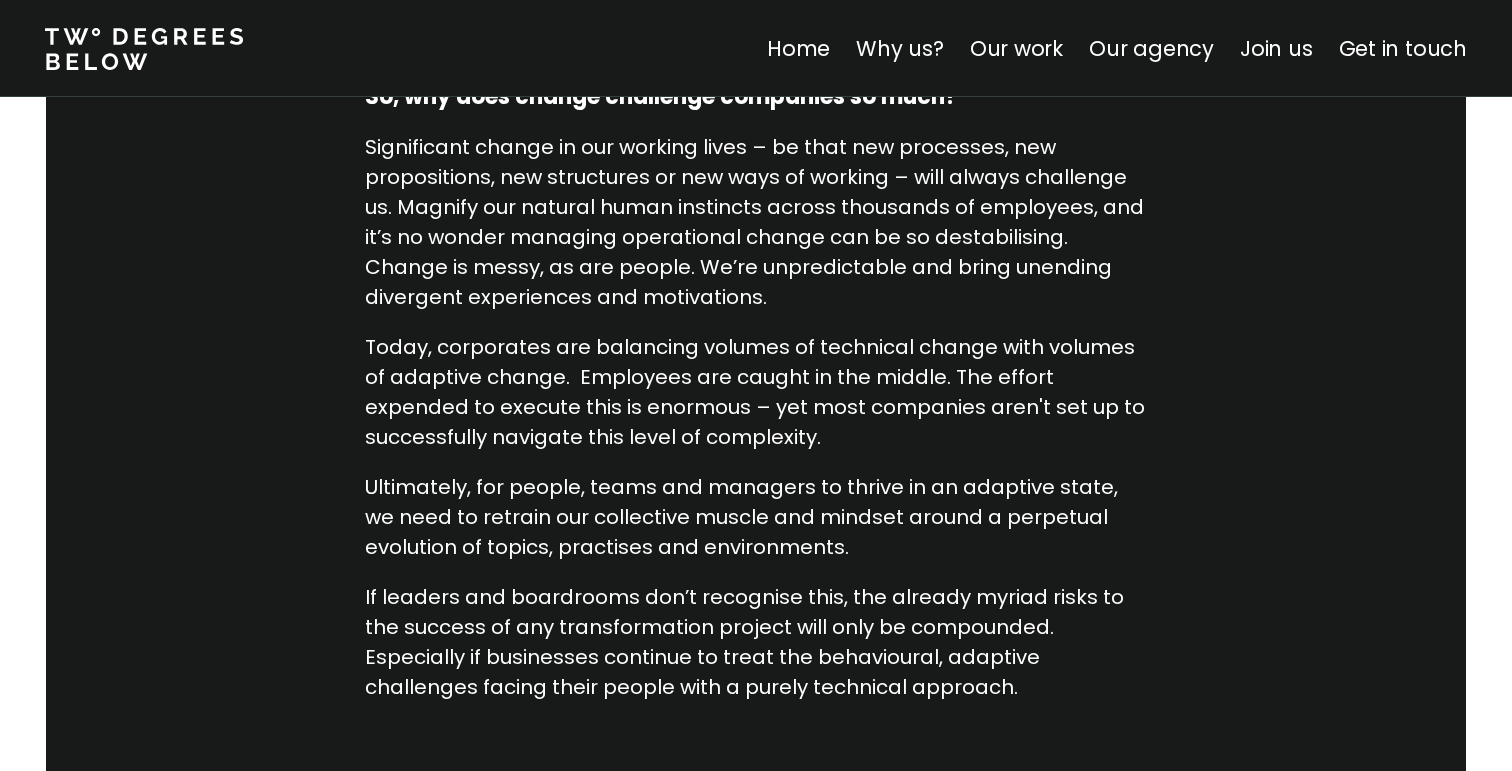 click on "Significant change in our working lives – be that new processes, new propositions, new structures or new ways of working – will always challenge us. Magnify our natural human instincts across thousands of employees, and it’s no wonder managing operational change can be so destabilising. Change is messy, as are people. We’re unpredictable and bring unending divergent experiences and motivations." at bounding box center [756, 222] 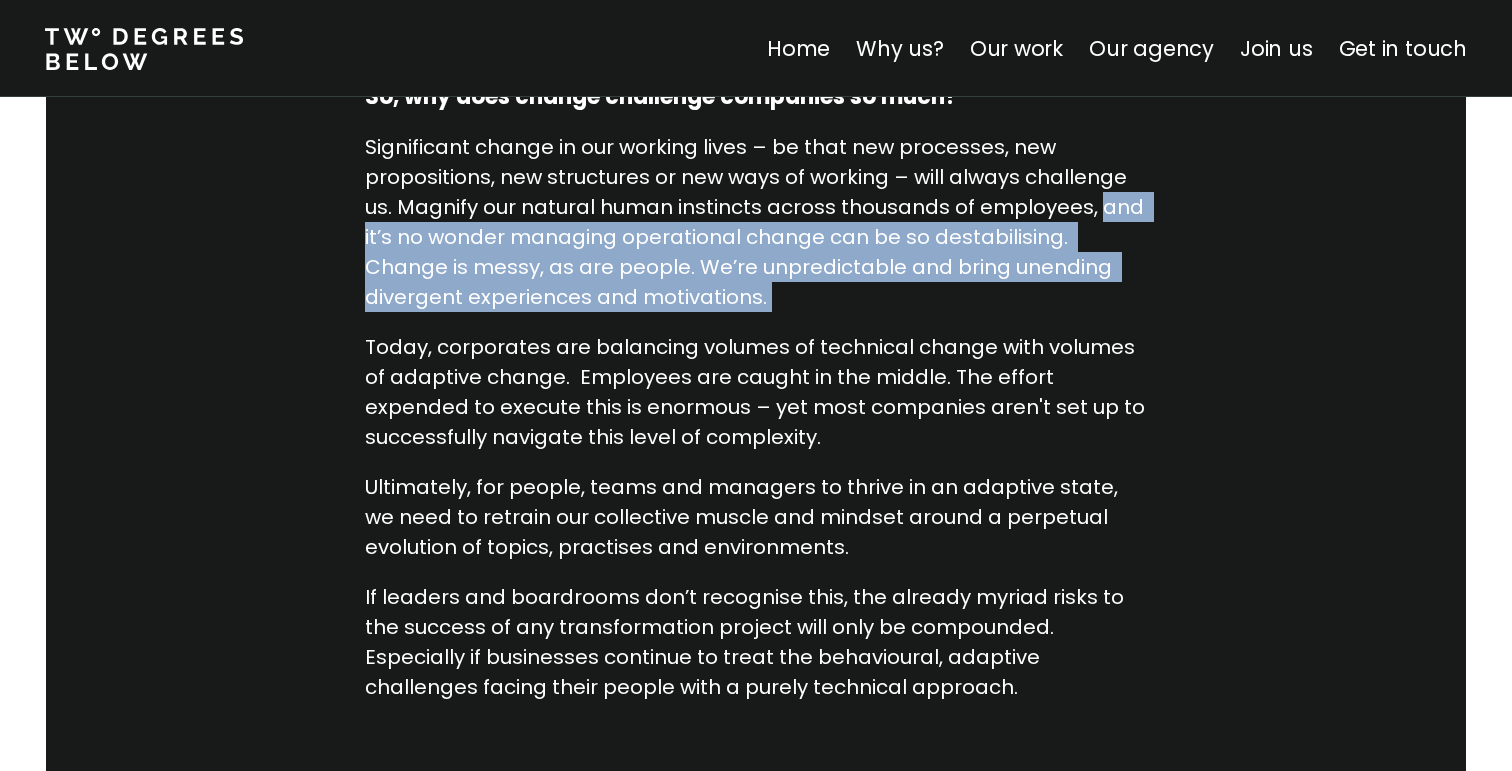 drag, startPoint x: 1123, startPoint y: 203, endPoint x: 1133, endPoint y: 292, distance: 89.560036 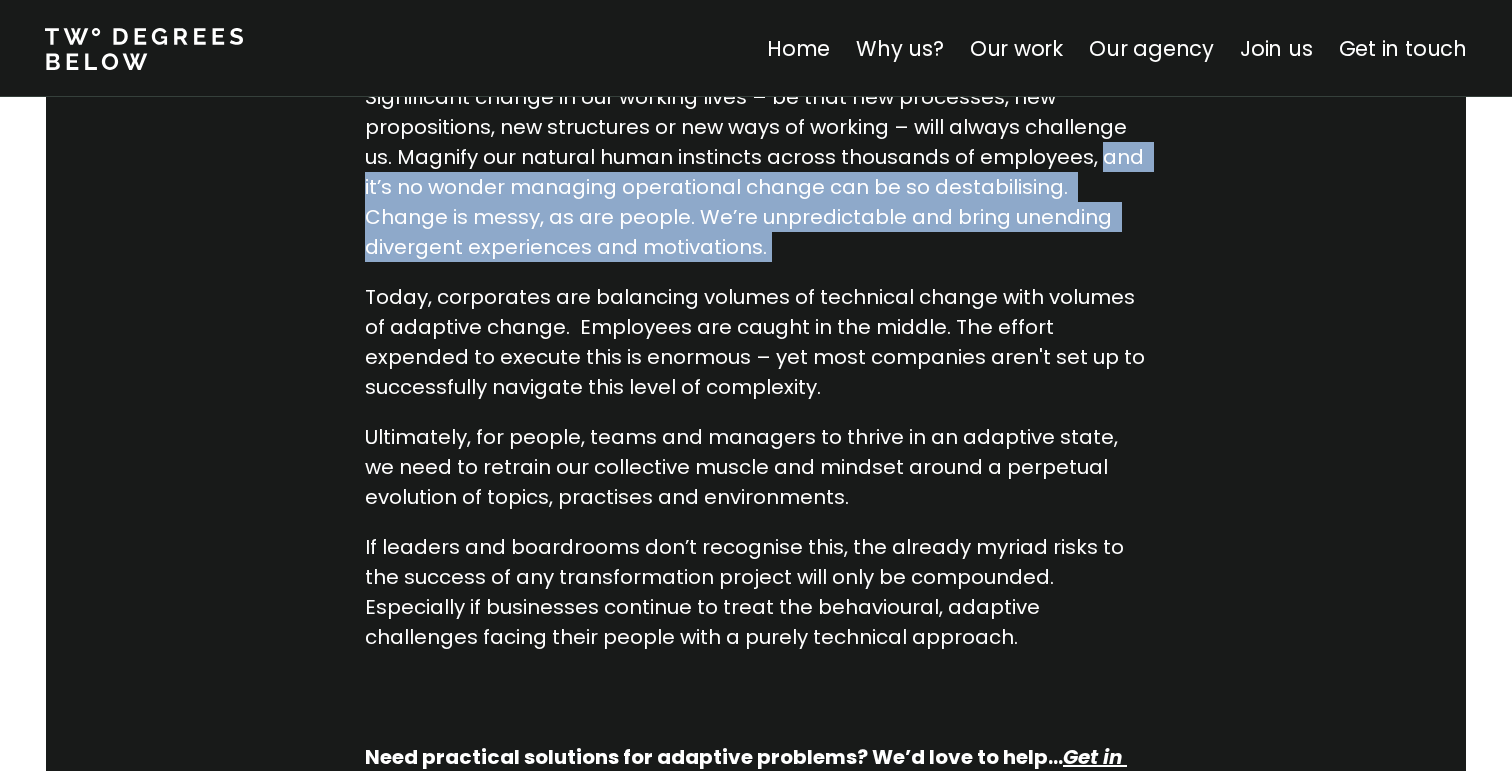 click on "Significant change in our working lives – be that new processes, new propositions, new structures or new ways of working – will always challenge us. Magnify our natural human instincts across thousands of employees, and it’s no wonder managing operational change can be so destabilising. Change is messy, as are people. We’re unpredictable and bring unending divergent experiences and motivations." at bounding box center (756, 172) 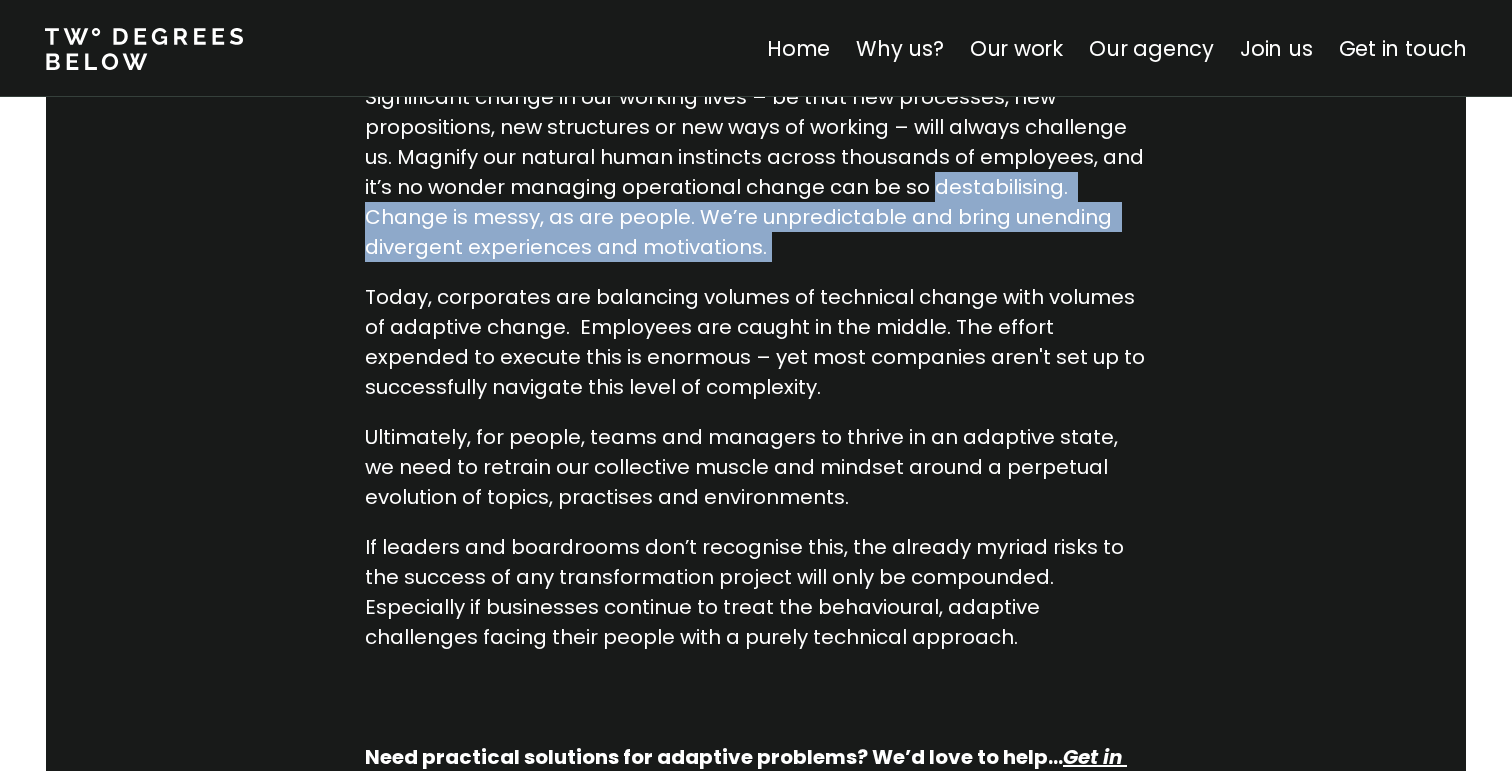 drag, startPoint x: 956, startPoint y: 182, endPoint x: 1106, endPoint y: 246, distance: 163.0828 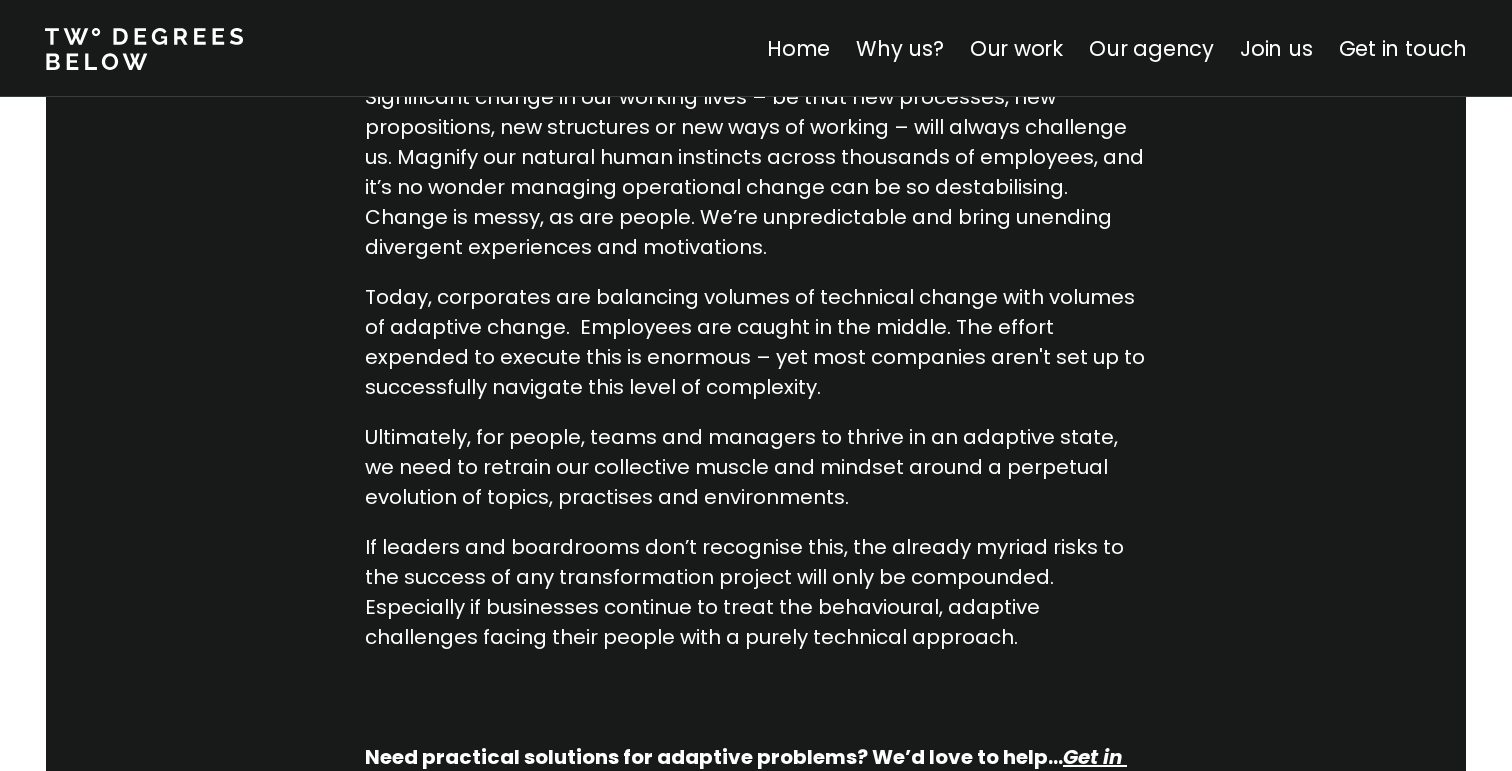 click on "Significant change in our working lives – be that new processes, new propositions, new structures or new ways of working – will always challenge us. Magnify our natural human instincts across thousands of employees, and it’s no wonder managing operational change can be so destabilising. Change is messy, as are people. We’re unpredictable and bring unending divergent experiences and motivations." at bounding box center [756, 172] 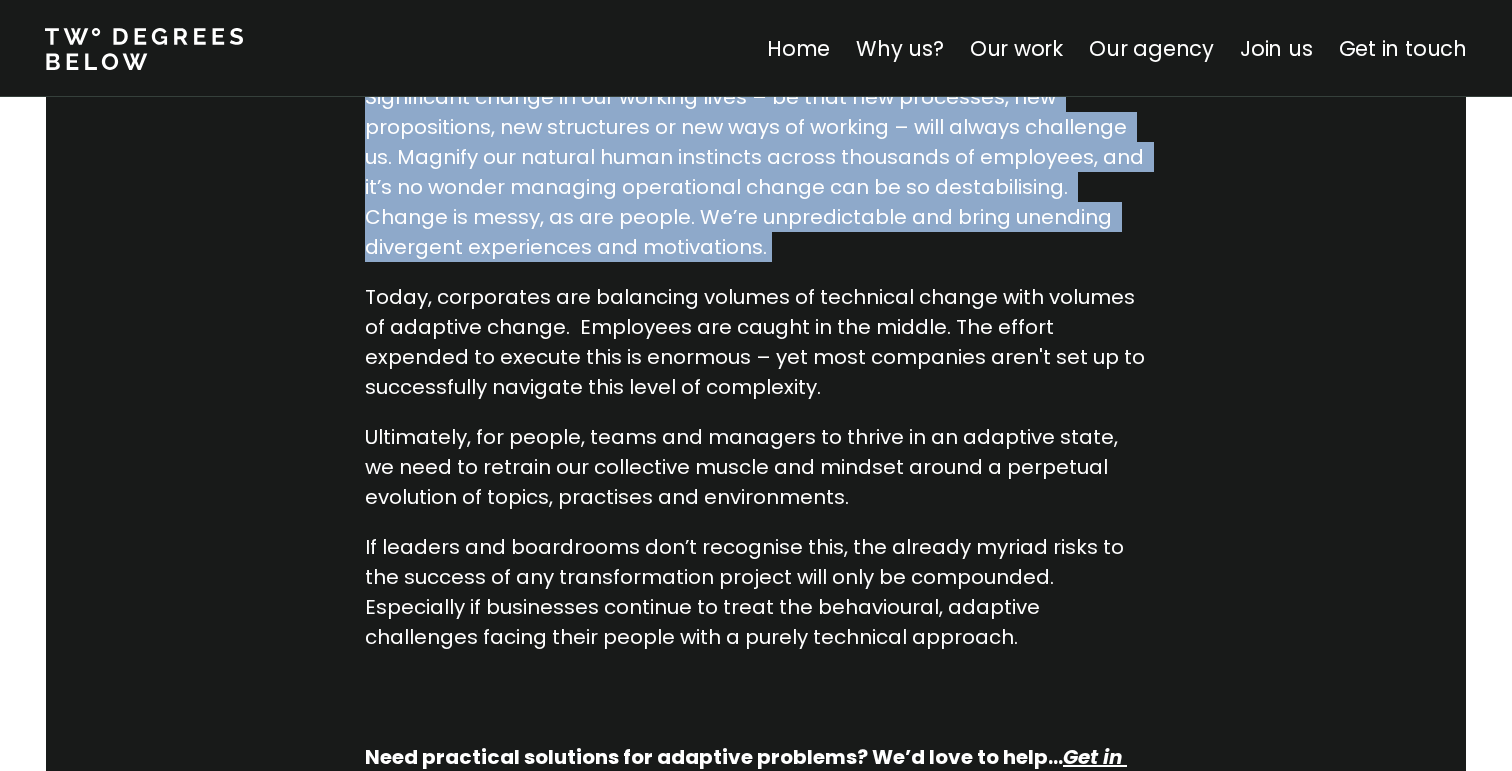 click on "Significant change in our working lives – be that new processes, new propositions, new structures or new ways of working – will always challenge us. Magnify our natural human instincts across thousands of employees, and it’s no wonder managing operational change can be so destabilising. Change is messy, as are people. We’re unpredictable and bring unending divergent experiences and motivations." at bounding box center (756, 172) 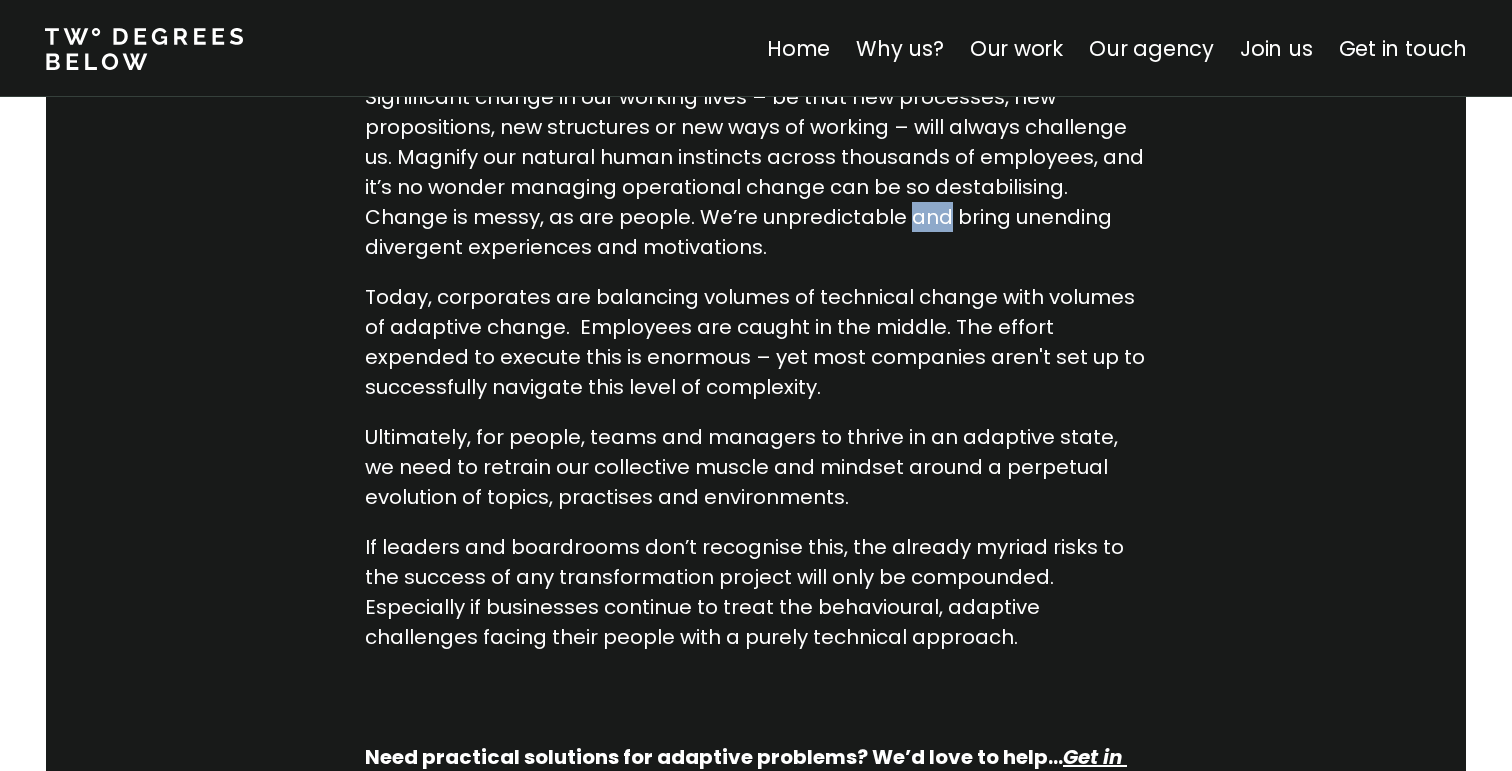 click on "Significant change in our working lives – be that new processes, new propositions, new structures or new ways of working – will always challenge us. Magnify our natural human instincts across thousands of employees, and it’s no wonder managing operational change can be so destabilising. Change is messy, as are people. We’re unpredictable and bring unending divergent experiences and motivations." at bounding box center [756, 172] 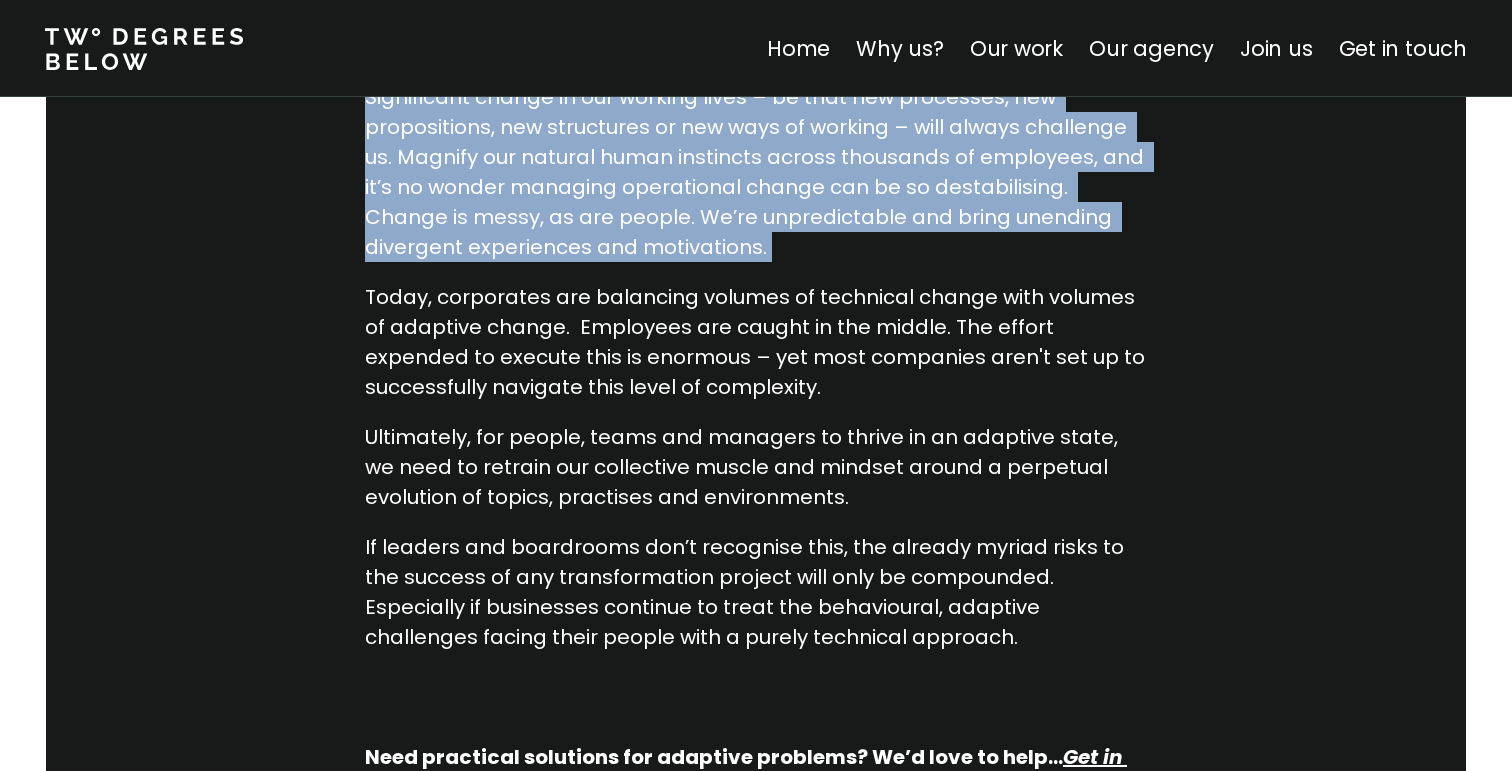 click on "Significant change in our working lives – be that new processes, new propositions, new structures or new ways of working – will always challenge us. Magnify our natural human instincts across thousands of employees, and it’s no wonder managing operational change can be so destabilising. Change is messy, as are people. We’re unpredictable and bring unending divergent experiences and motivations." at bounding box center [756, 172] 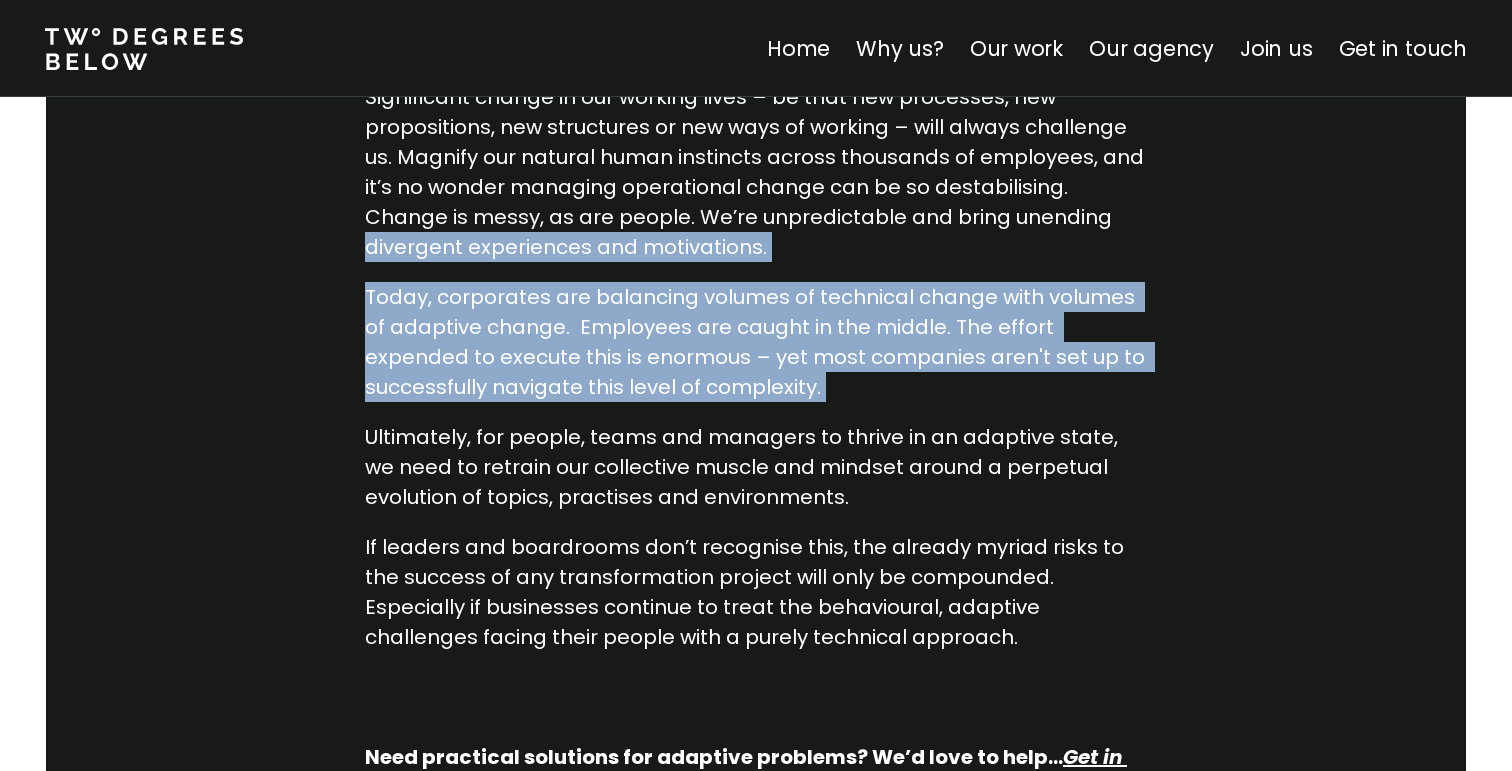 drag, startPoint x: 1100, startPoint y: 214, endPoint x: 1109, endPoint y: 386, distance: 172.2353 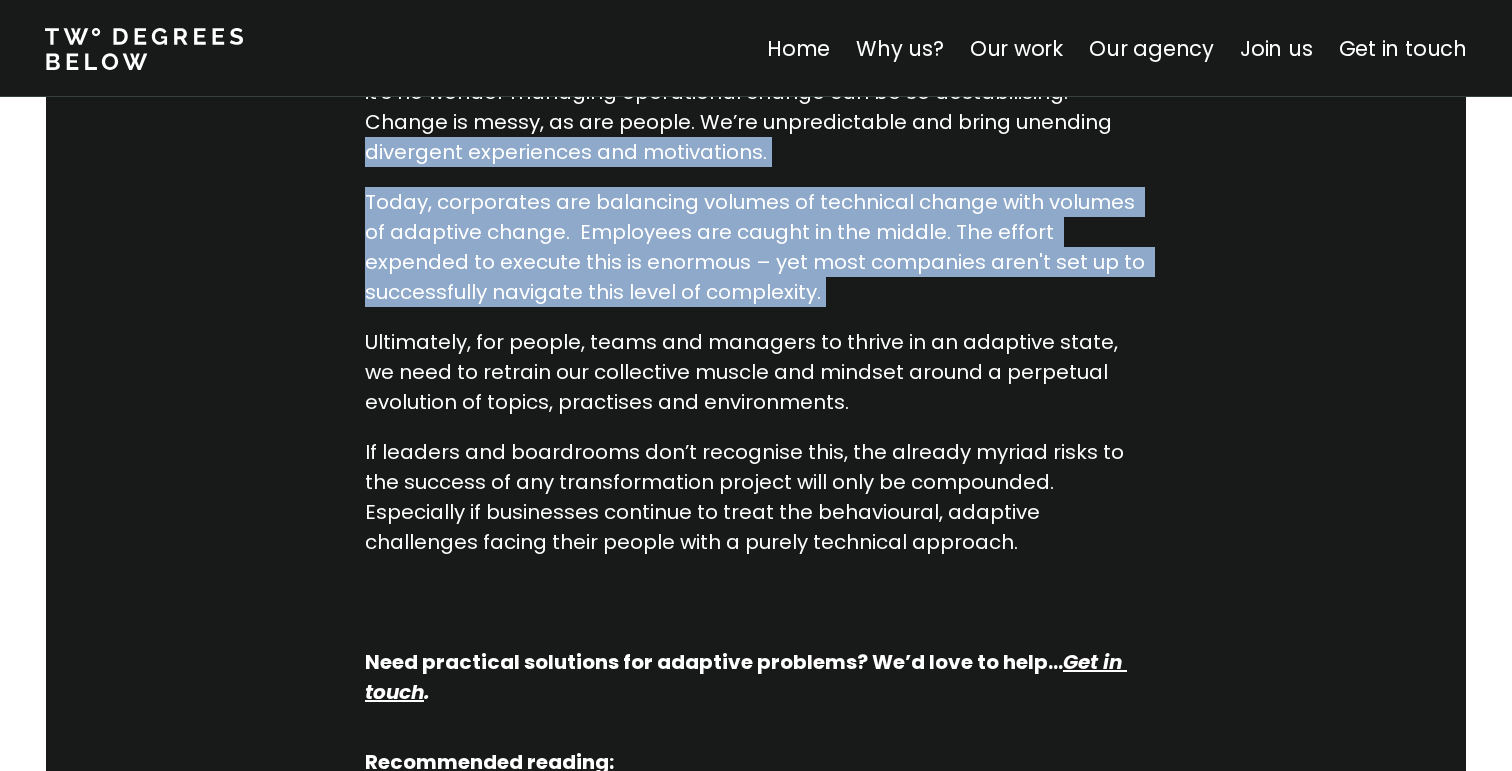 click on "Today, corporates are balancing volumes of technical change with volumes of adaptive change.  Employees are caught in the middle. The effort expended to execute this is enormous – yet most companies aren't set up to successfully navigate this level of complexity." at bounding box center [756, 247] 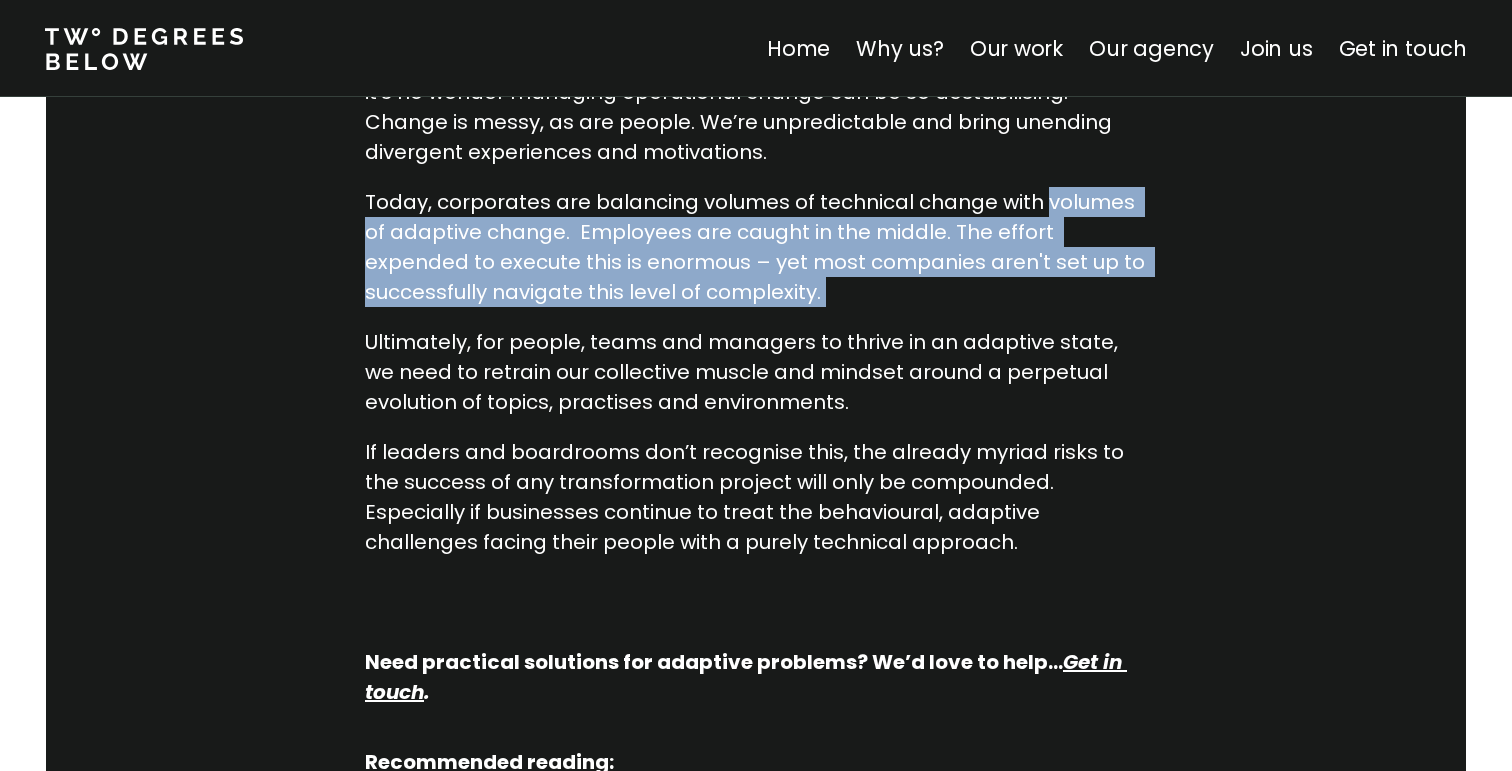 drag, startPoint x: 1093, startPoint y: 204, endPoint x: 1099, endPoint y: 290, distance: 86.209045 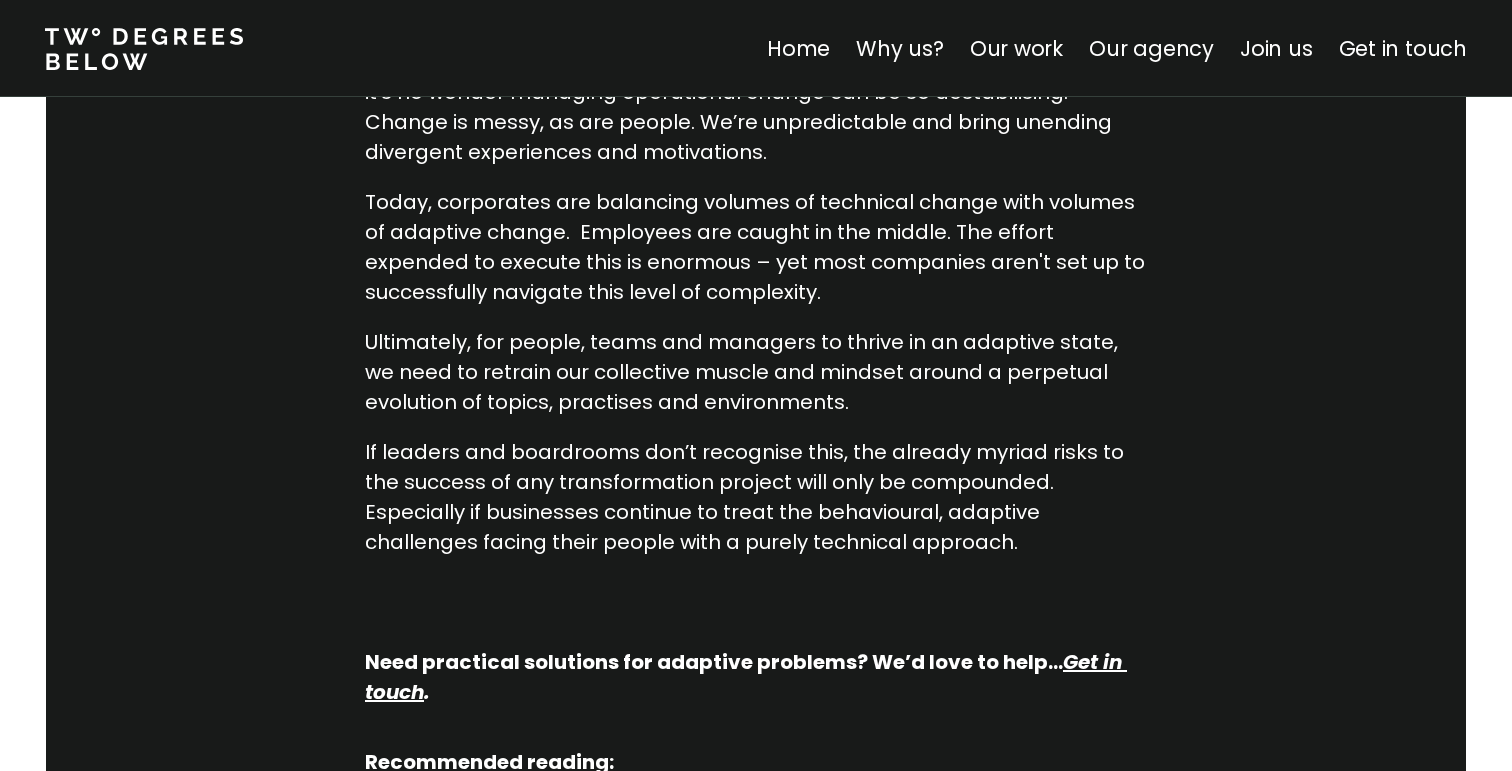 click on "Today, corporates are balancing volumes of technical change with volumes of adaptive change.  Employees are caught in the middle. The effort expended to execute this is enormous – yet most companies aren't set up to successfully navigate this level of complexity." at bounding box center (756, 247) 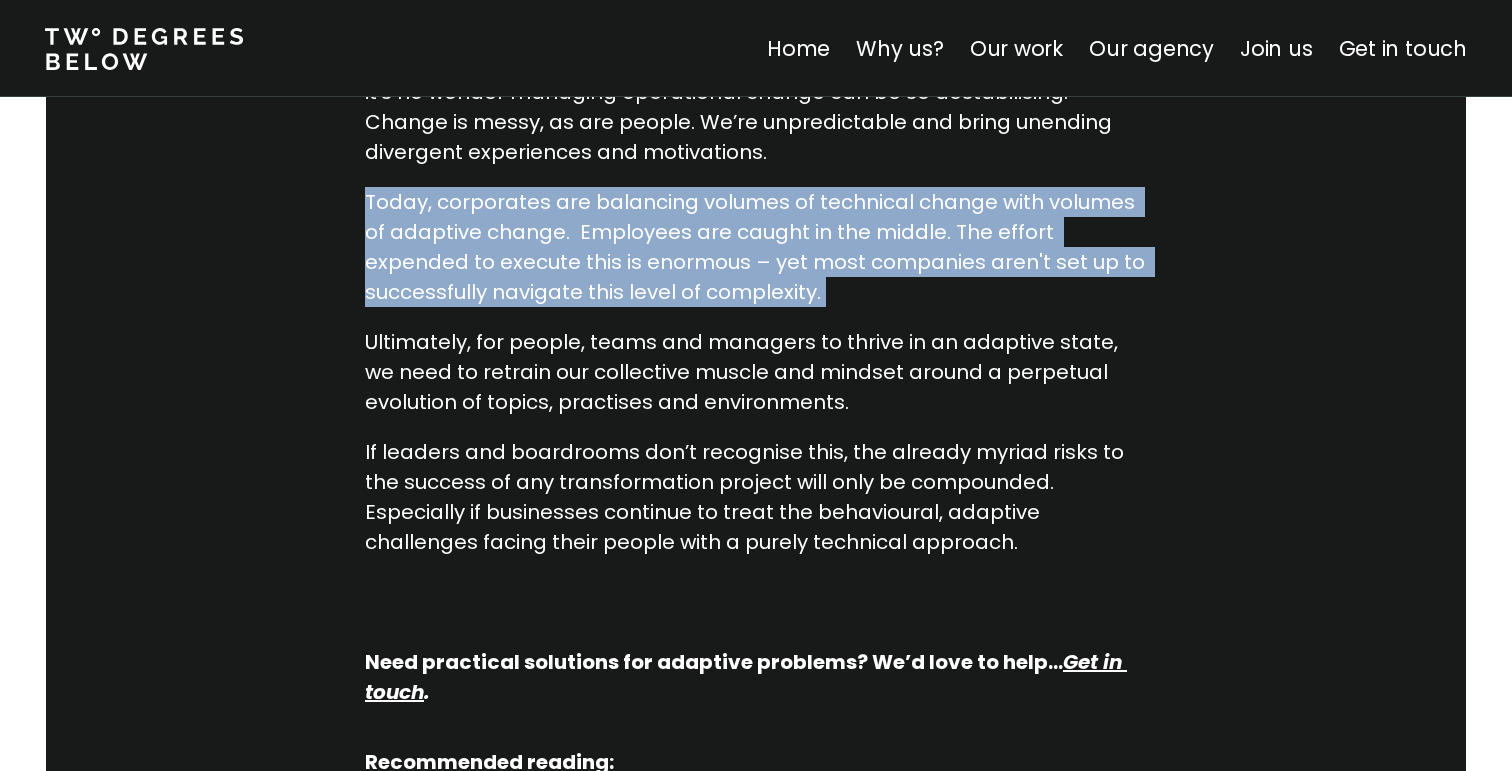 click on "Today, corporates are balancing volumes of technical change with volumes of adaptive change.  Employees are caught in the middle. The effort expended to execute this is enormous – yet most companies aren't set up to successfully navigate this level of complexity." at bounding box center [756, 247] 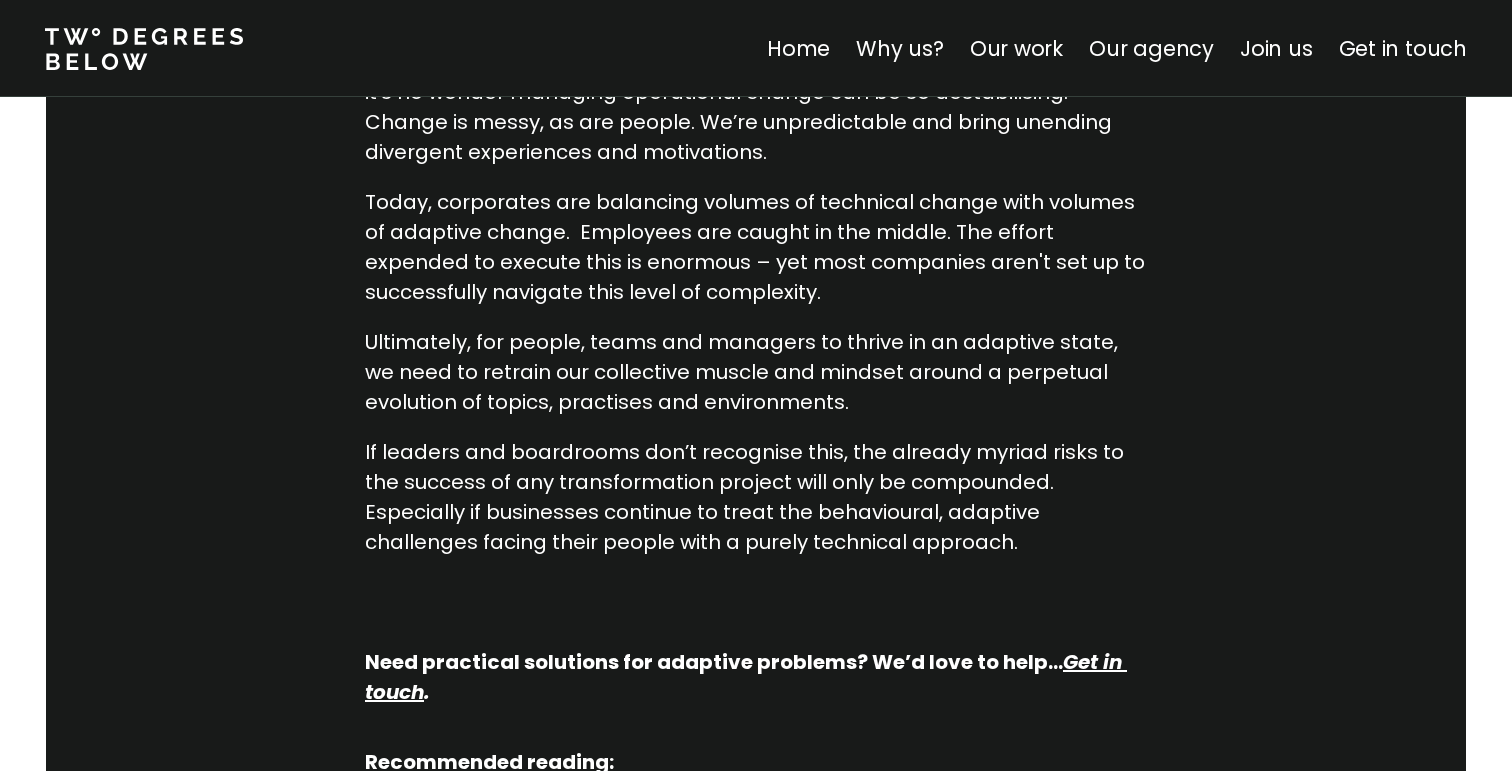 click on "Today, corporates are balancing volumes of technical change with volumes of adaptive change.  Employees are caught in the middle. The effort expended to execute this is enormous – yet most companies aren't set up to successfully navigate this level of complexity." at bounding box center [756, 247] 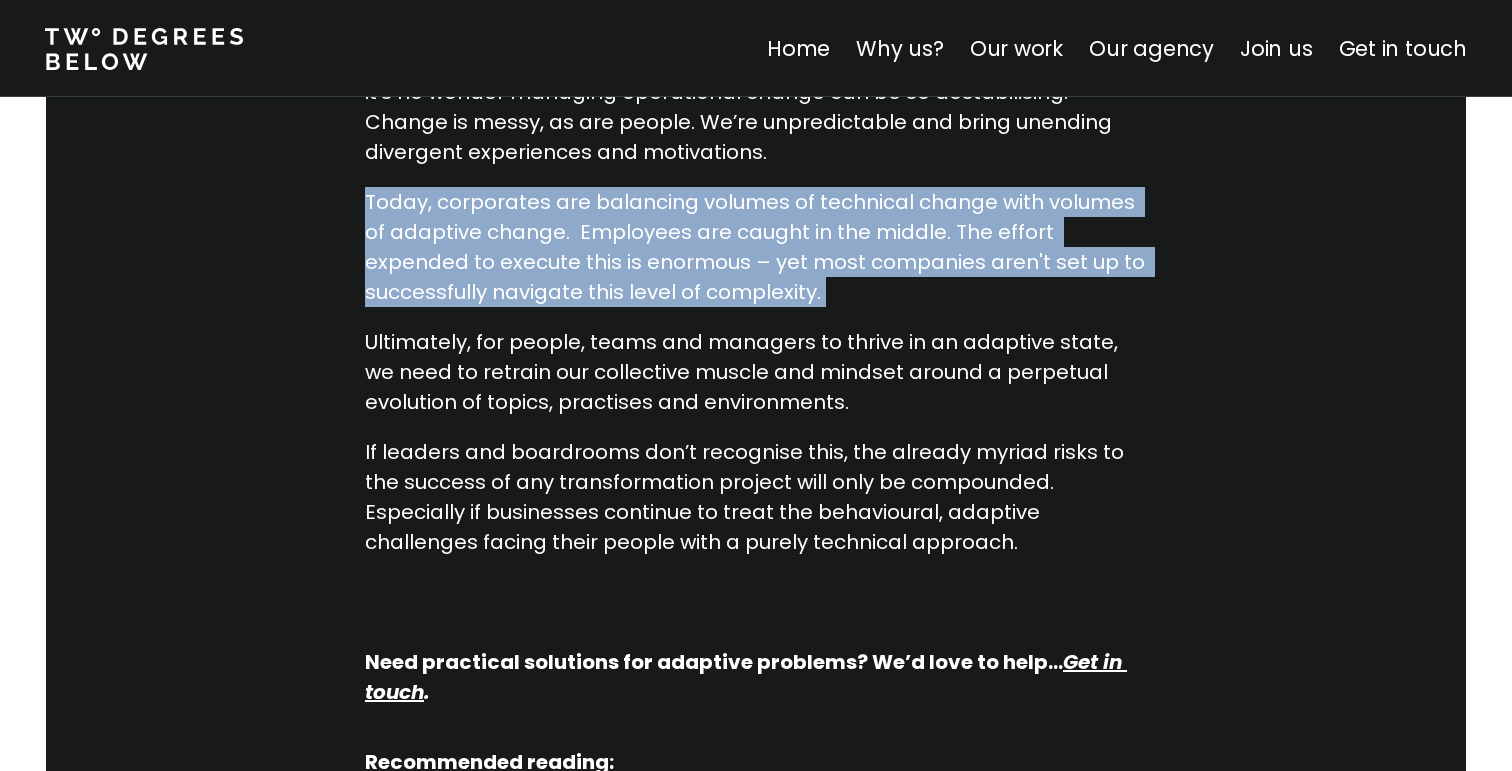 click on "Today, corporates are balancing volumes of technical change with volumes of adaptive change.  Employees are caught in the middle. The effort expended to execute this is enormous – yet most companies aren't set up to successfully navigate this level of complexity." at bounding box center (756, 247) 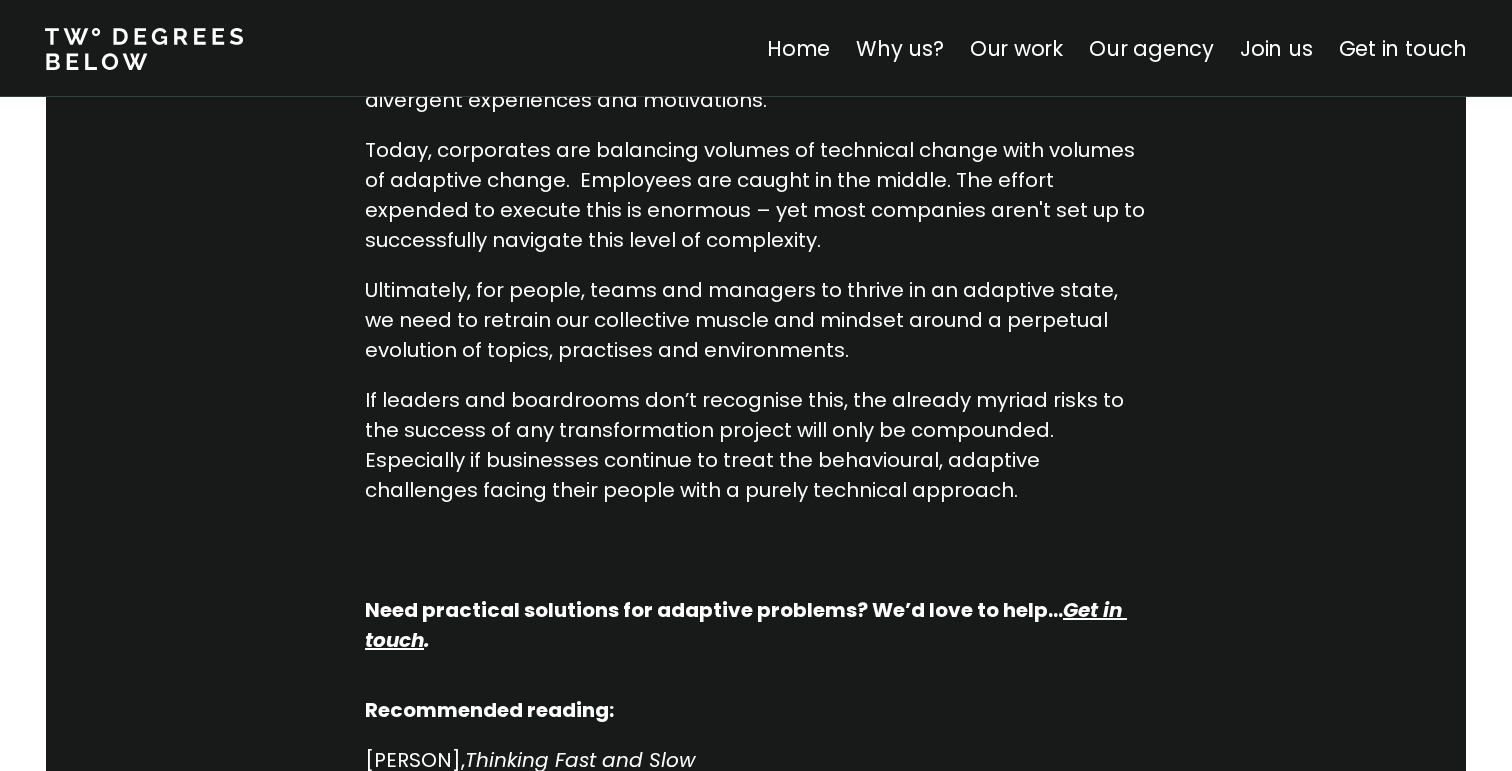click on "Ultimately, for people, teams and managers to thrive in an adaptive state, we need to retrain our collective muscle and mindset around a perpetual evolution of topics, practises and environments." at bounding box center [756, 320] 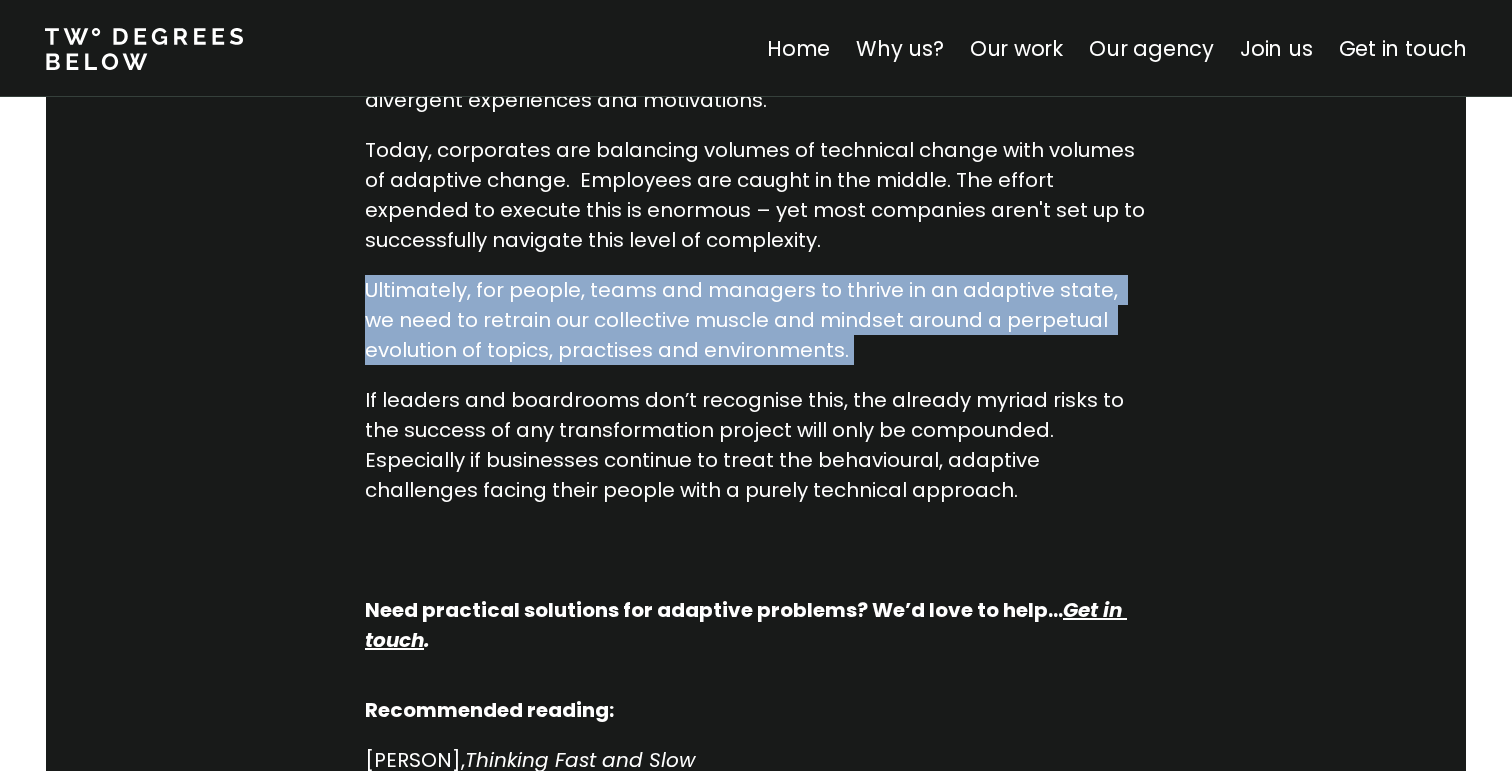 drag, startPoint x: 396, startPoint y: 278, endPoint x: 1129, endPoint y: 375, distance: 739.3903 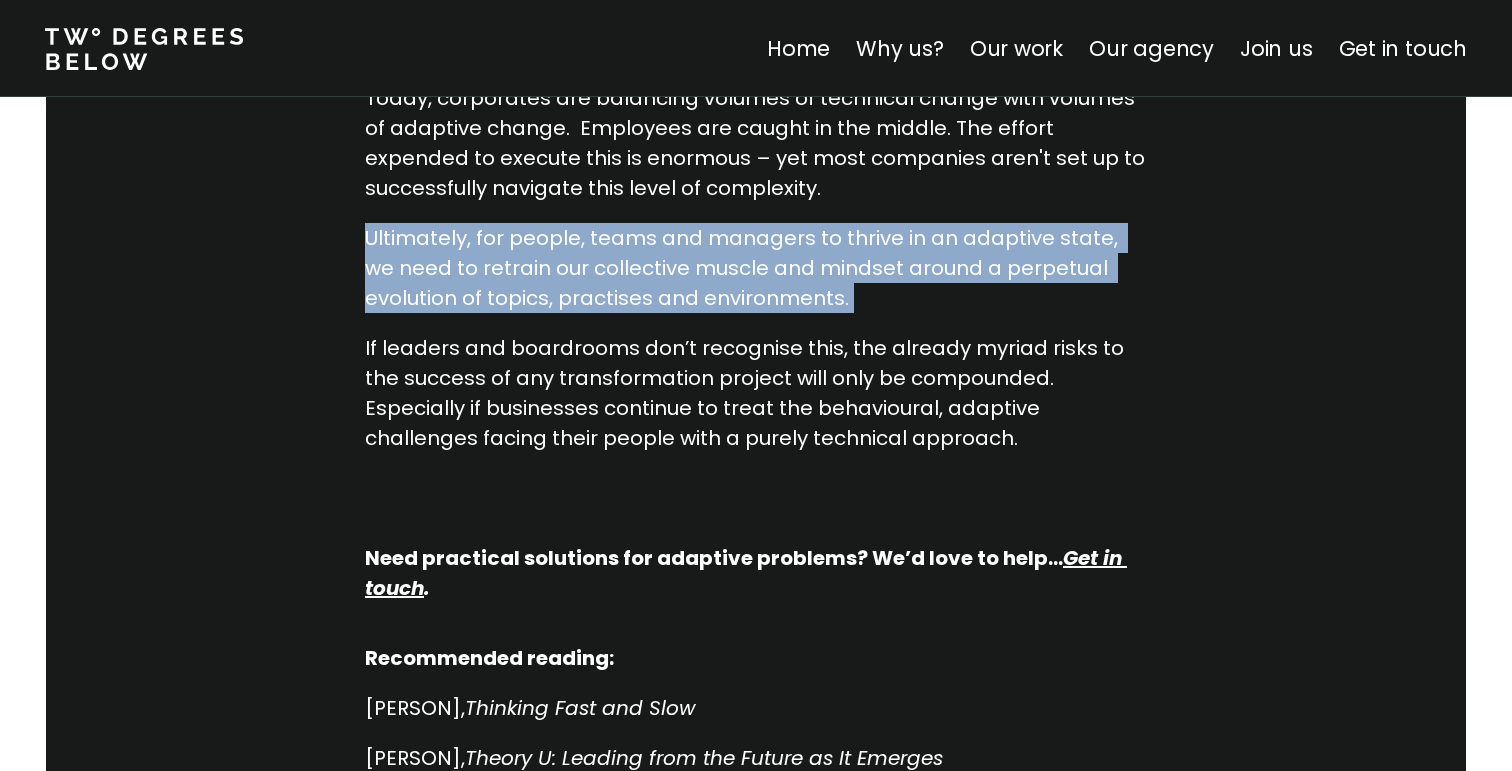scroll, scrollTop: 4076, scrollLeft: 0, axis: vertical 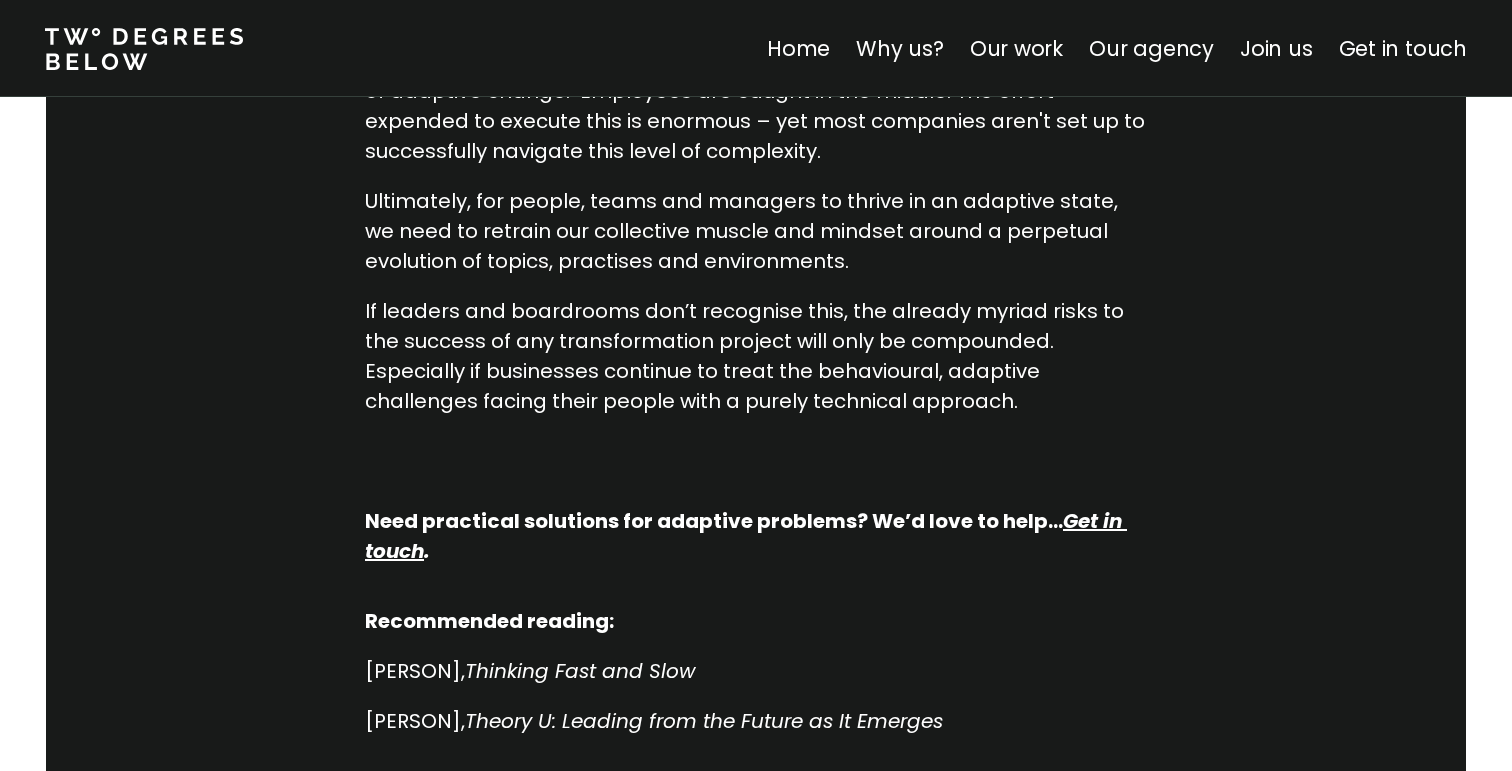 click on "If leaders and boardrooms don’t recognise this, the already myriad risks to the success of any transformation project will only be compounded. Especially if businesses continue to treat the behavioural, adaptive challenges facing their people with a purely technical approach." at bounding box center (756, 356) 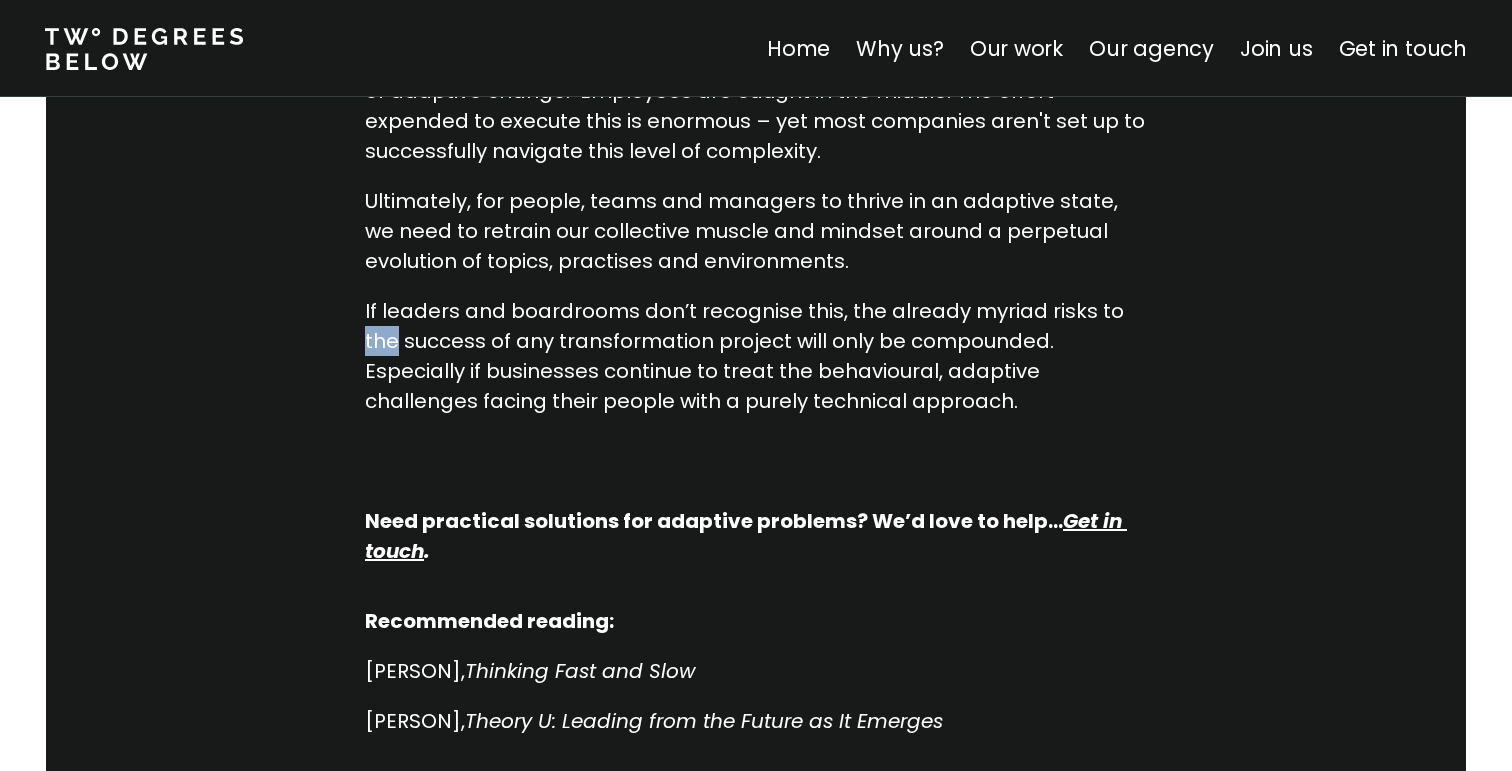 click on "If leaders and boardrooms don’t recognise this, the already myriad risks to the success of any transformation project will only be compounded. Especially if businesses continue to treat the behavioural, adaptive challenges facing their people with a purely technical approach." at bounding box center (756, 356) 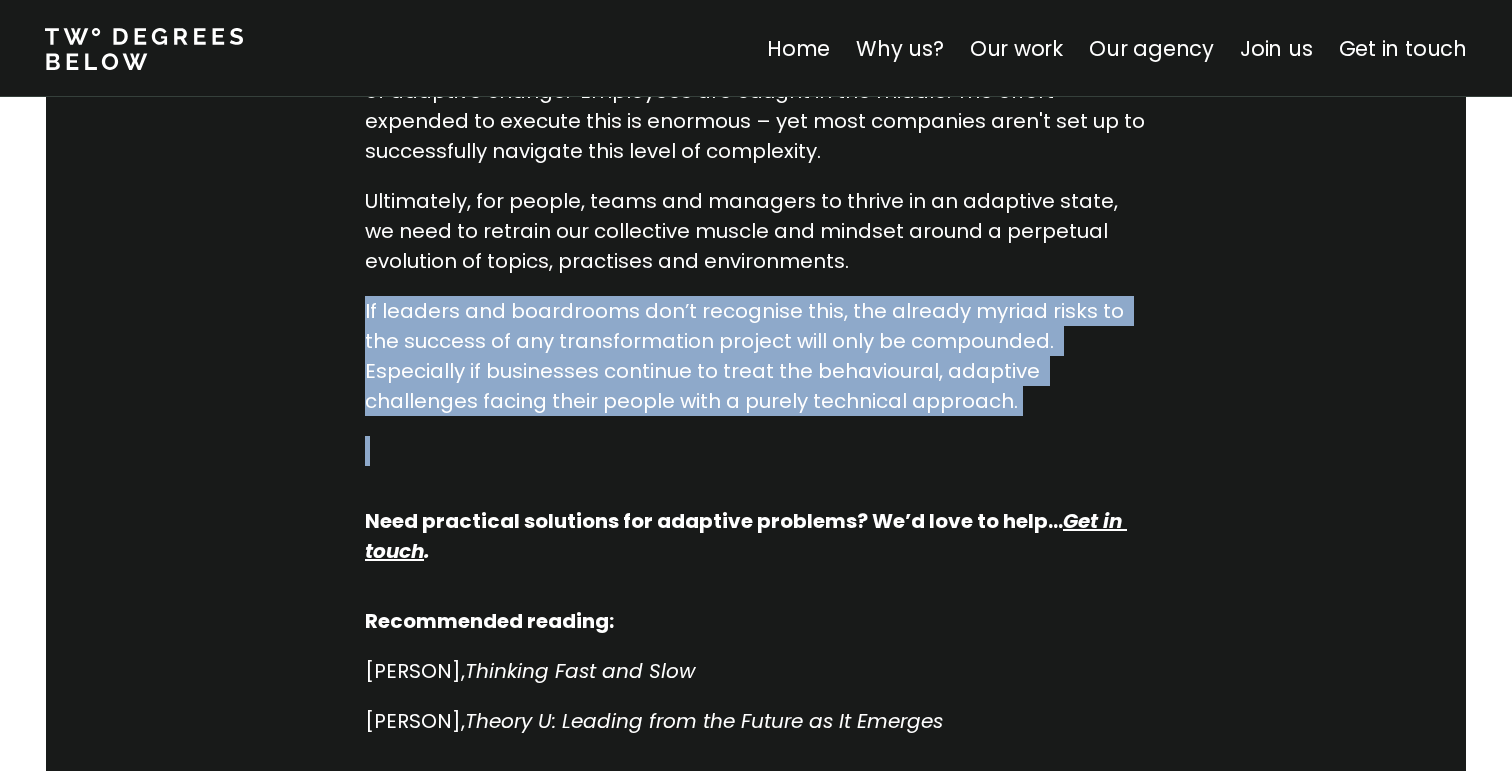 drag, startPoint x: 1120, startPoint y: 313, endPoint x: 1115, endPoint y: 352, distance: 39.319206 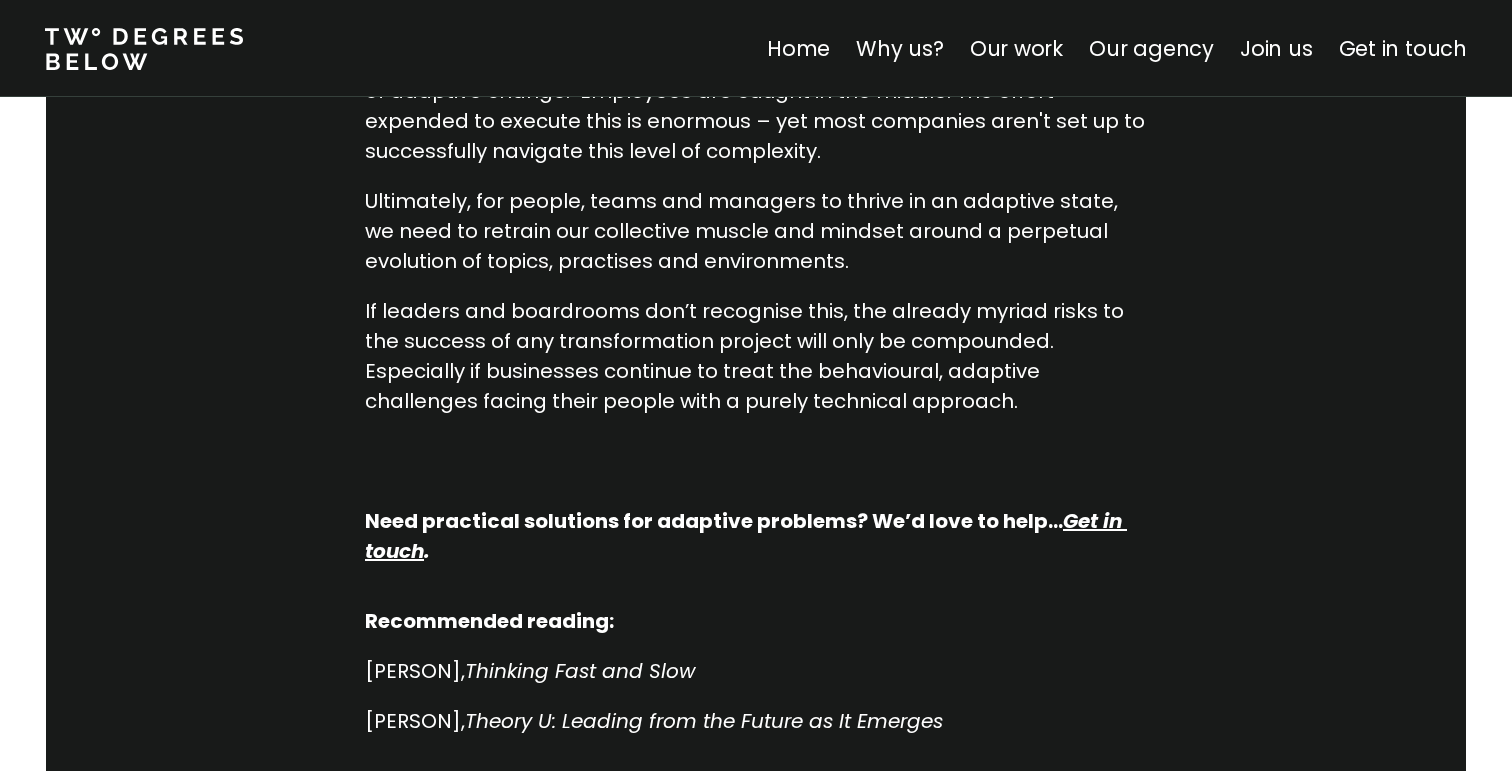 click on "If leaders and boardrooms don’t recognise this, the already myriad risks to the success of any transformation project will only be compounded. Especially if businesses continue to treat the behavioural, adaptive challenges facing their people with a purely technical approach." at bounding box center (756, 356) 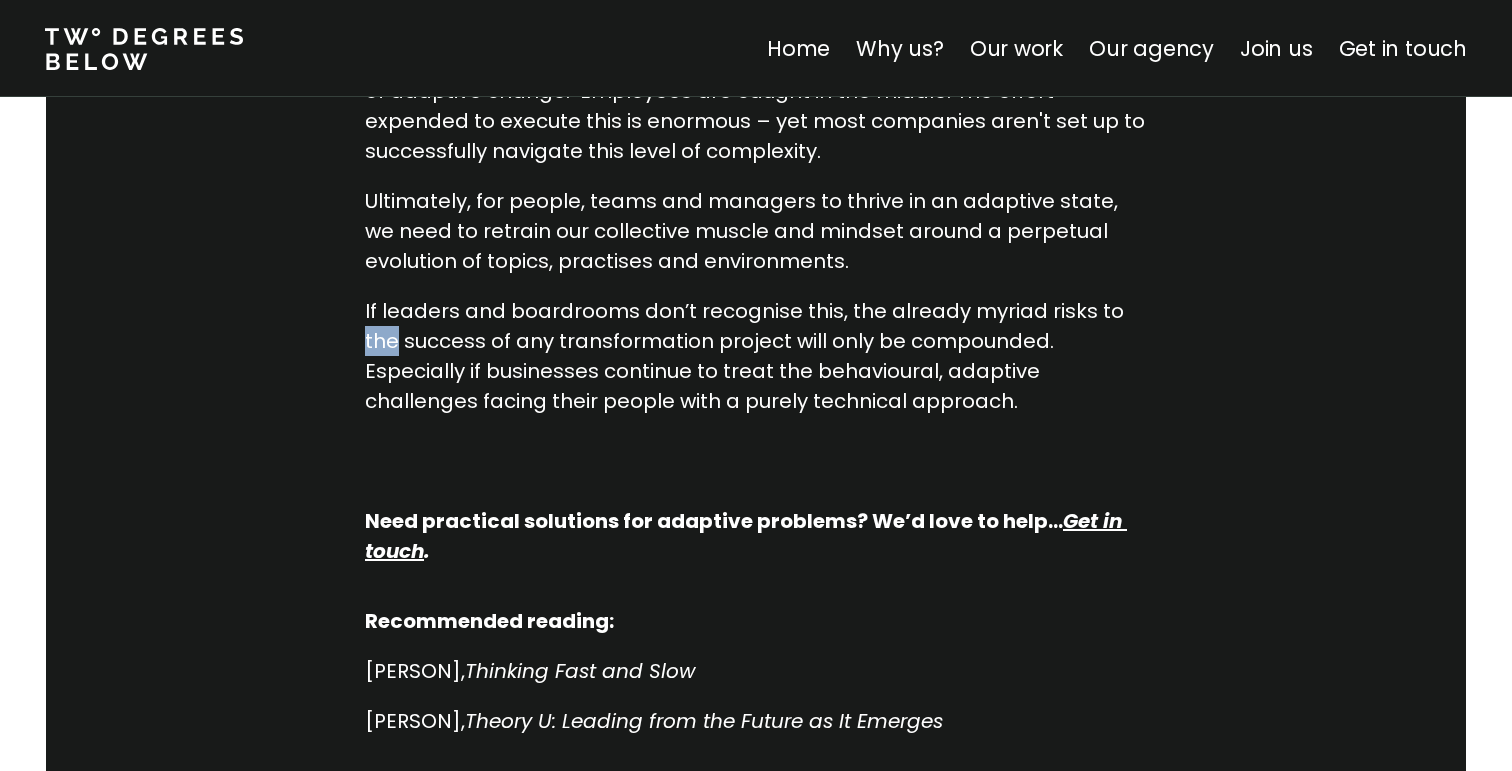 click on "If leaders and boardrooms don’t recognise this, the already myriad risks to the success of any transformation project will only be compounded. Especially if businesses continue to treat the behavioural, adaptive challenges facing their people with a purely technical approach." at bounding box center [756, 356] 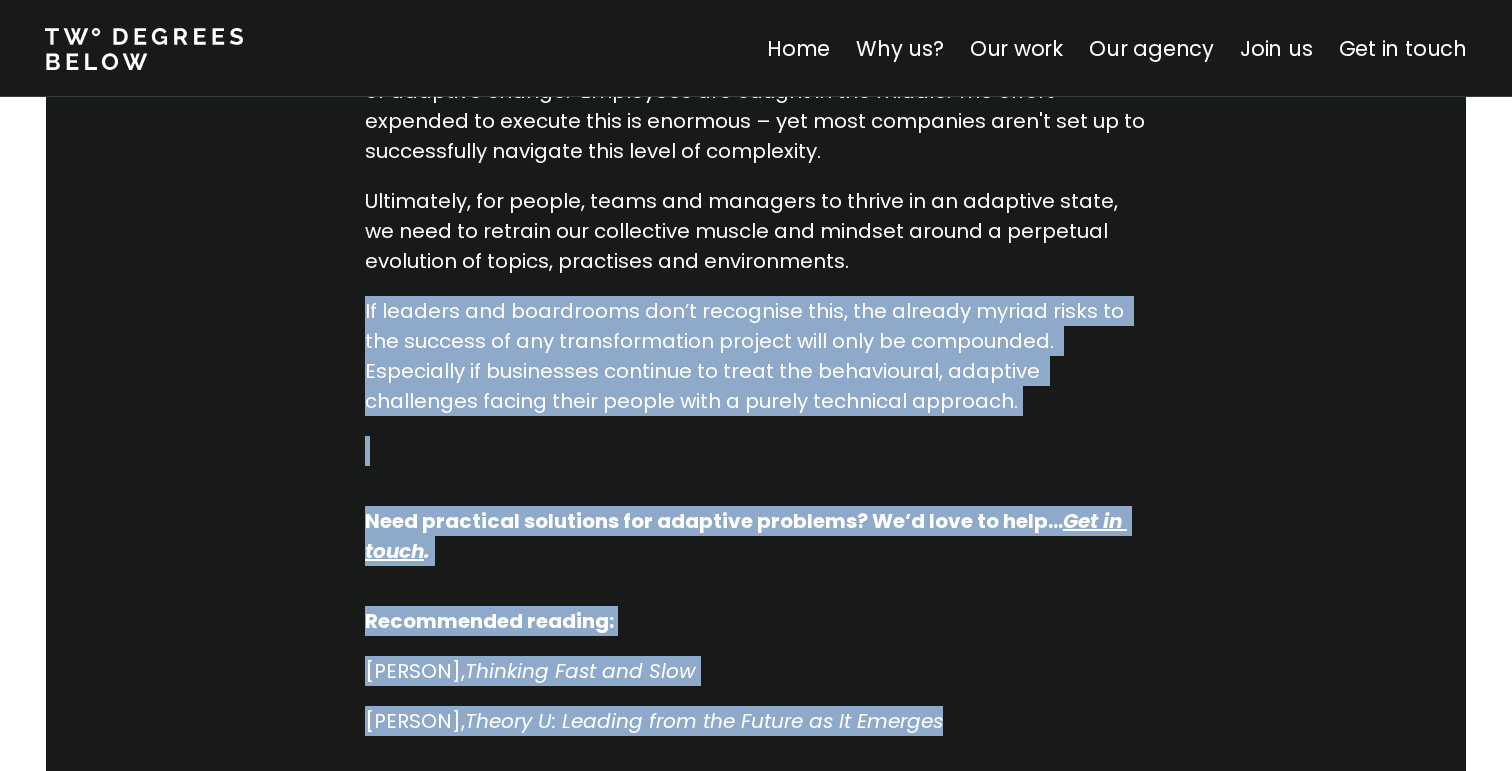 drag, startPoint x: 1120, startPoint y: 308, endPoint x: 1112, endPoint y: 708, distance: 400.08 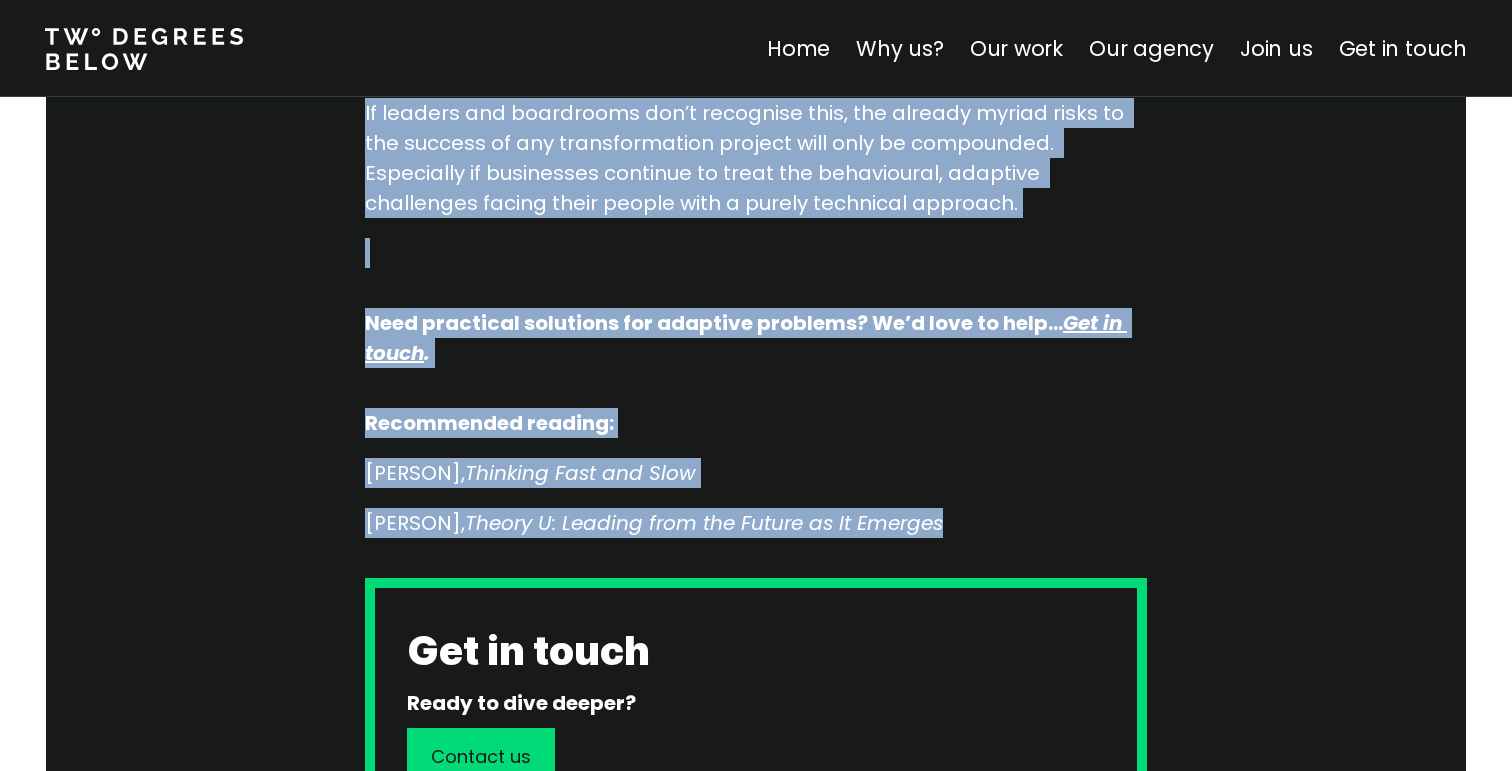 scroll, scrollTop: 4278, scrollLeft: 0, axis: vertical 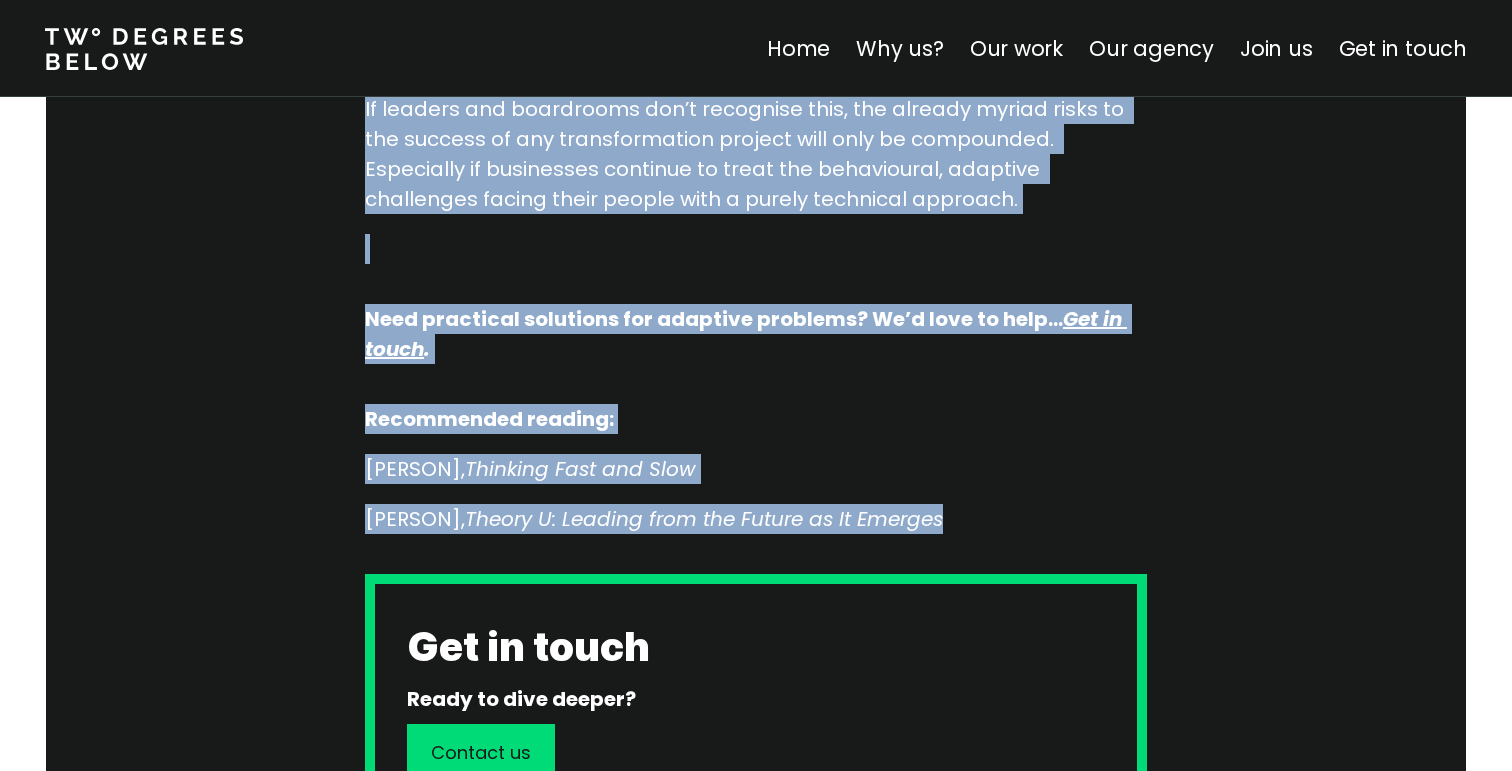 click on "Six ways employees can thrive in shifting states of transformation. Human beings don’t like change. We’re hardwired to feel most secure in environments that are predictable. Where we can see patterns. Where what’s being asked of us is clear and within our range of skills, comprehension and capability. This is probably most true in the workplace. Yet right now, businesses are having to keep pace with multiple, unprecedented portfolios of change with little differentiation or organisation. And it’s taking a toll on the workforce. Fatigue is setting in as employees lose both energy and appetite to pursue change. Change is seen as something to endure or ‘survive’, rather than to be embraced – creating tensions that put vital change efforts at risk. Remember that famous McKinsey stat about 70% of transformations failing? That was before Covid, [PERSON], War in Europe, the Cost-of-Living Crisis and ChatGPT. So, what can businesses do about it? Technical change vs. adaptive change really  ." at bounding box center (756, -1311) 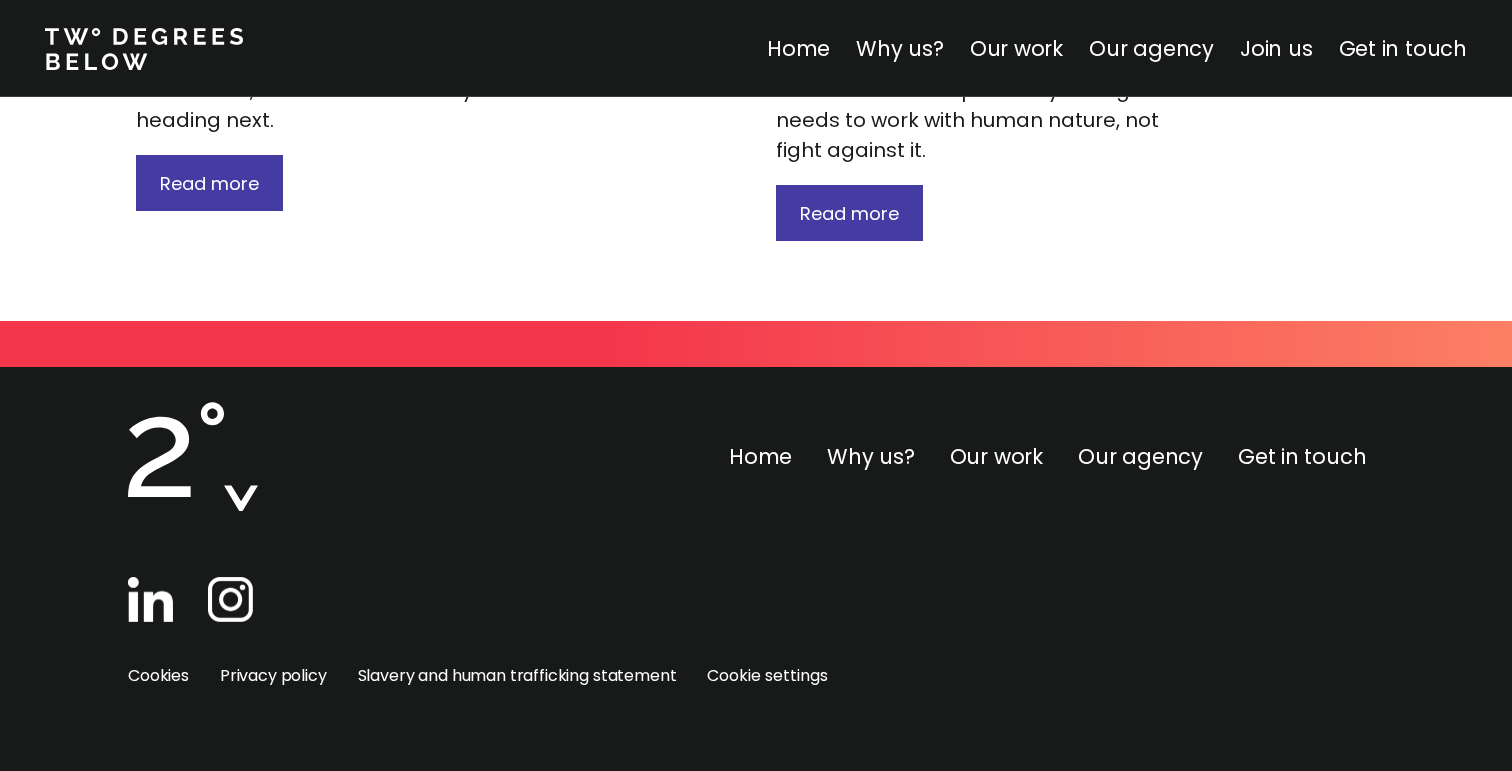scroll, scrollTop: 6159, scrollLeft: 0, axis: vertical 